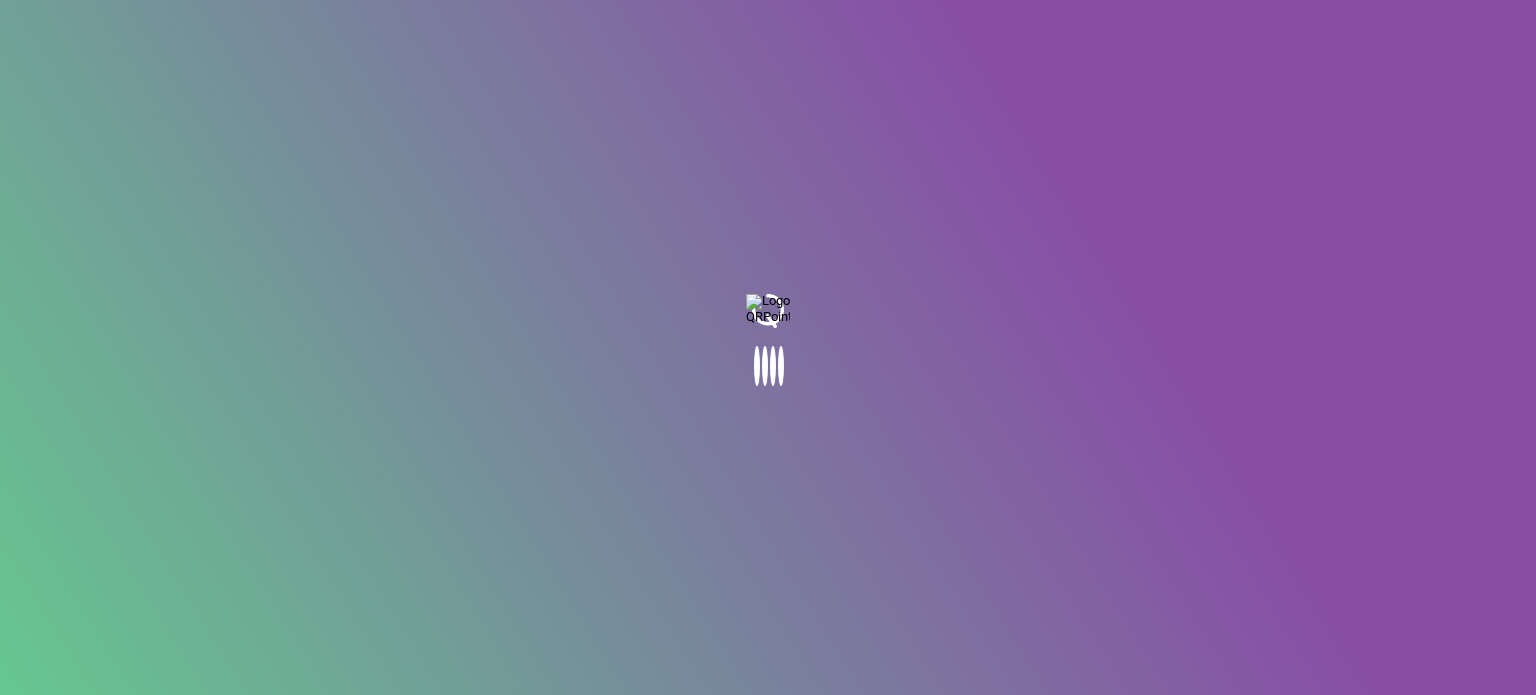 scroll, scrollTop: 0, scrollLeft: 0, axis: both 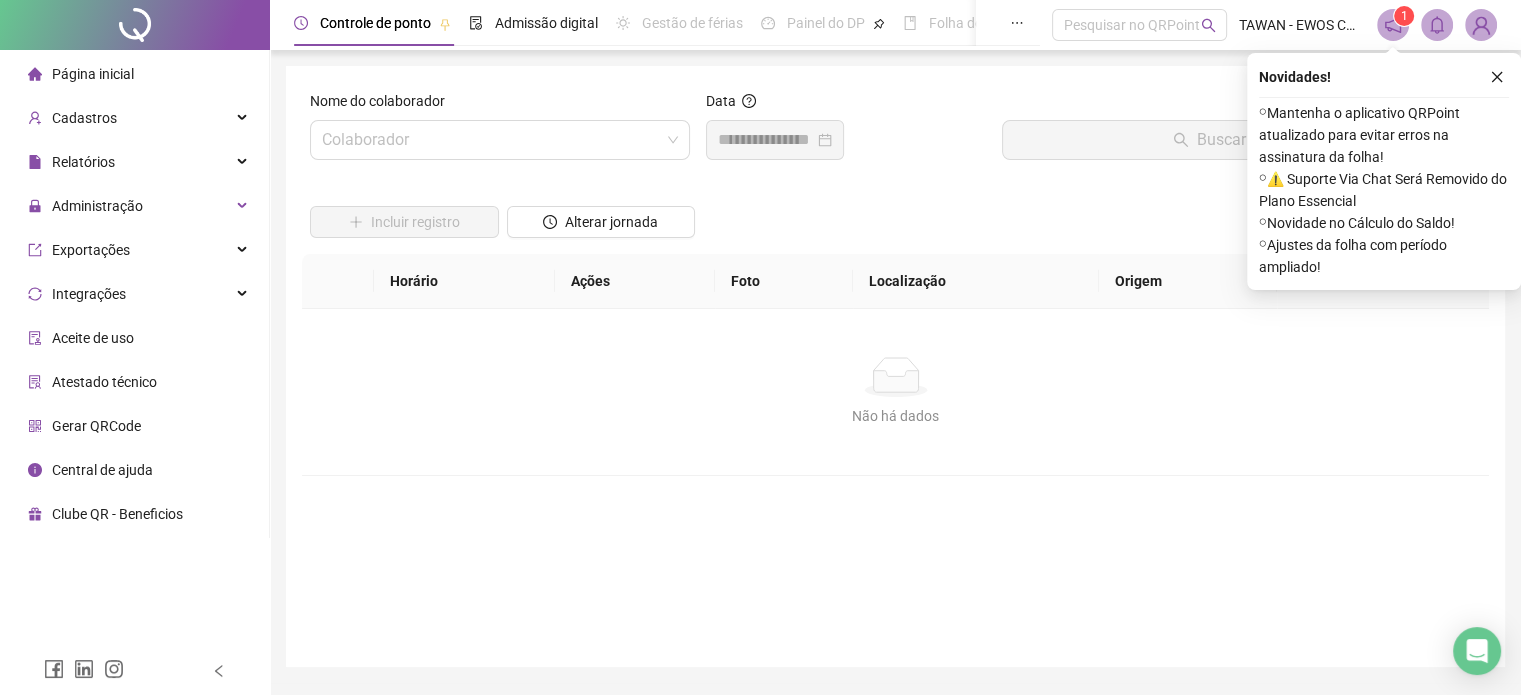 click at bounding box center [1481, 25] 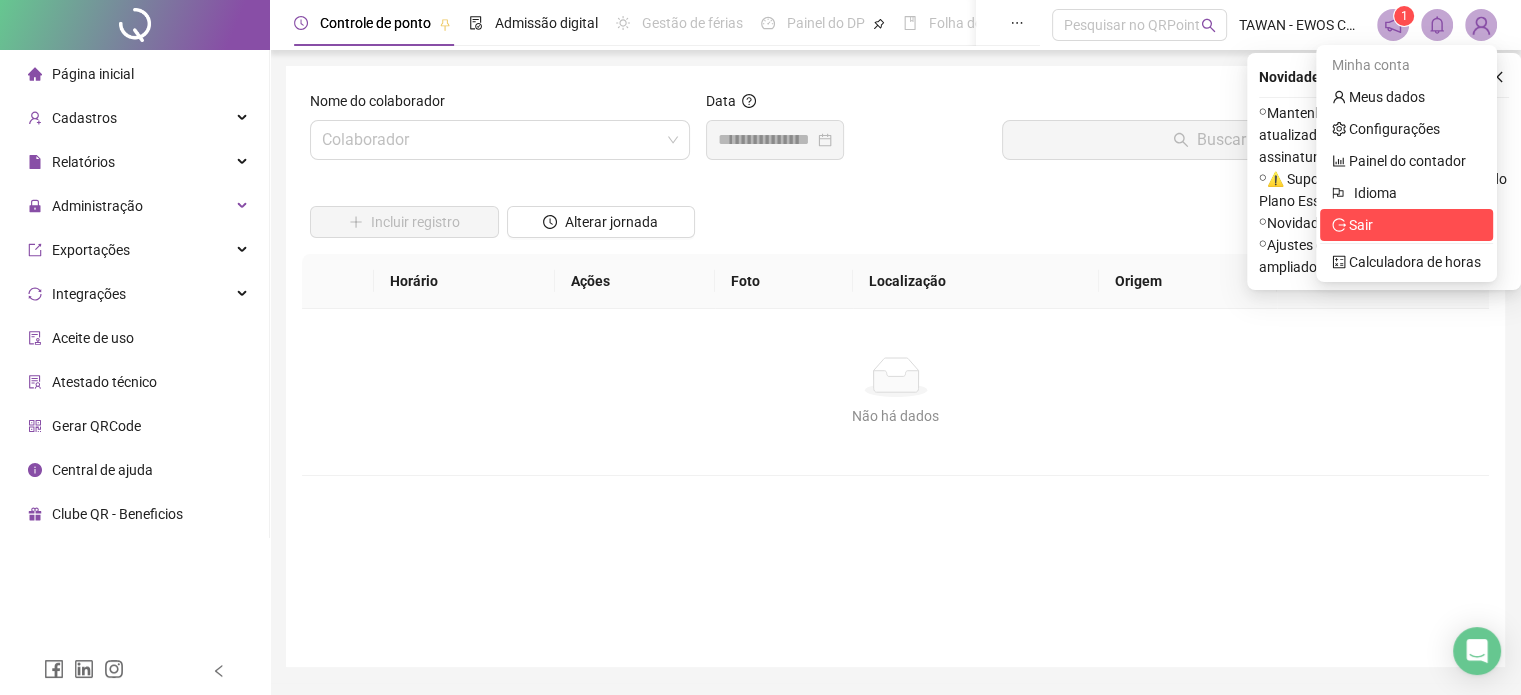 click on "Sair" at bounding box center [1361, 225] 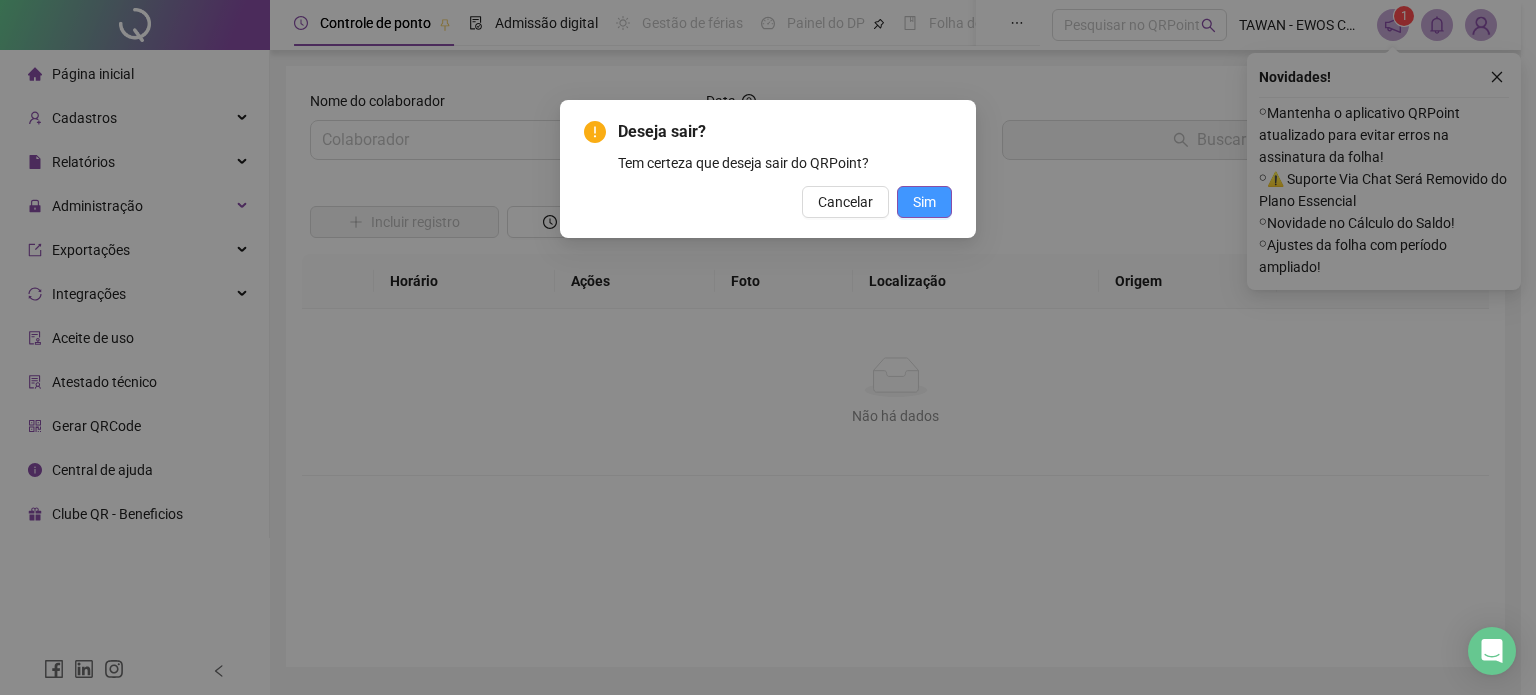 click on "Sim" at bounding box center (924, 202) 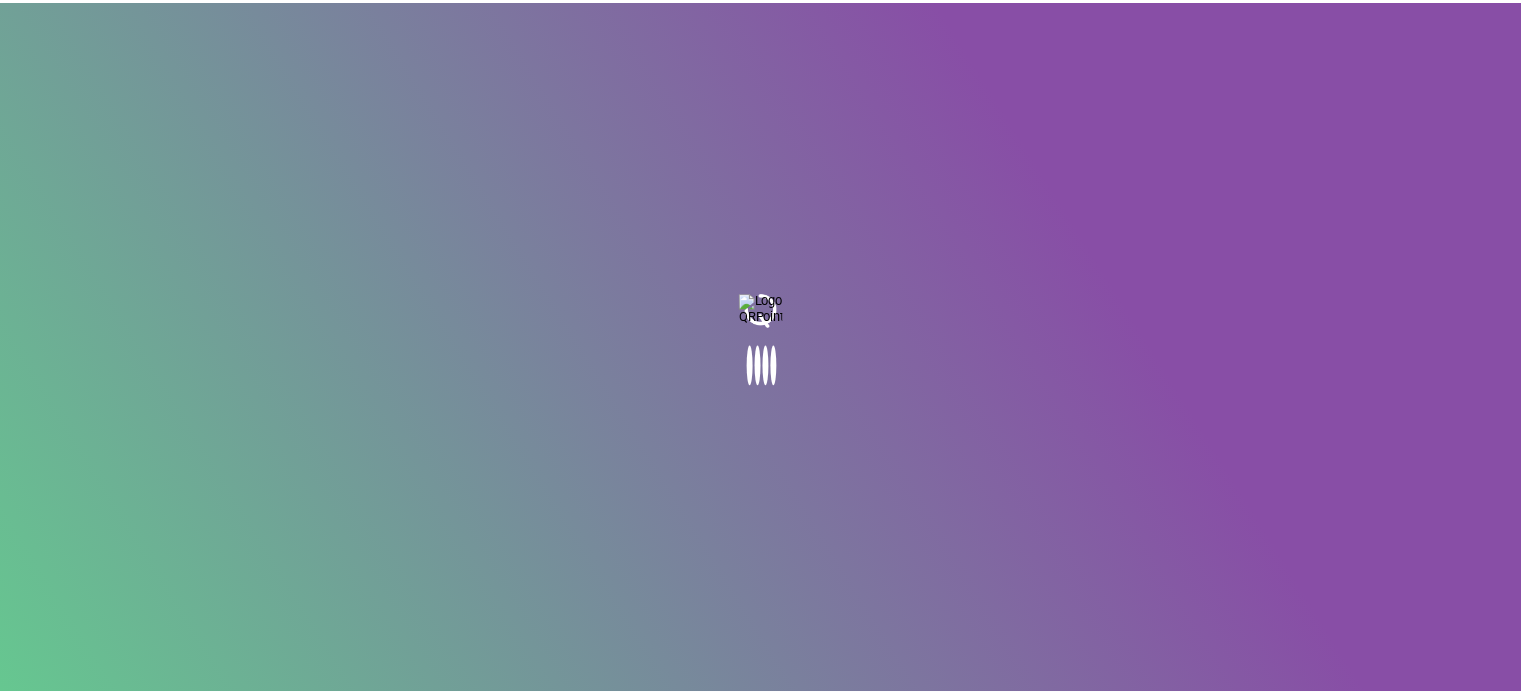 scroll, scrollTop: 0, scrollLeft: 0, axis: both 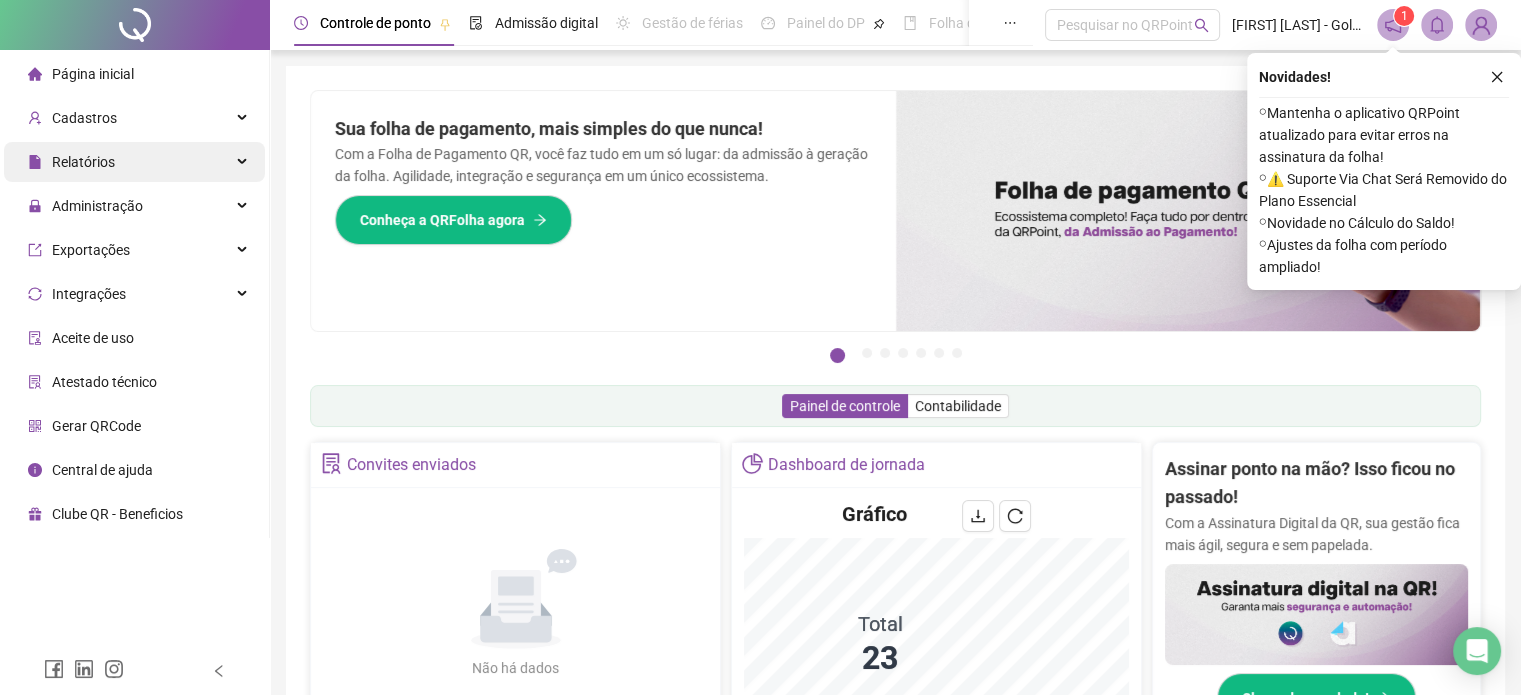 click on "Relatórios" at bounding box center (134, 162) 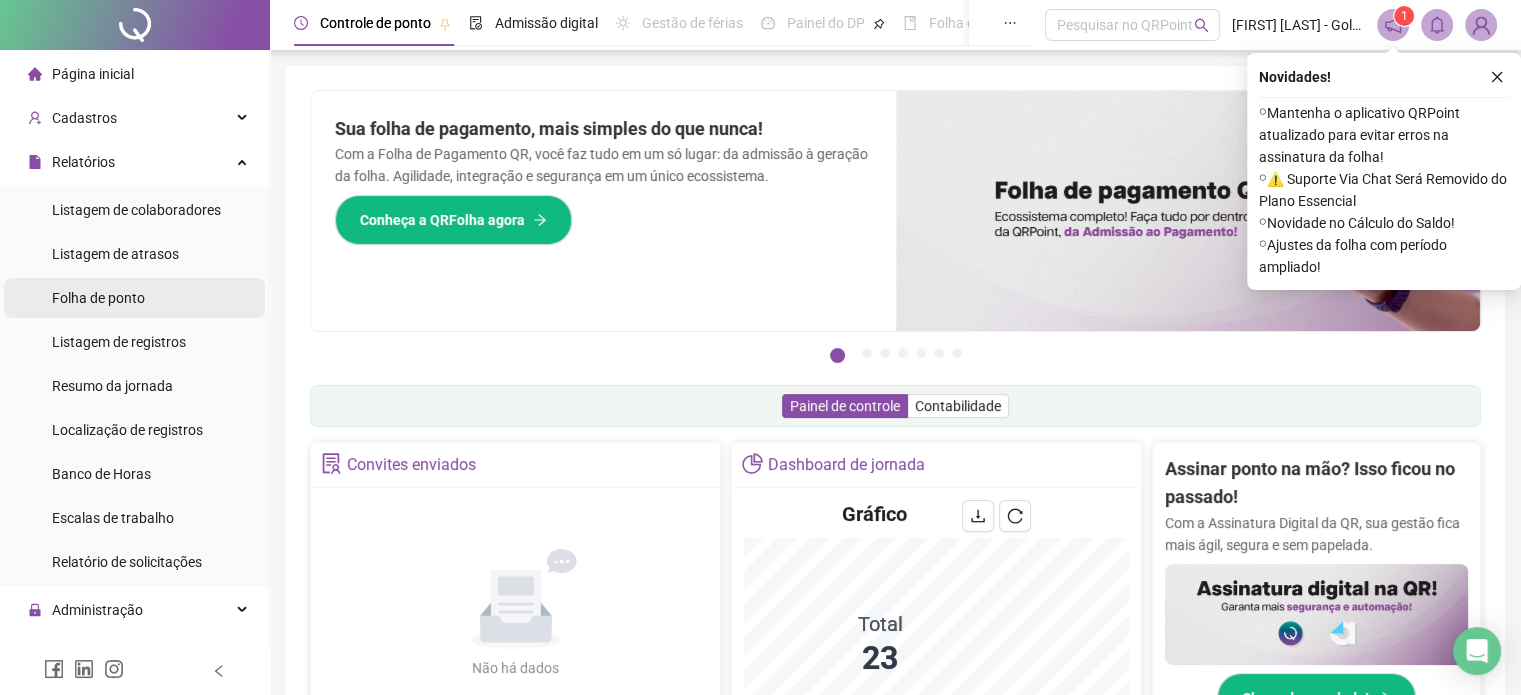 click on "Folha de ponto" at bounding box center [98, 298] 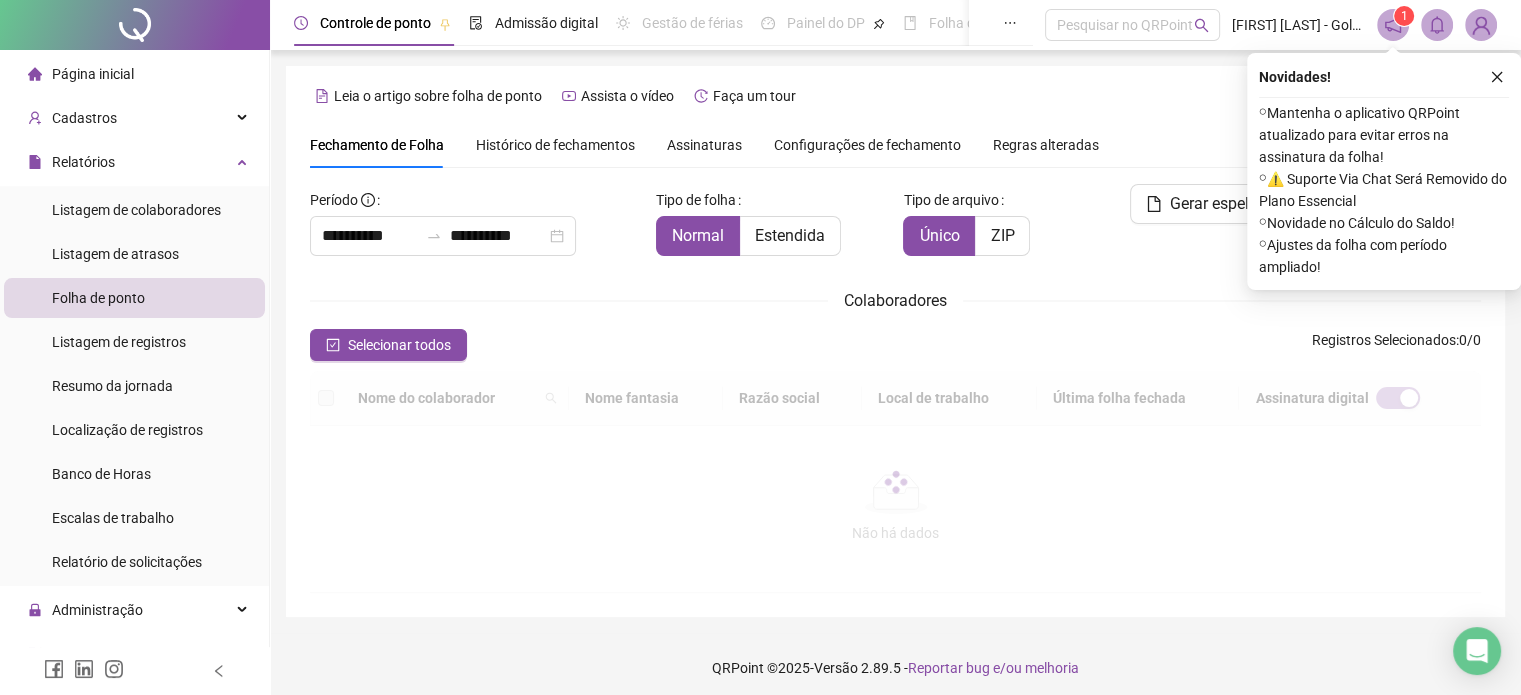 scroll, scrollTop: 61, scrollLeft: 0, axis: vertical 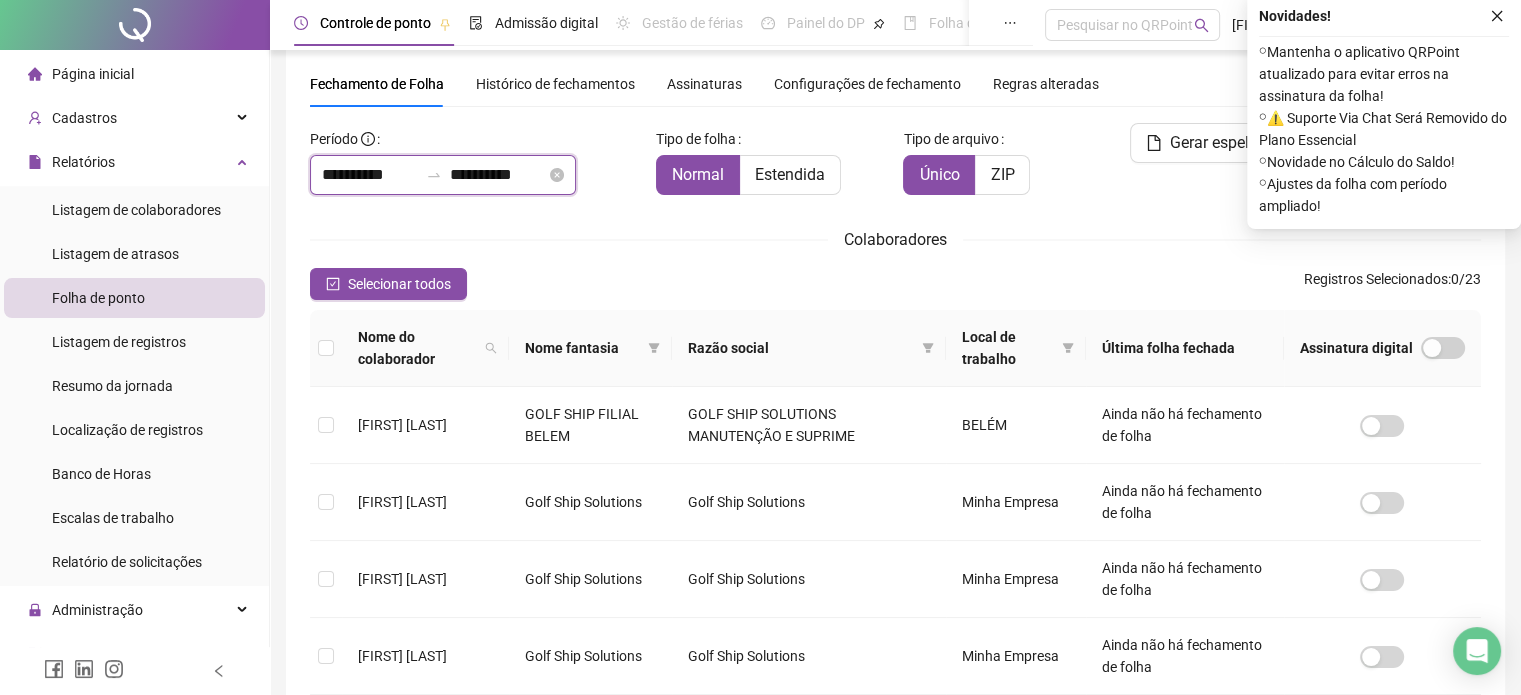 click on "**********" at bounding box center [370, 175] 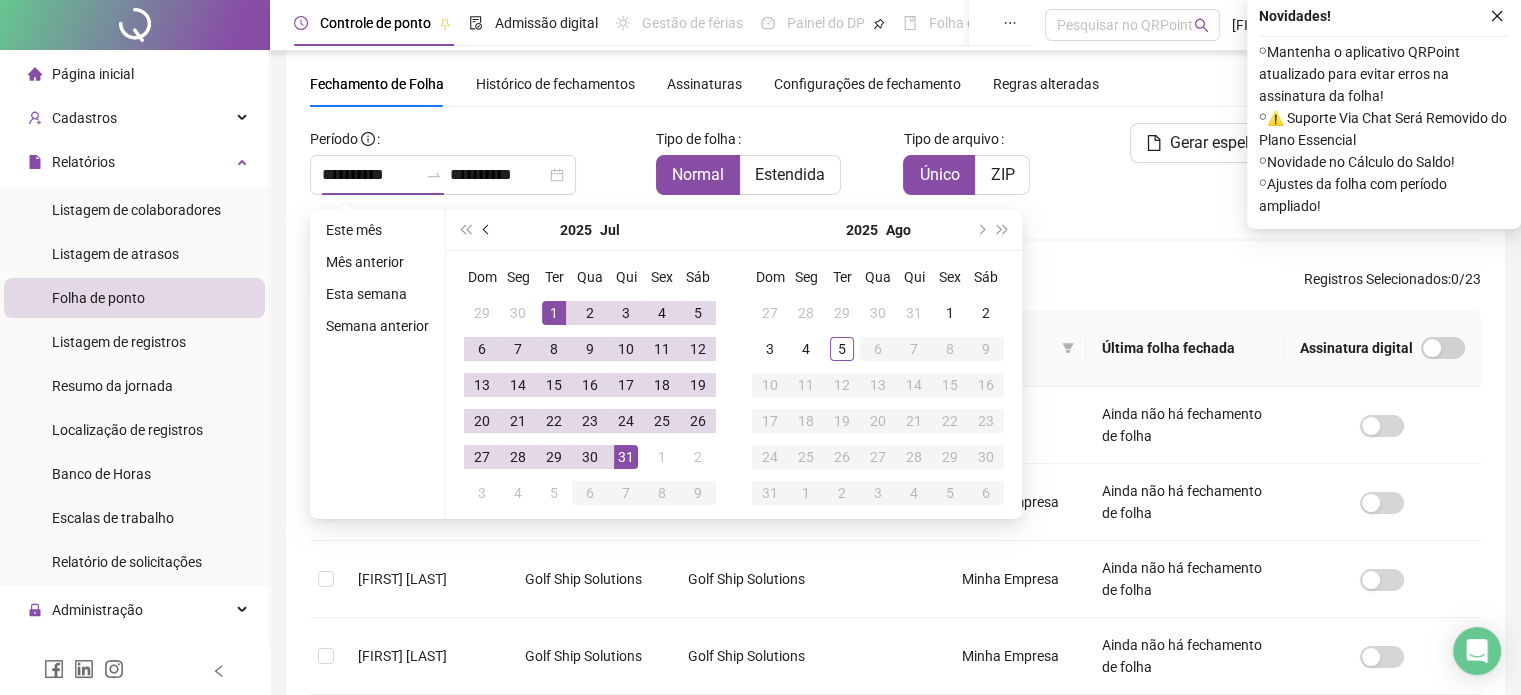 click at bounding box center (487, 230) 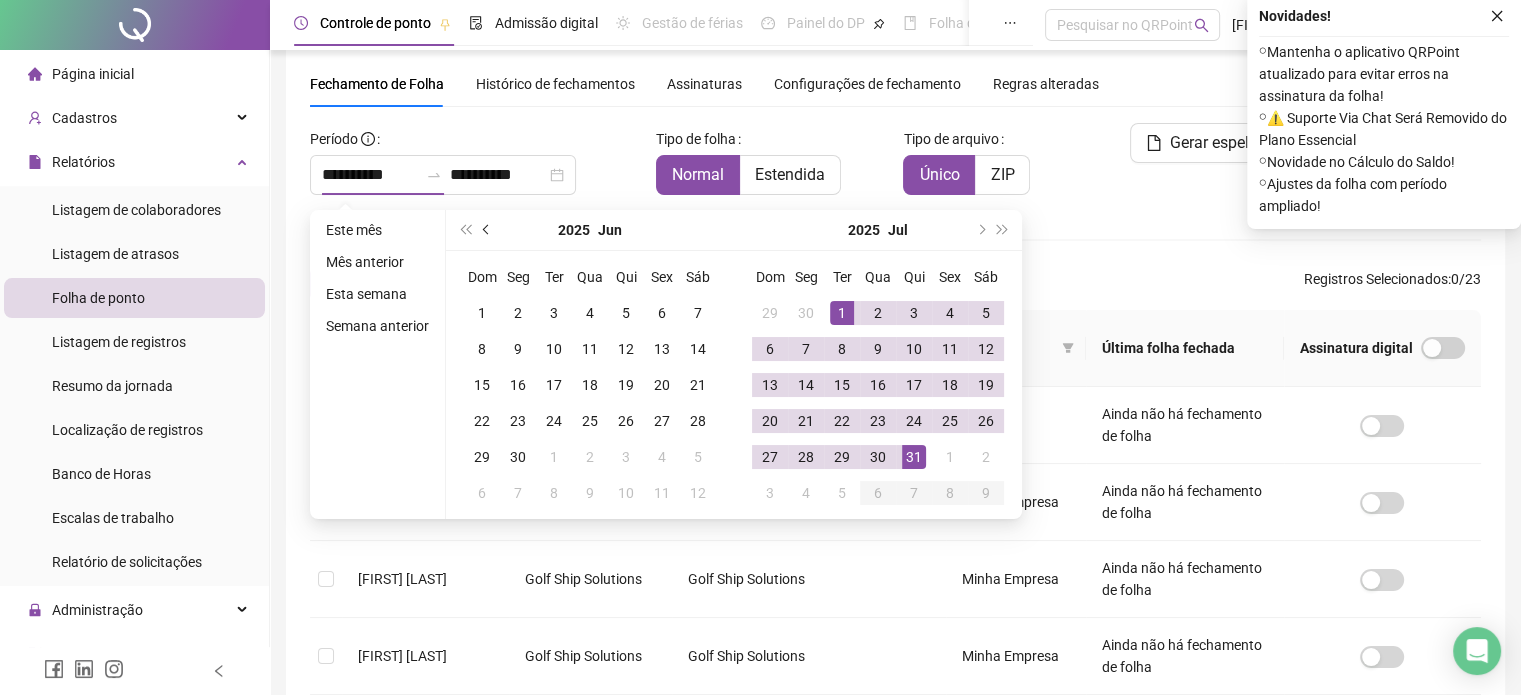 click at bounding box center (487, 230) 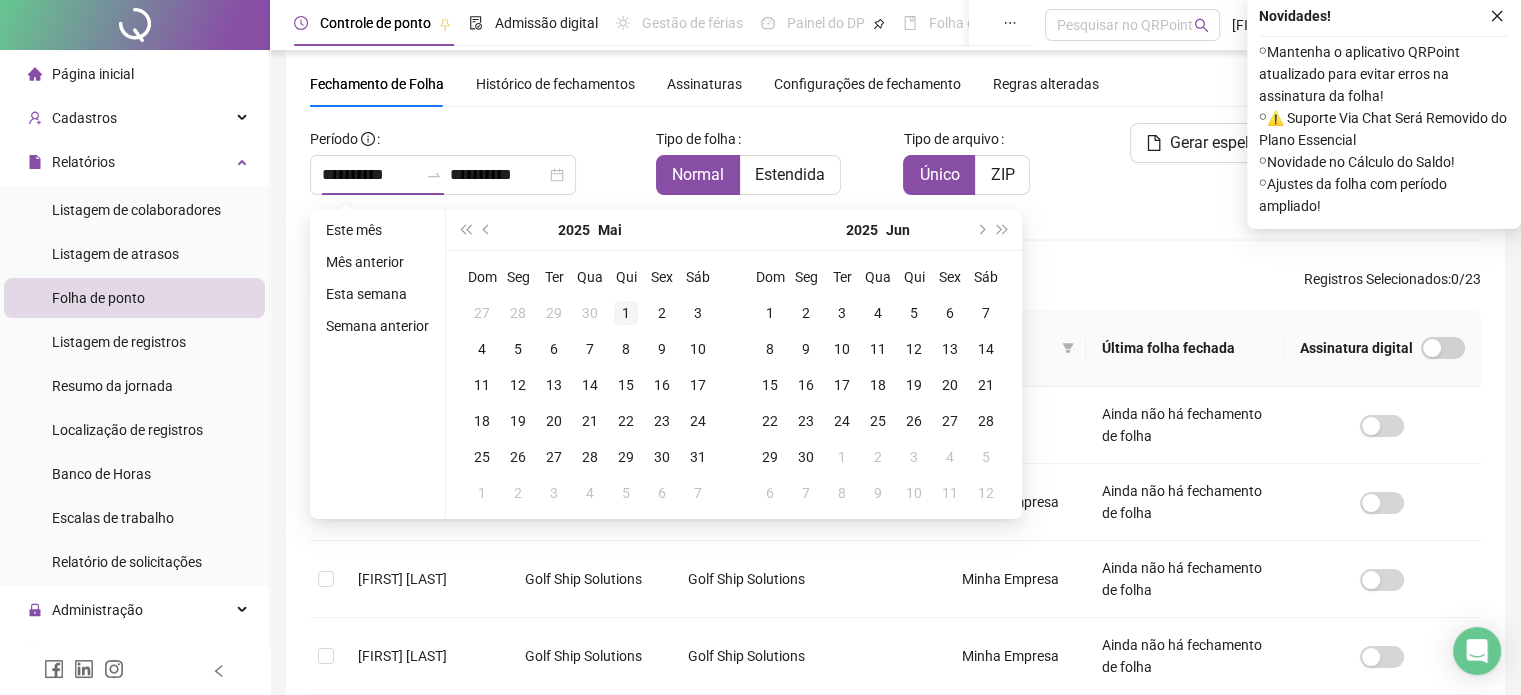 type on "**********" 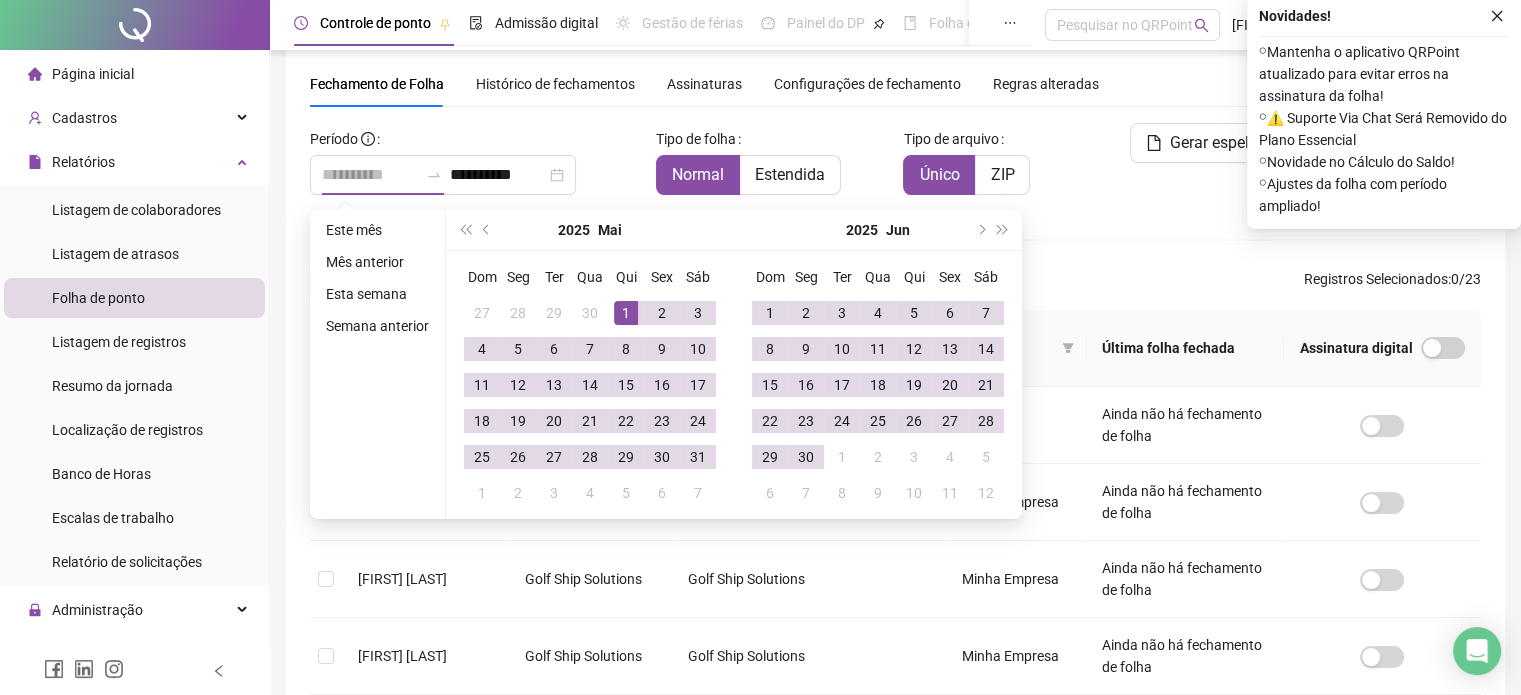 click on "1" at bounding box center (626, 313) 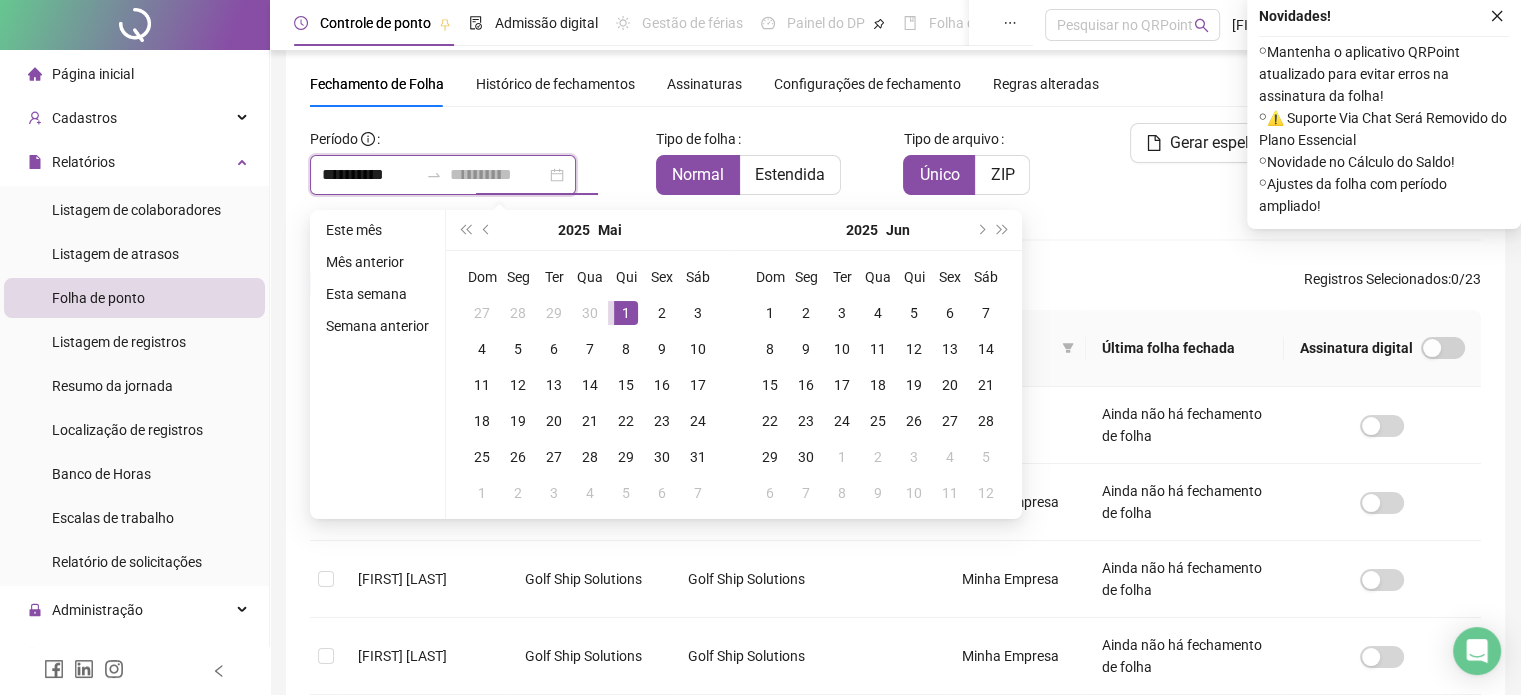 type on "**********" 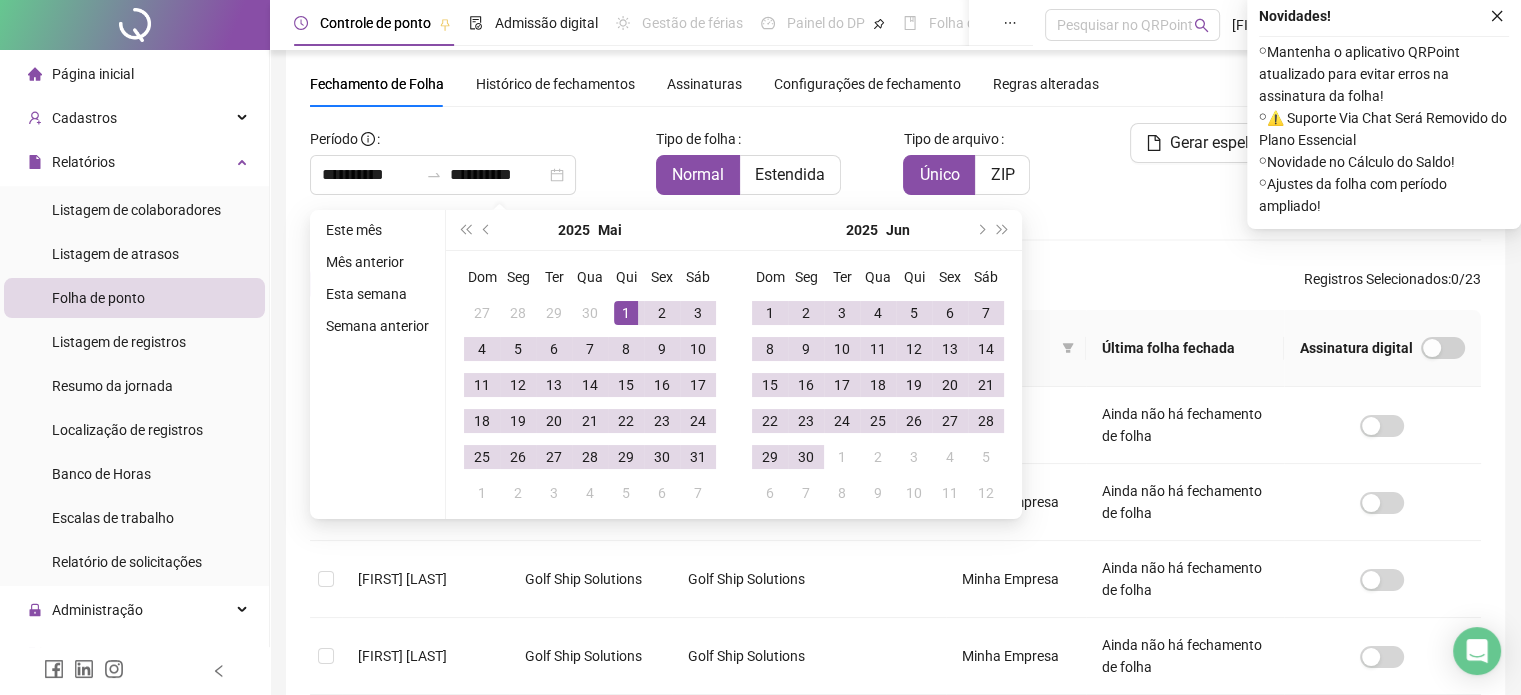 click on "Tipo de folha Normal Estendida" at bounding box center [771, 159] 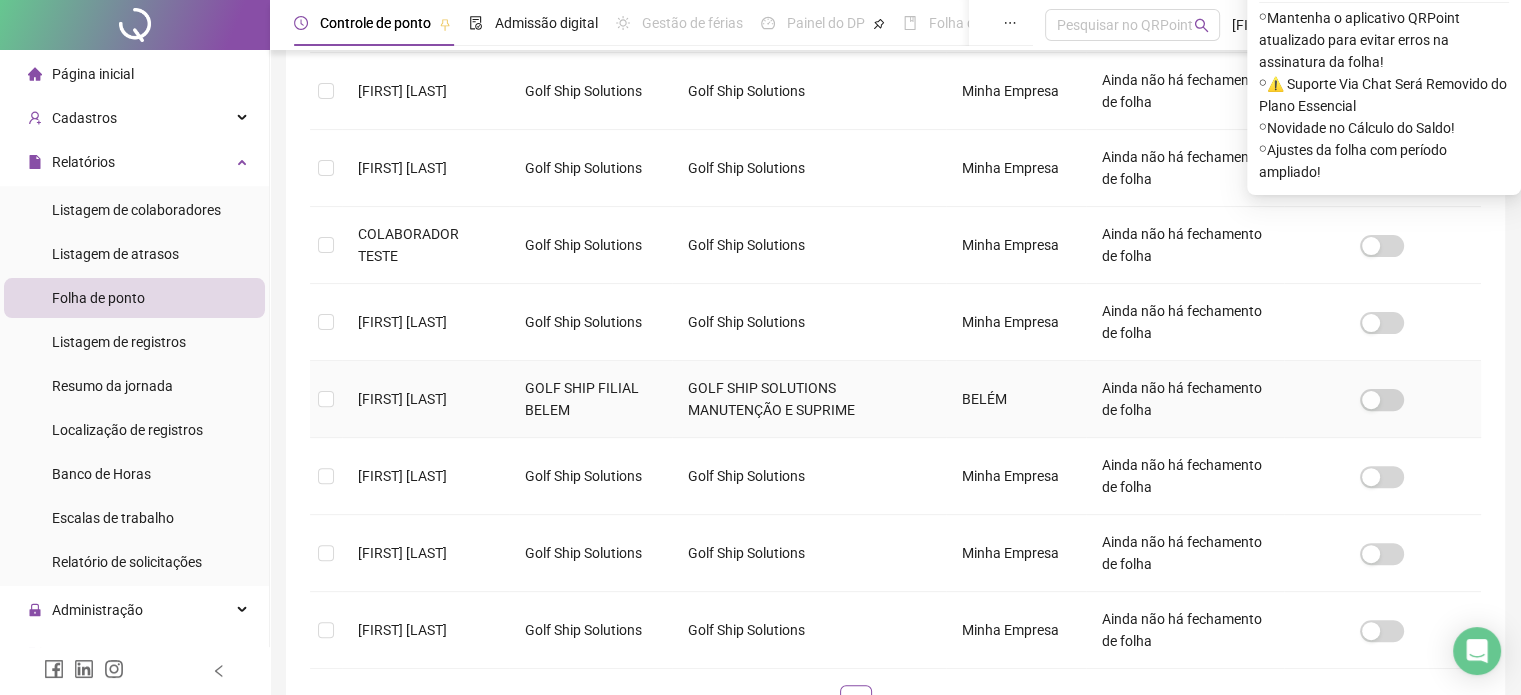 scroll, scrollTop: 661, scrollLeft: 0, axis: vertical 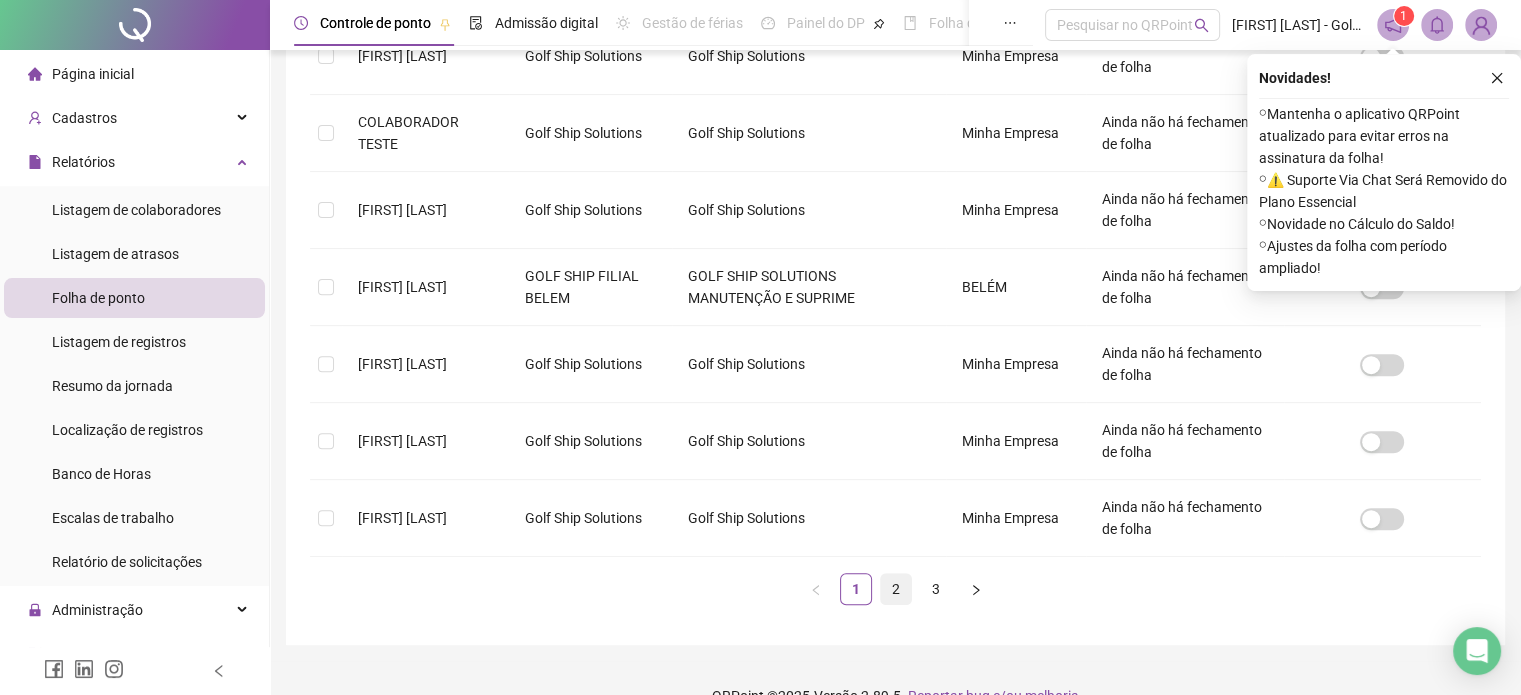click on "2" at bounding box center (896, 589) 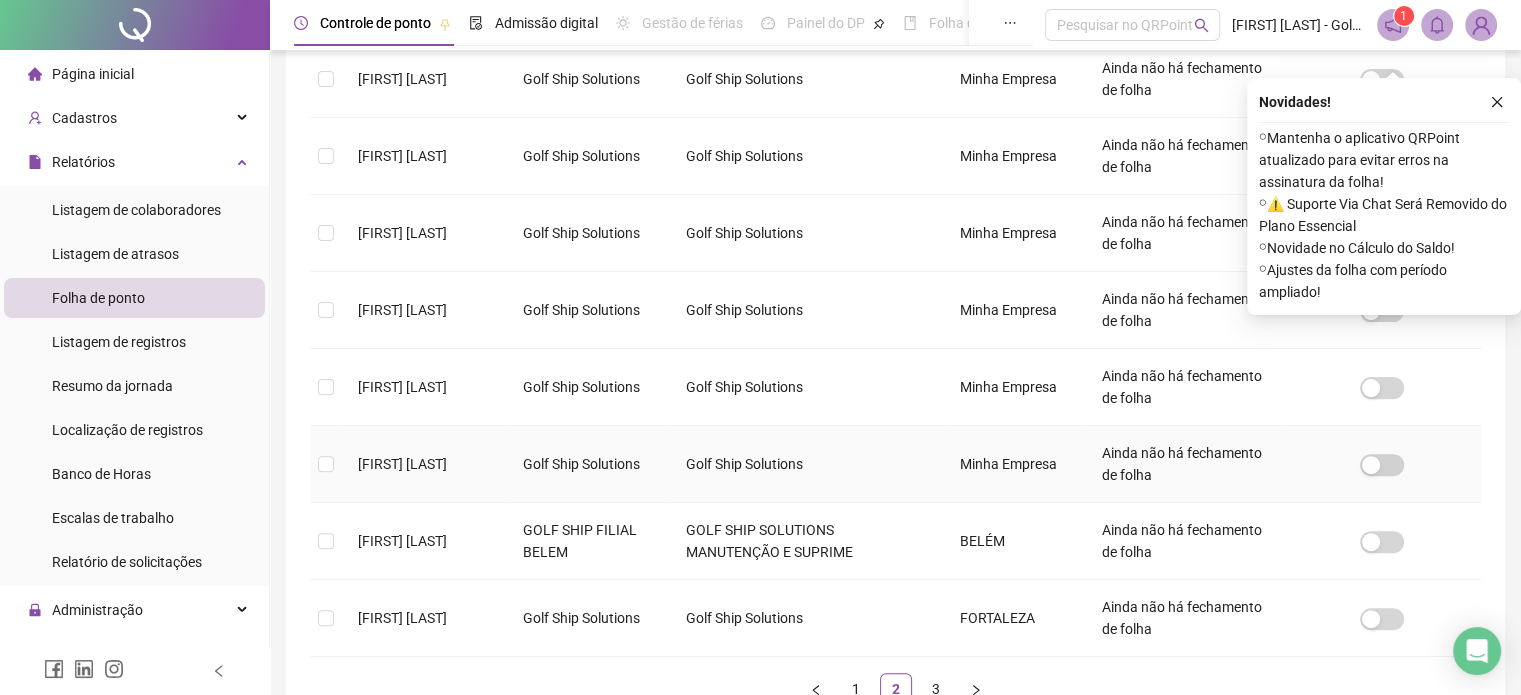 scroll, scrollTop: 661, scrollLeft: 0, axis: vertical 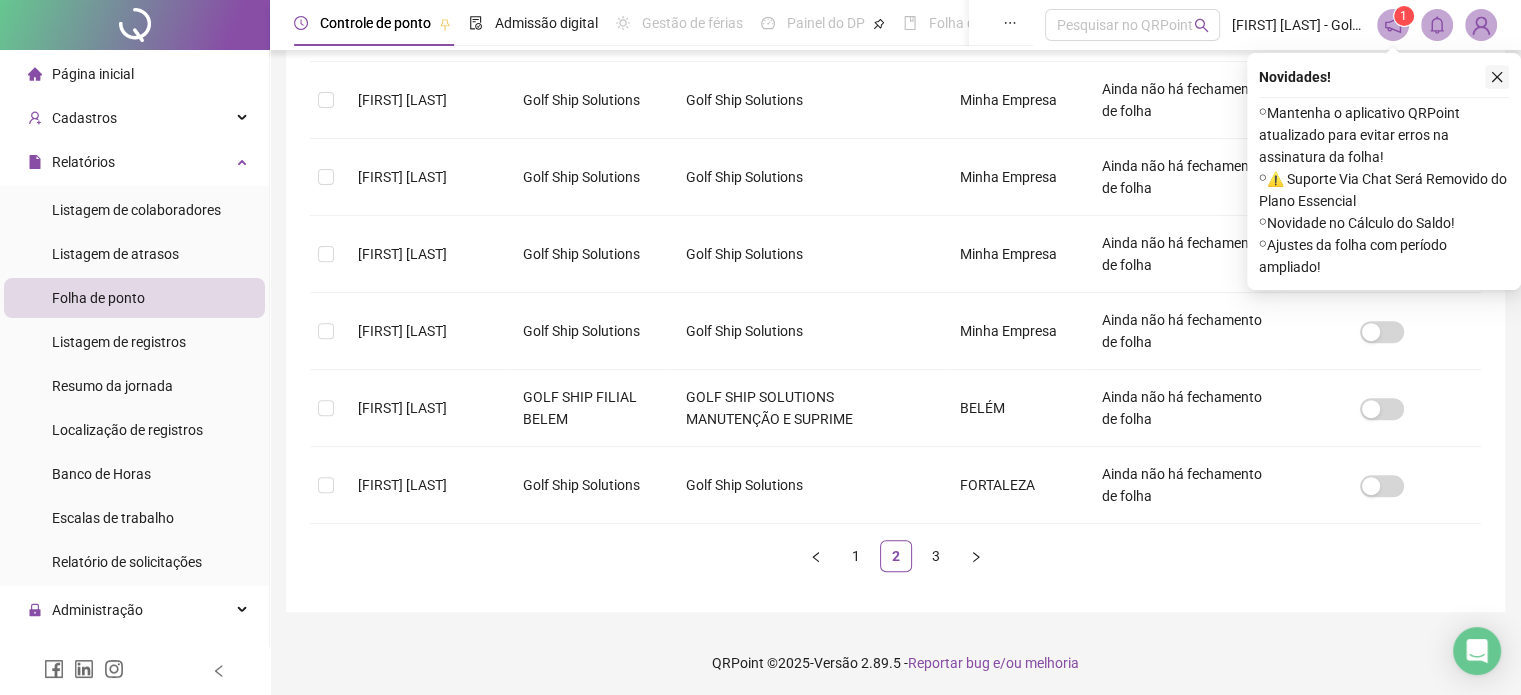 click 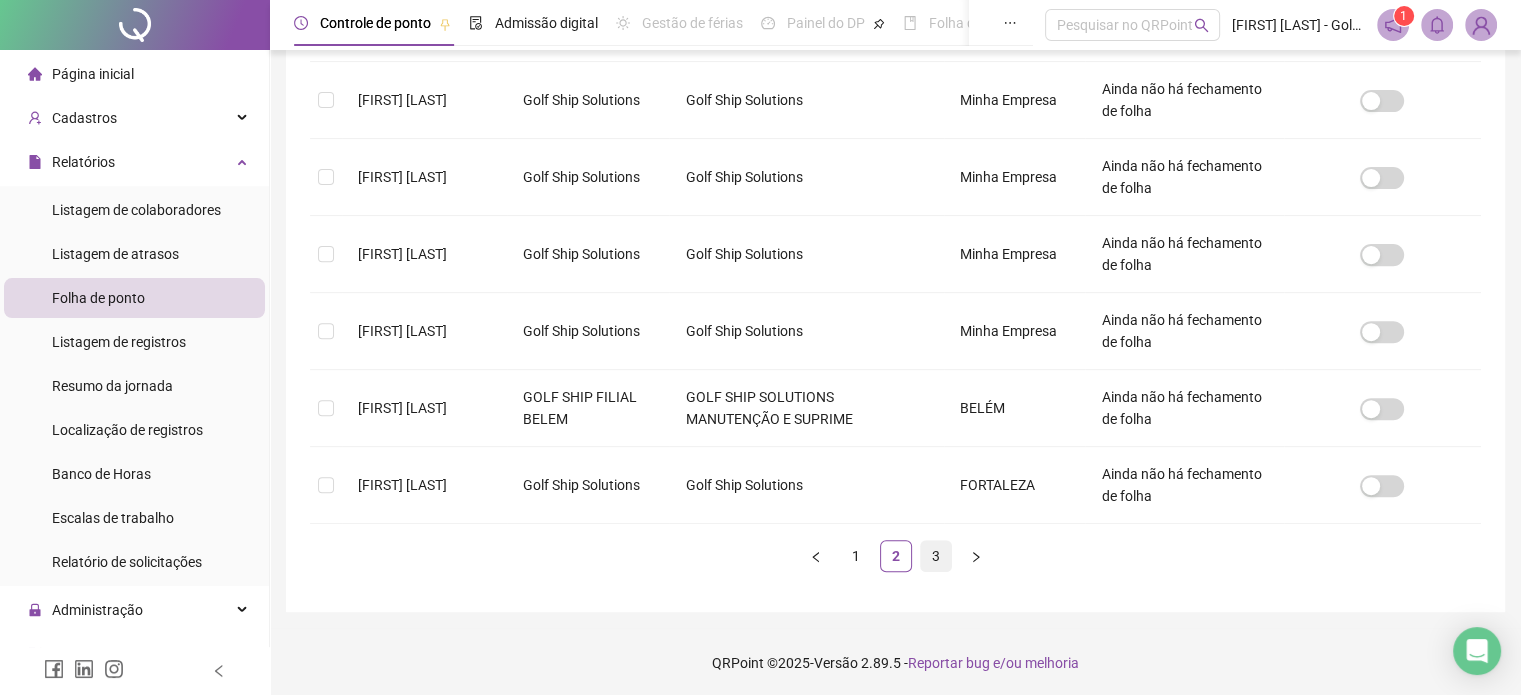 click on "3" at bounding box center (936, 556) 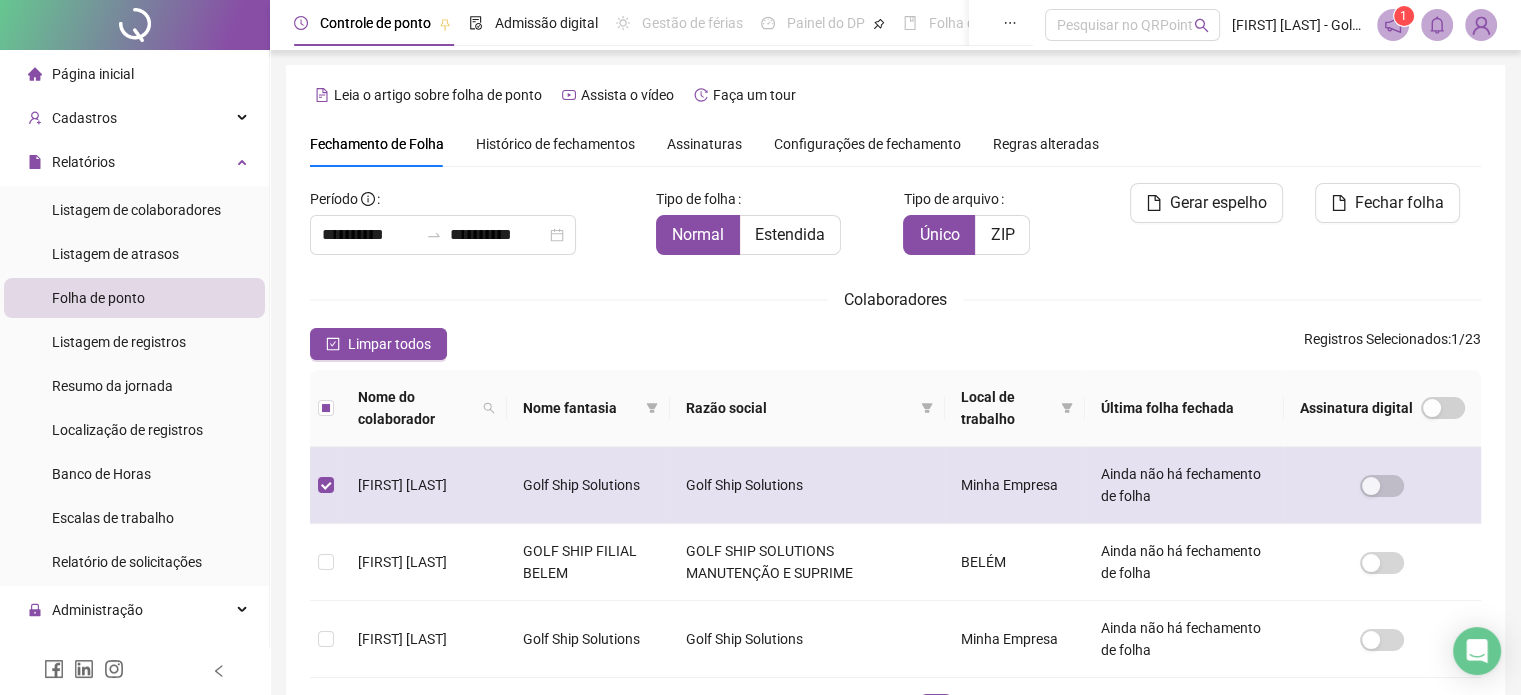 scroll, scrollTop: 0, scrollLeft: 0, axis: both 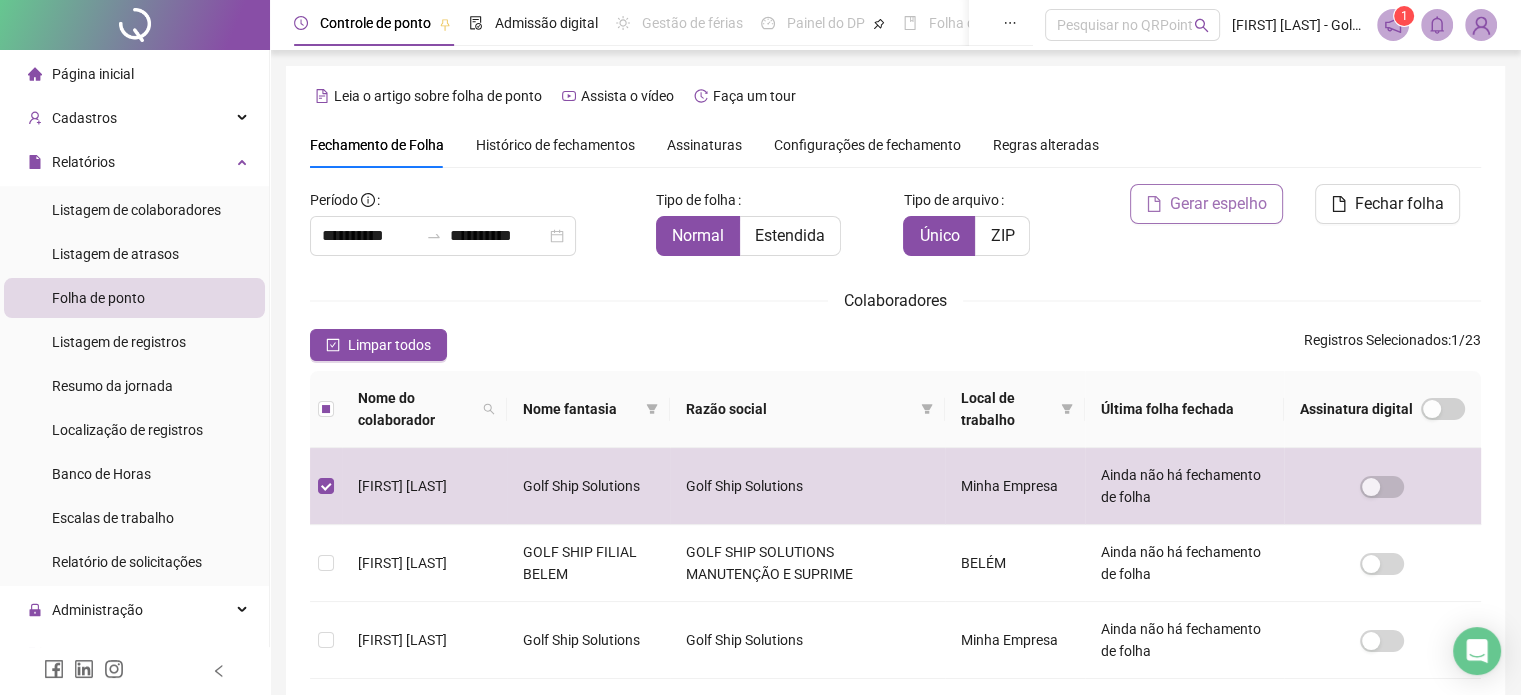 click on "Gerar espelho" at bounding box center (1218, 204) 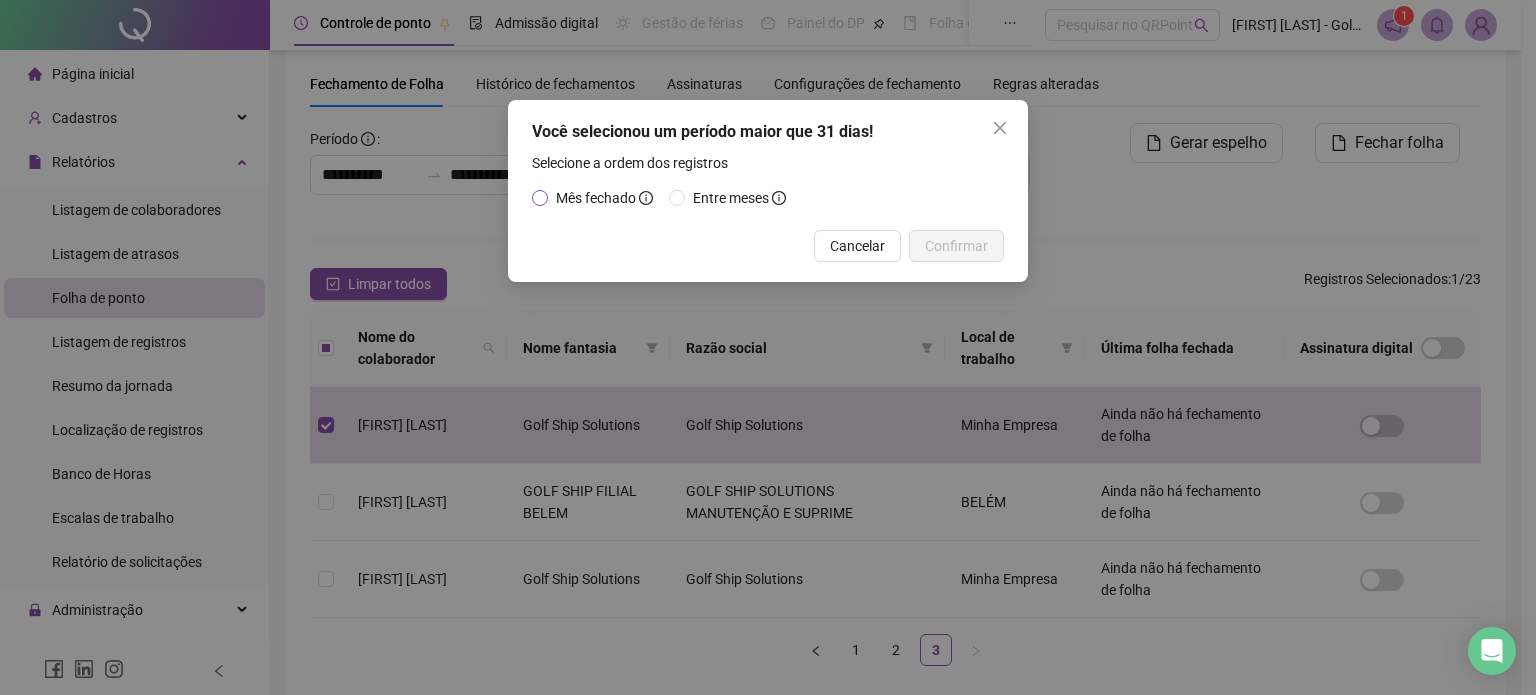 click on "Mês fechado" at bounding box center [604, 198] 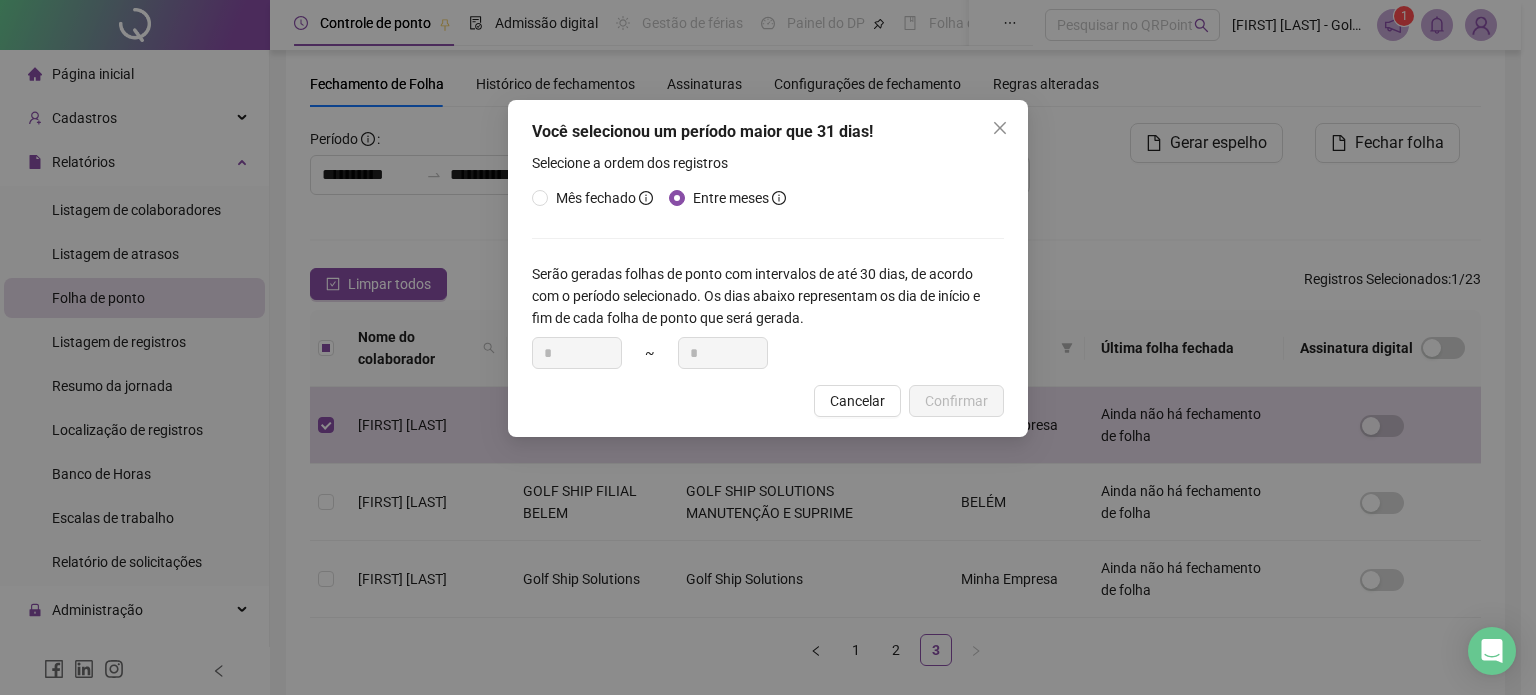 click on "* ~ *" at bounding box center [768, 353] 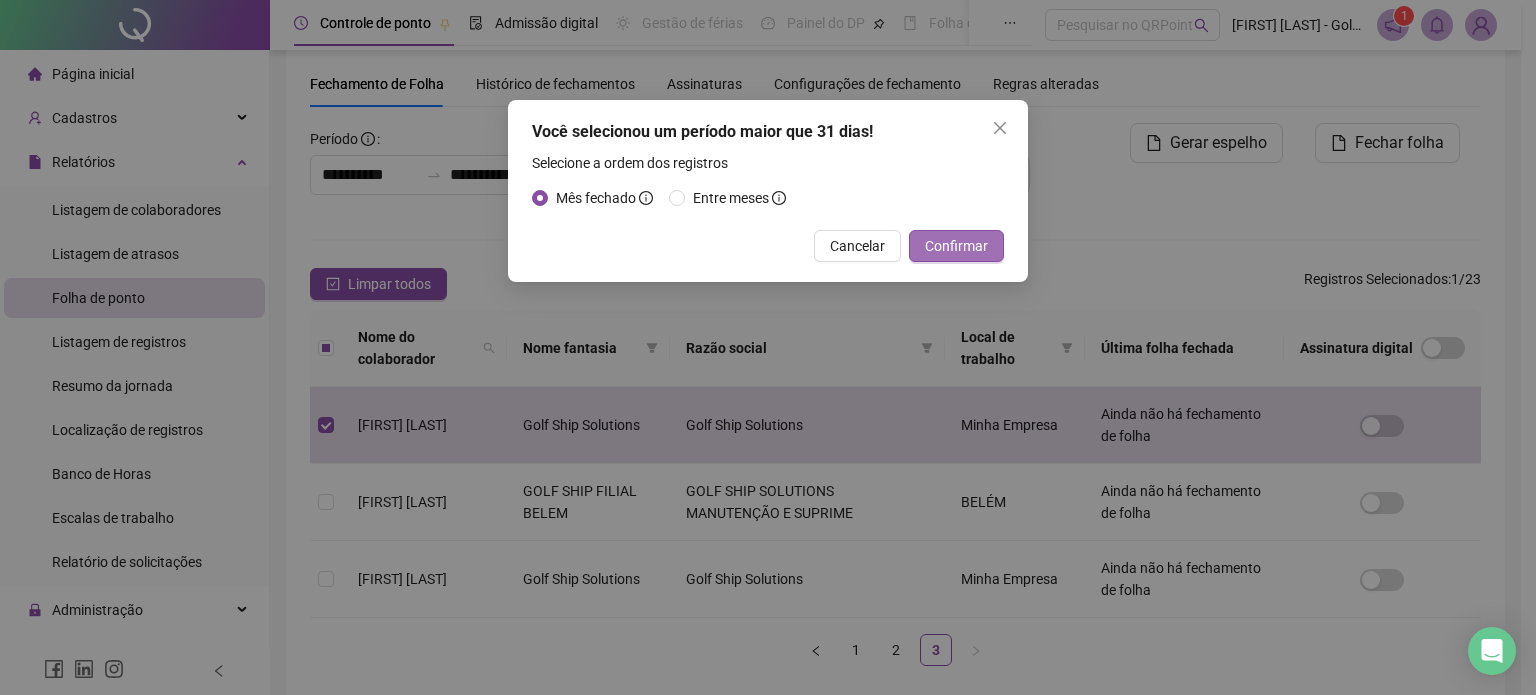 click on "Confirmar" at bounding box center [956, 246] 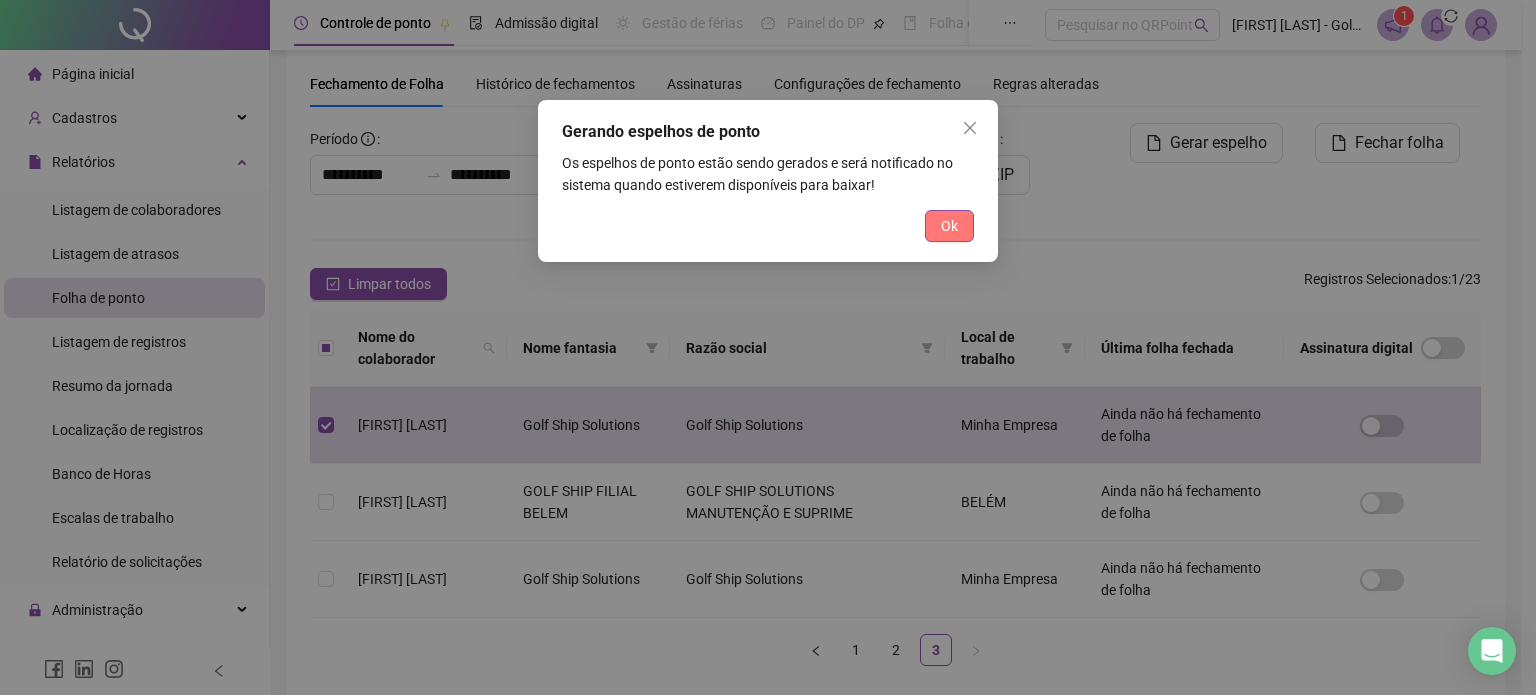 click on "Ok" at bounding box center (949, 226) 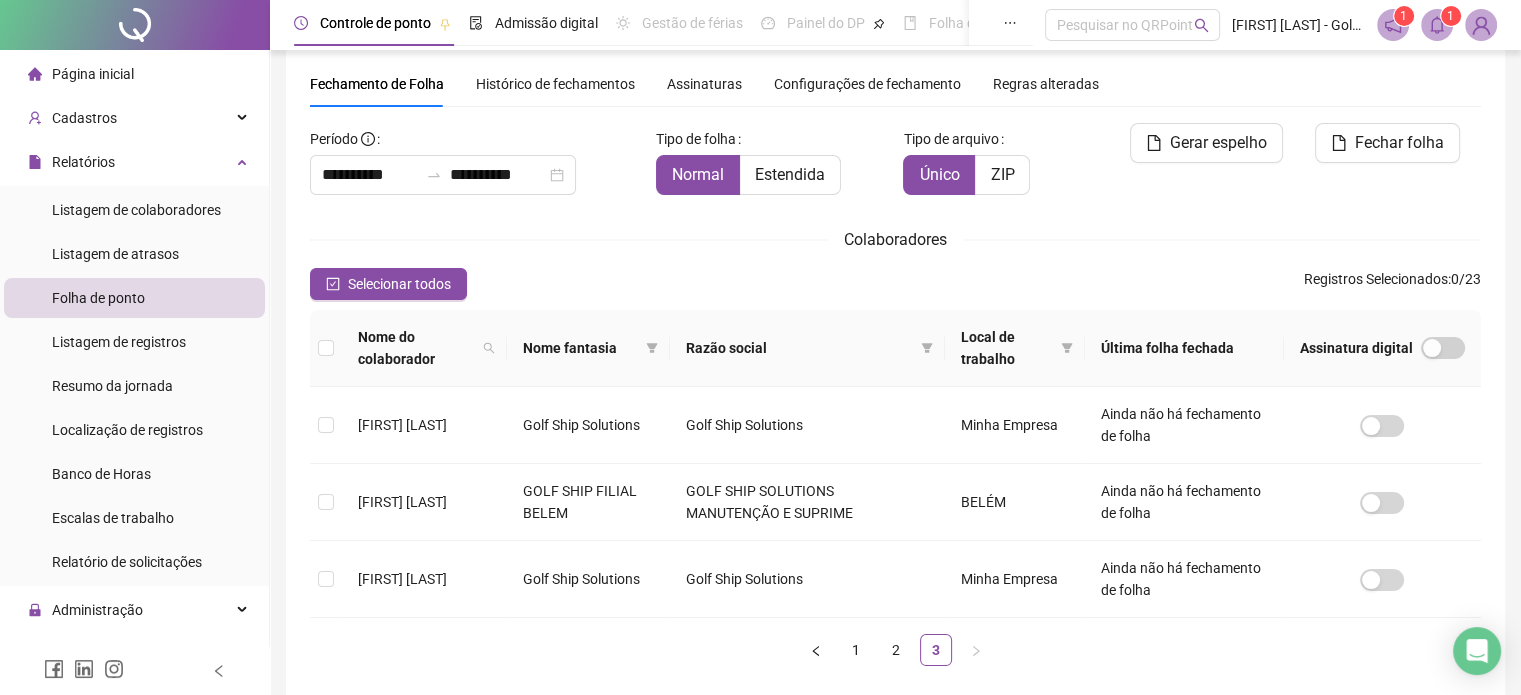 click 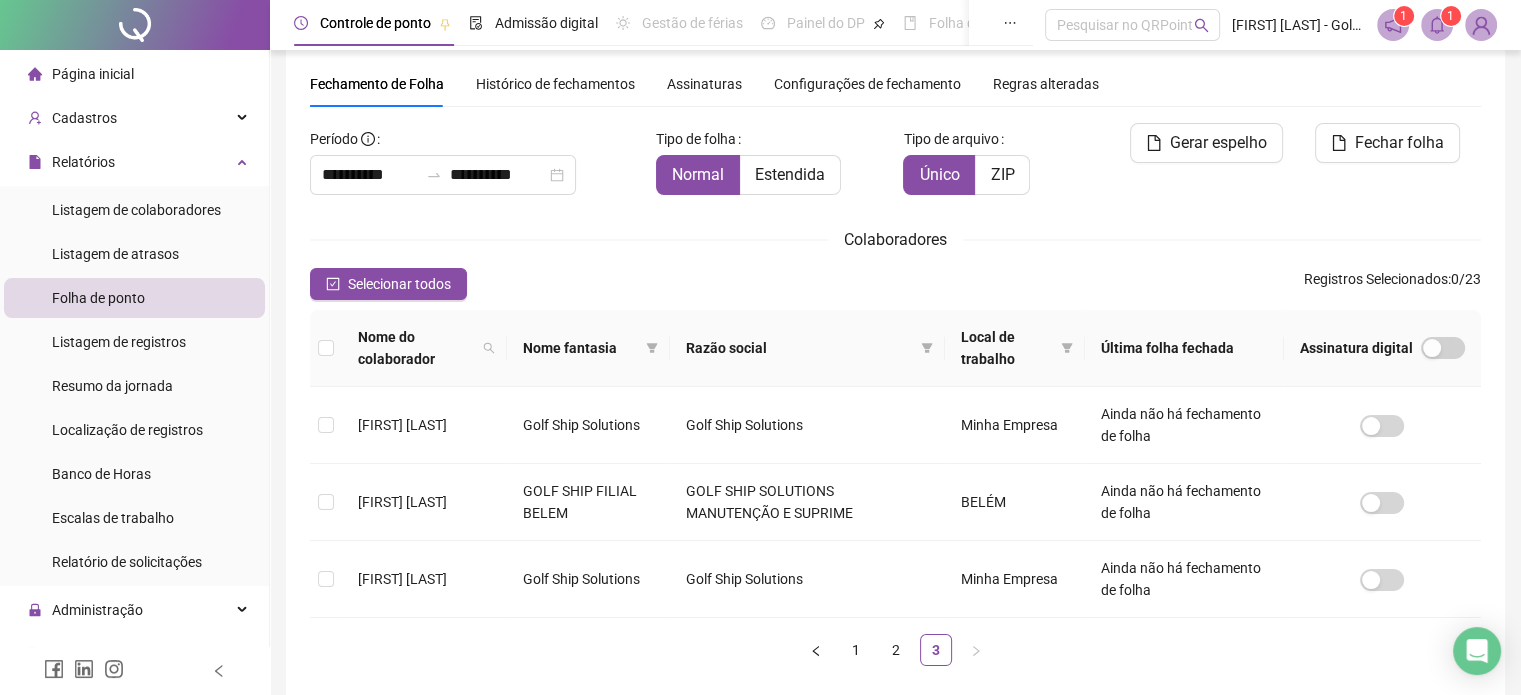 click 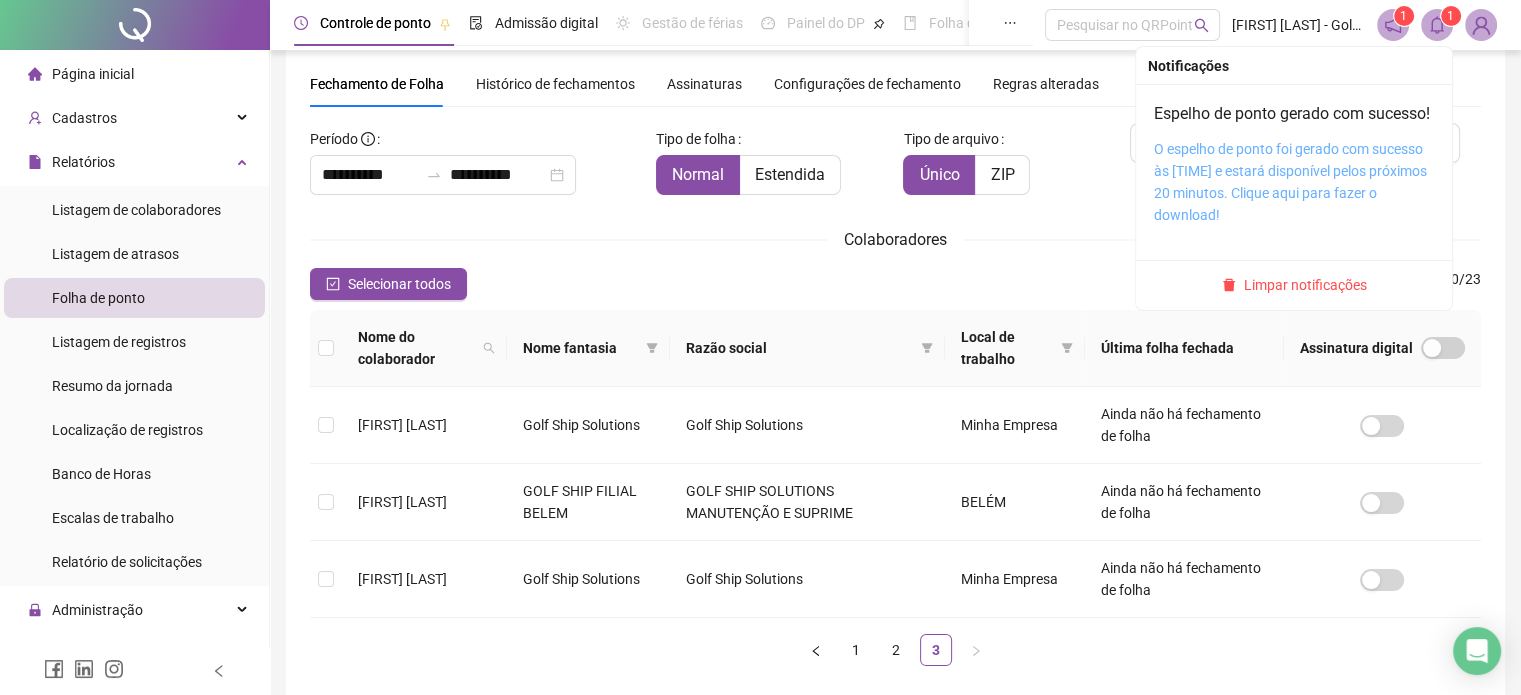 click on "O espelho de ponto foi gerado com sucesso às [TIME] e estará disponível pelos próximos 20 minutos.
Clique aqui para fazer o download!" at bounding box center [1290, 182] 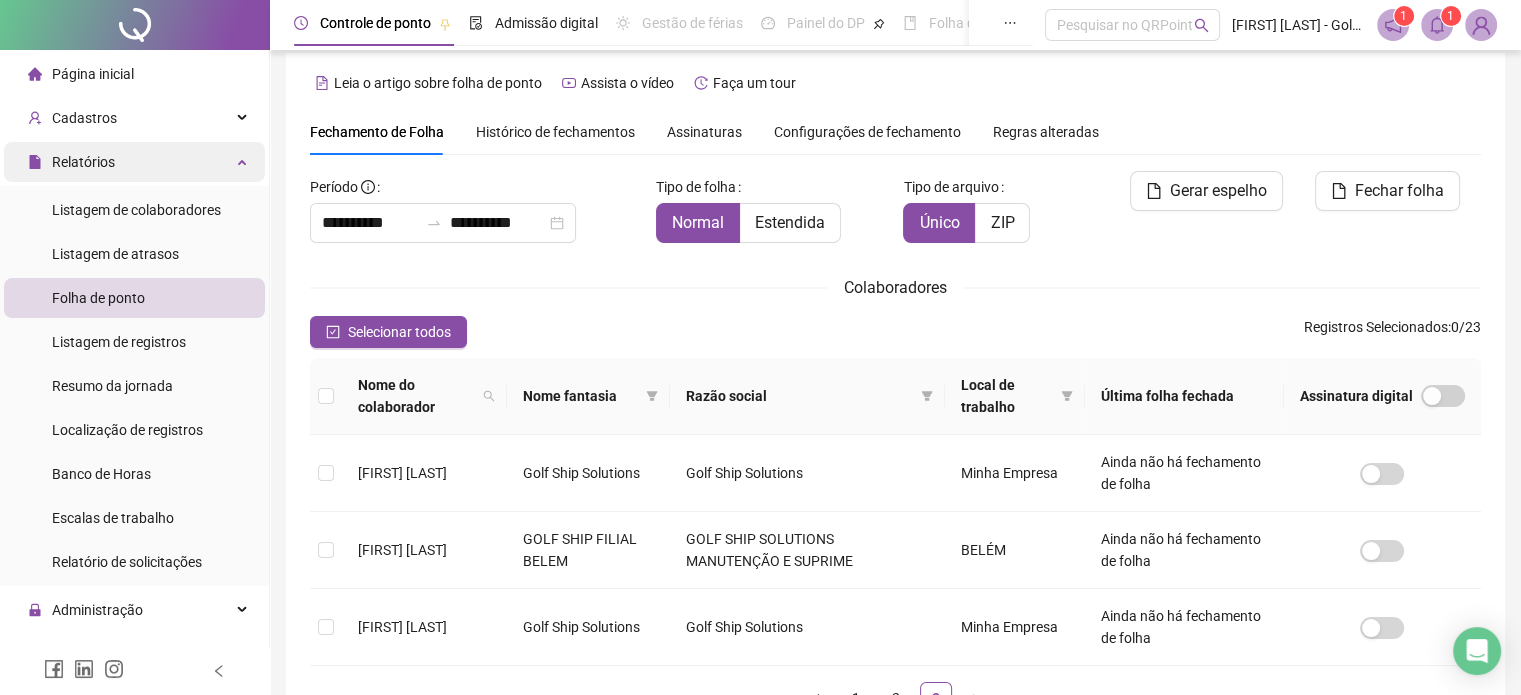 scroll, scrollTop: 0, scrollLeft: 0, axis: both 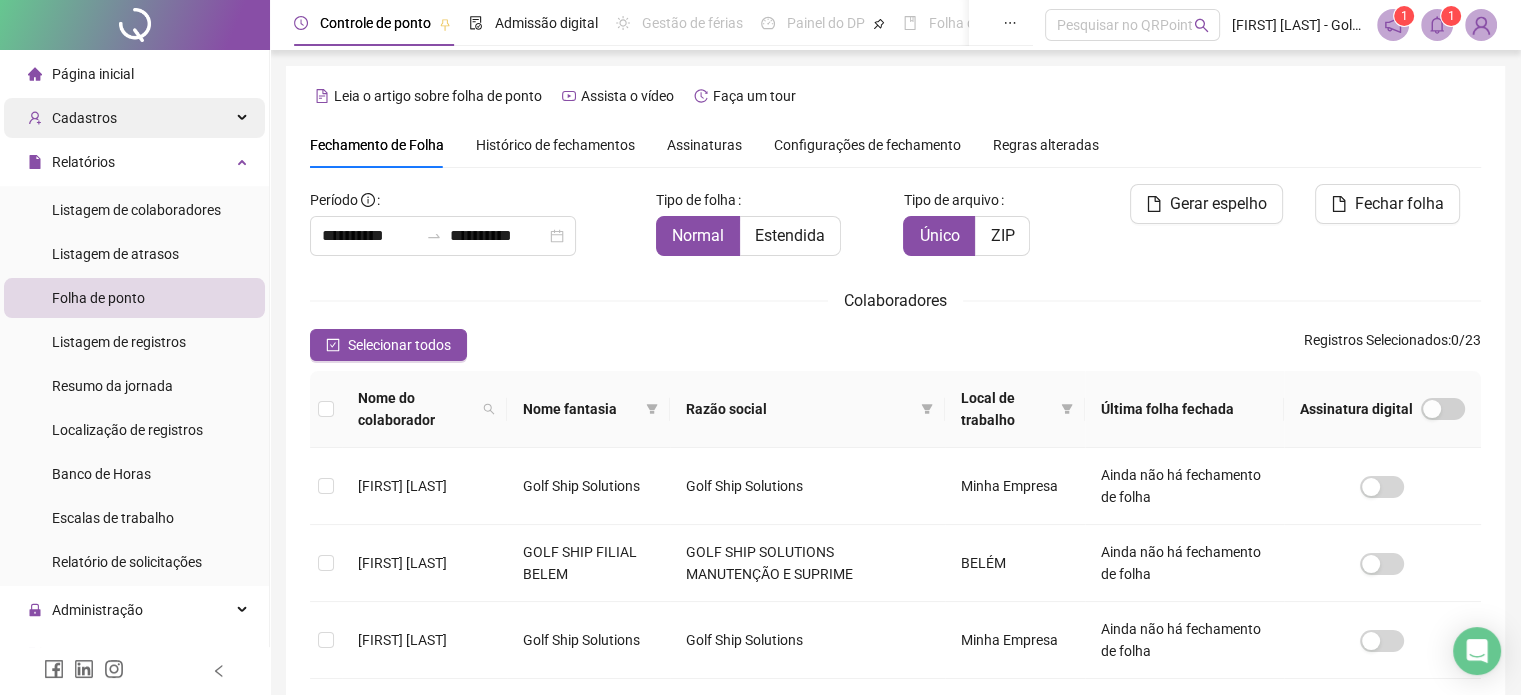 click on "Cadastros" at bounding box center [84, 118] 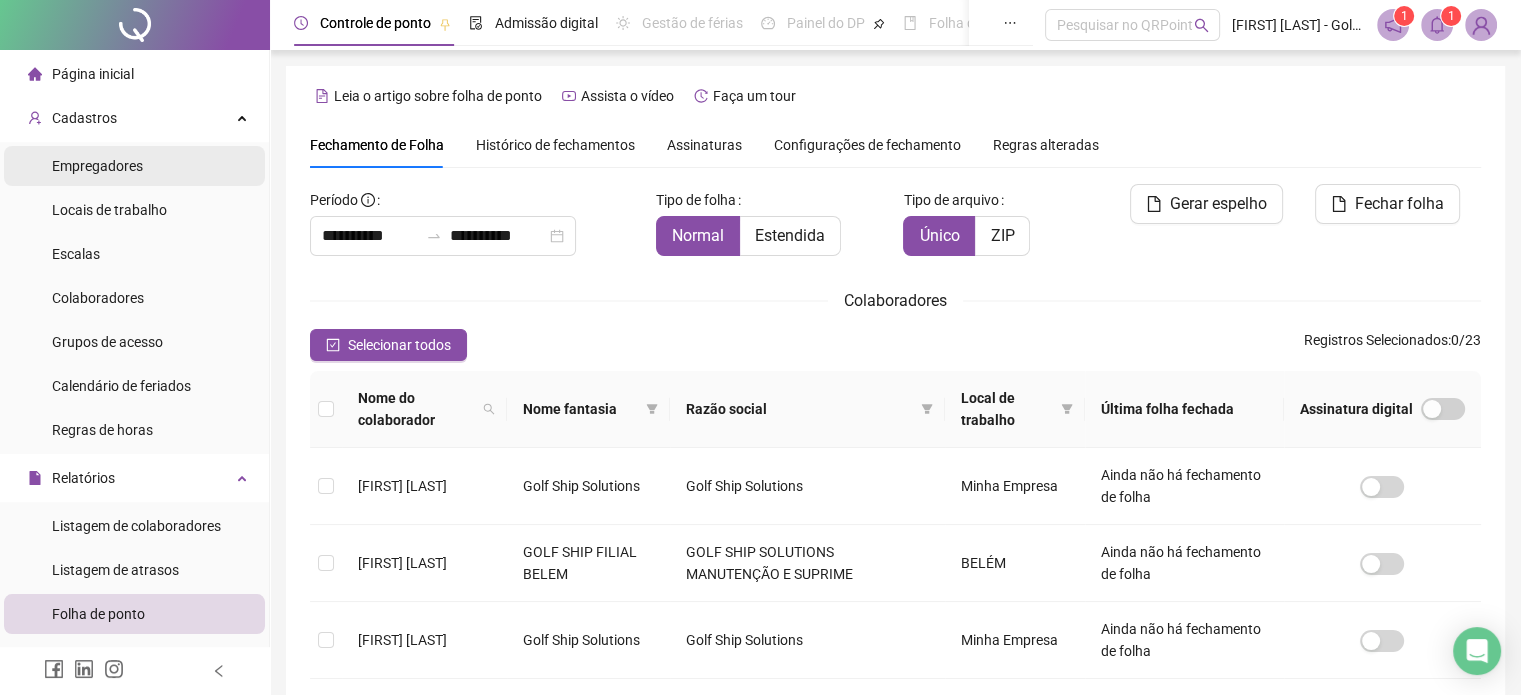 click on "Empregadores" at bounding box center (97, 166) 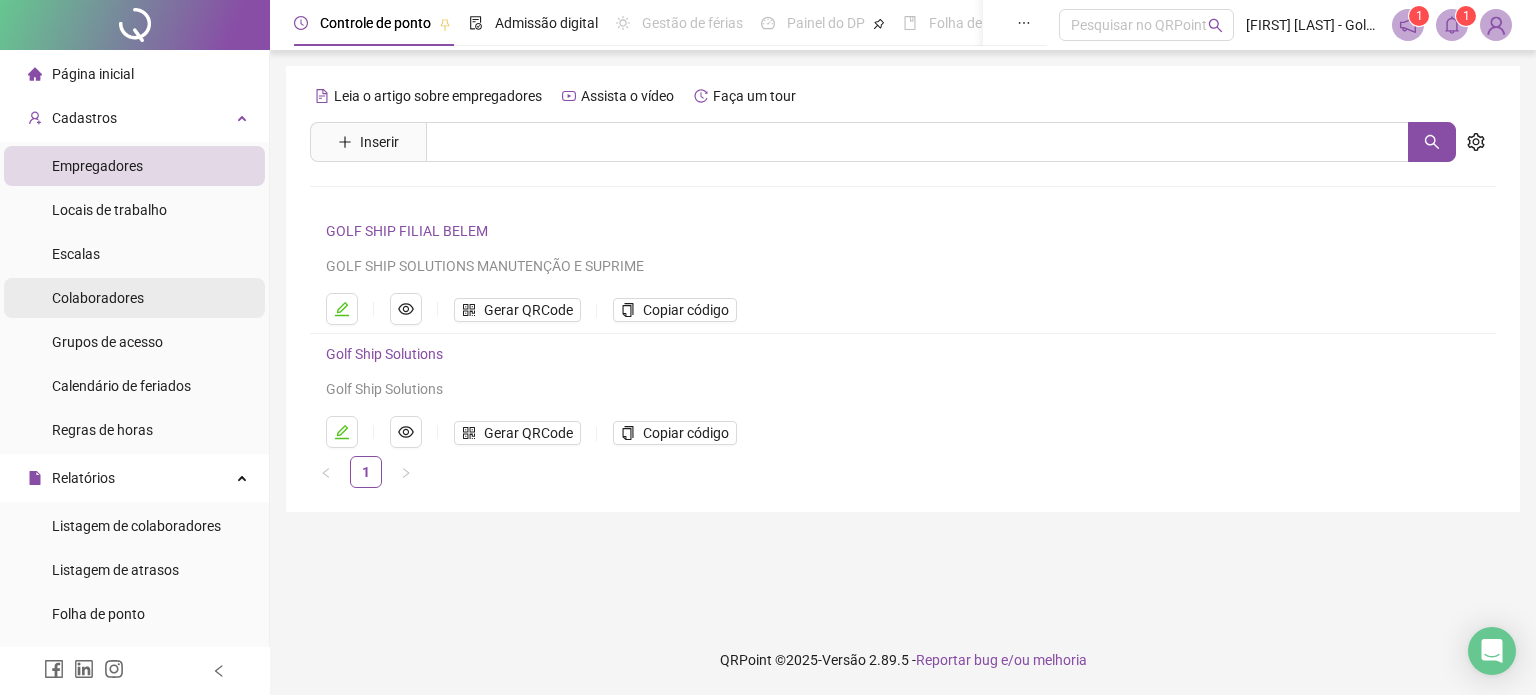 click on "Colaboradores" at bounding box center [98, 298] 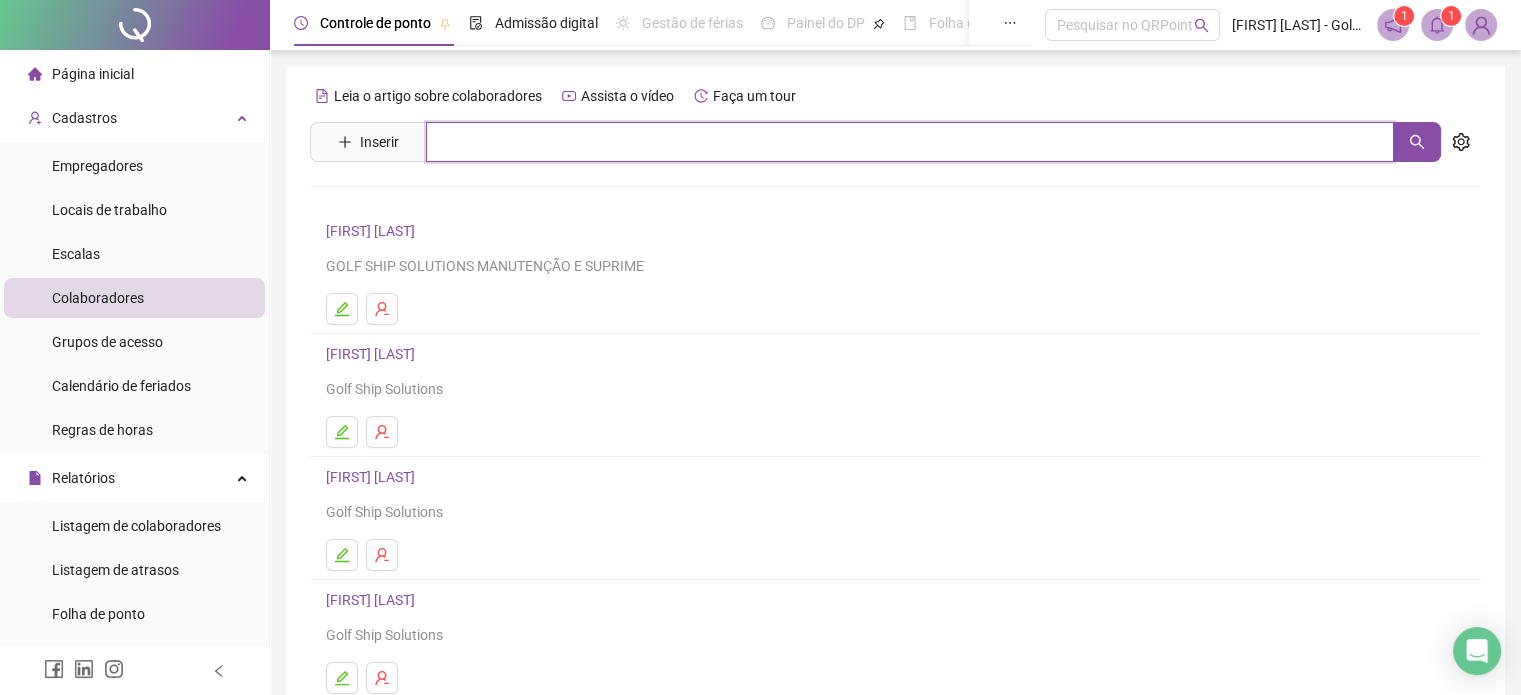 click at bounding box center (910, 142) 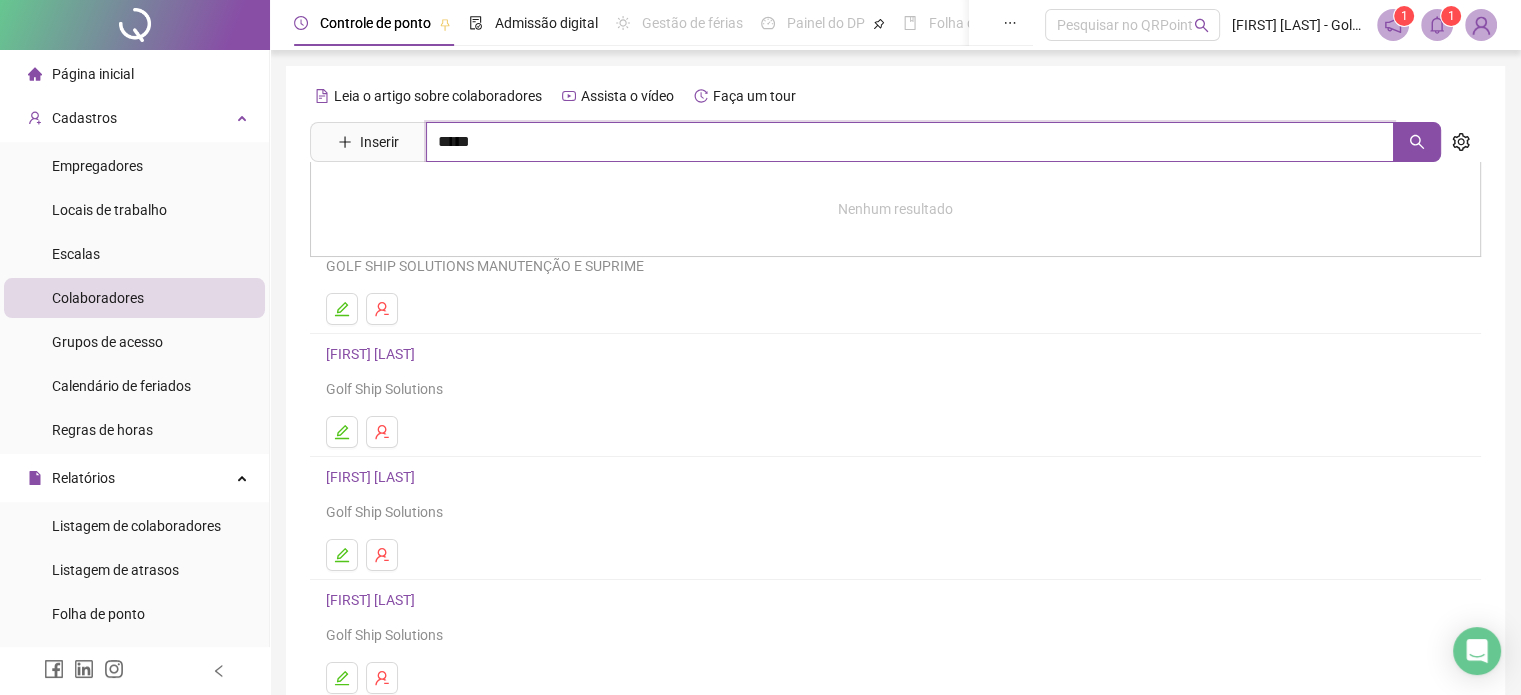 type on "*****" 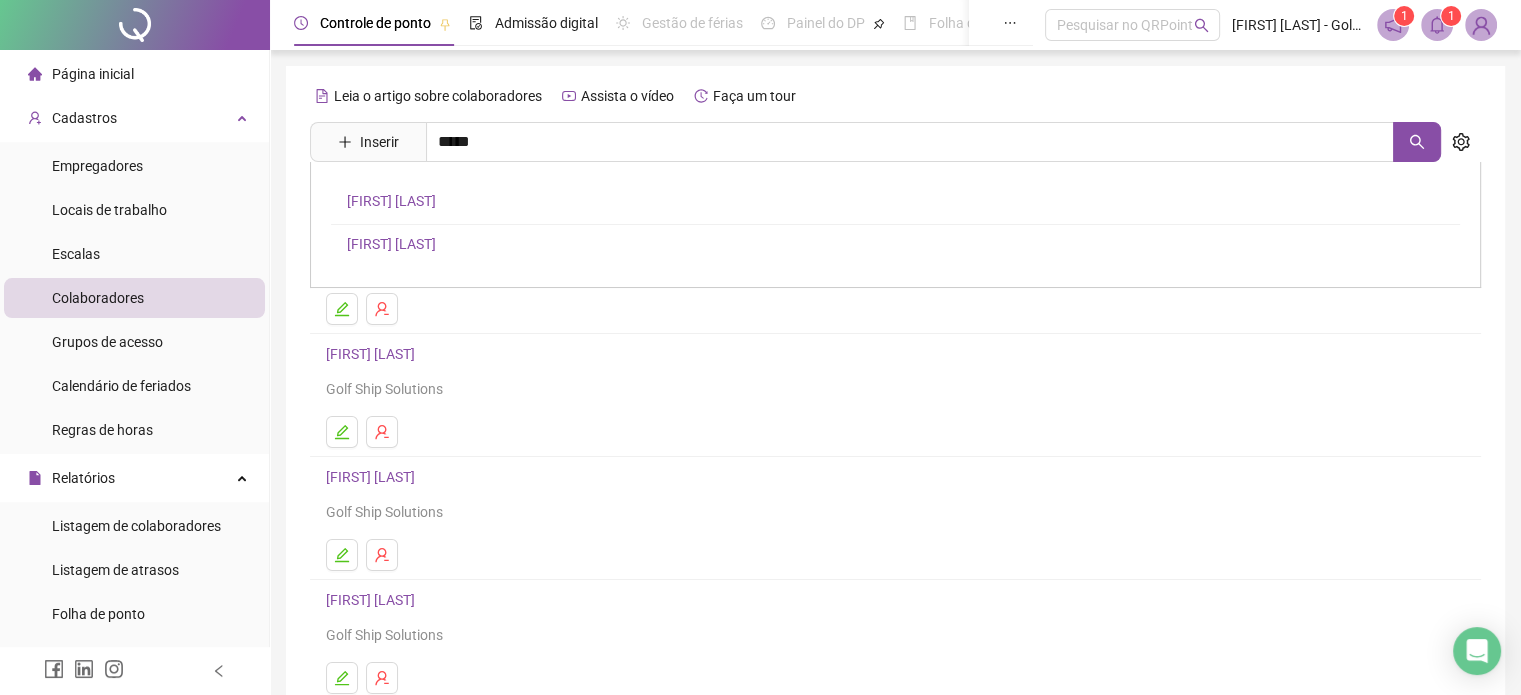 click on "[FIRST] [LAST]   [FIRST] [LAST]" at bounding box center (895, 225) 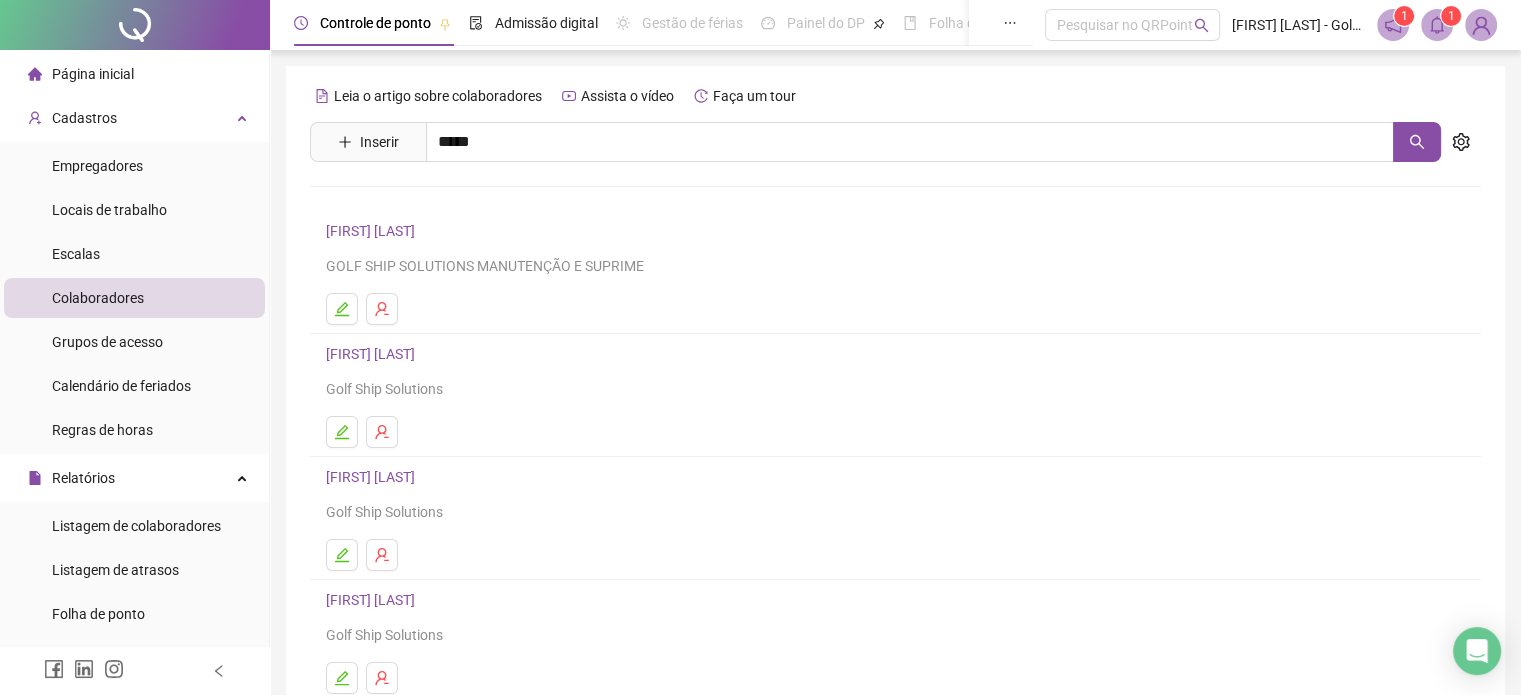 click on "[FIRST] [LAST]    GOLF SHIP SOLUTIONS MANUTENÇÃO E SUPRIME" at bounding box center (895, 248) 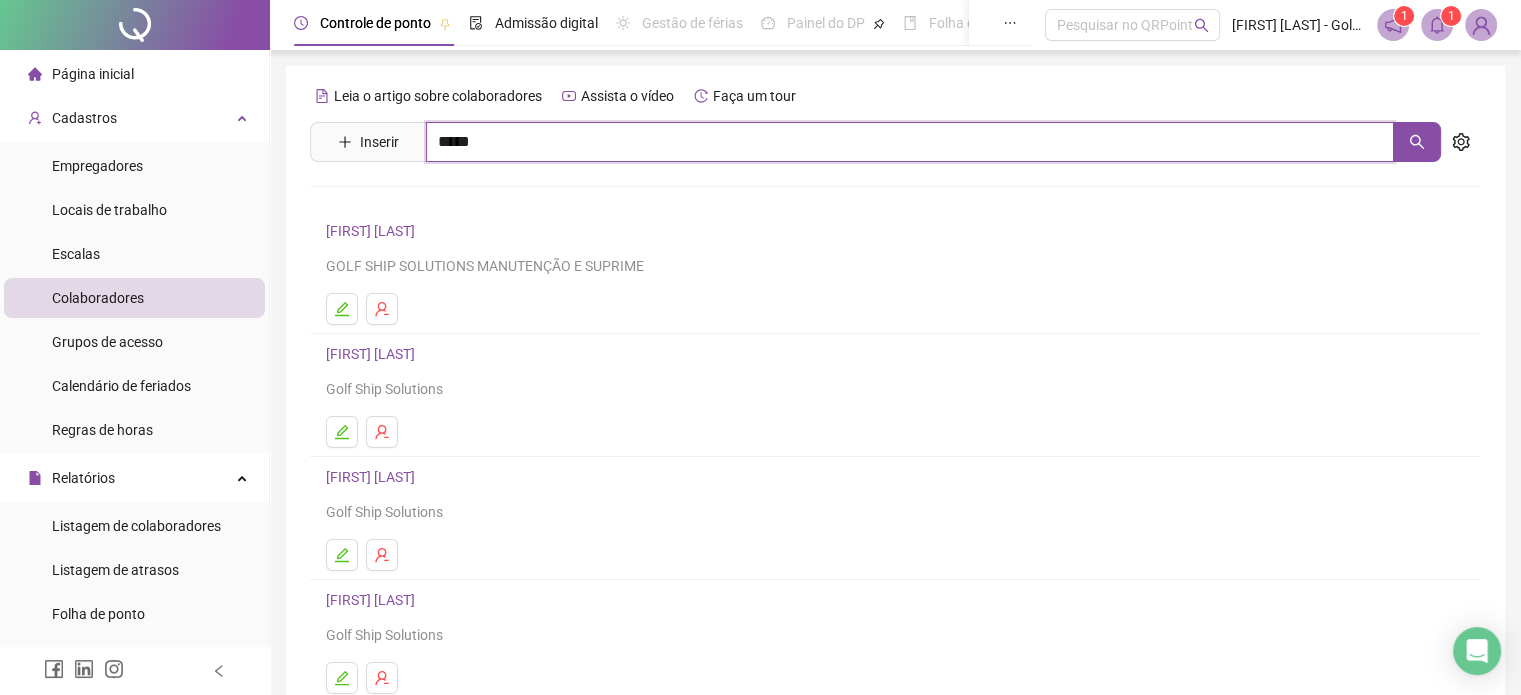 click on "*****" at bounding box center [910, 142] 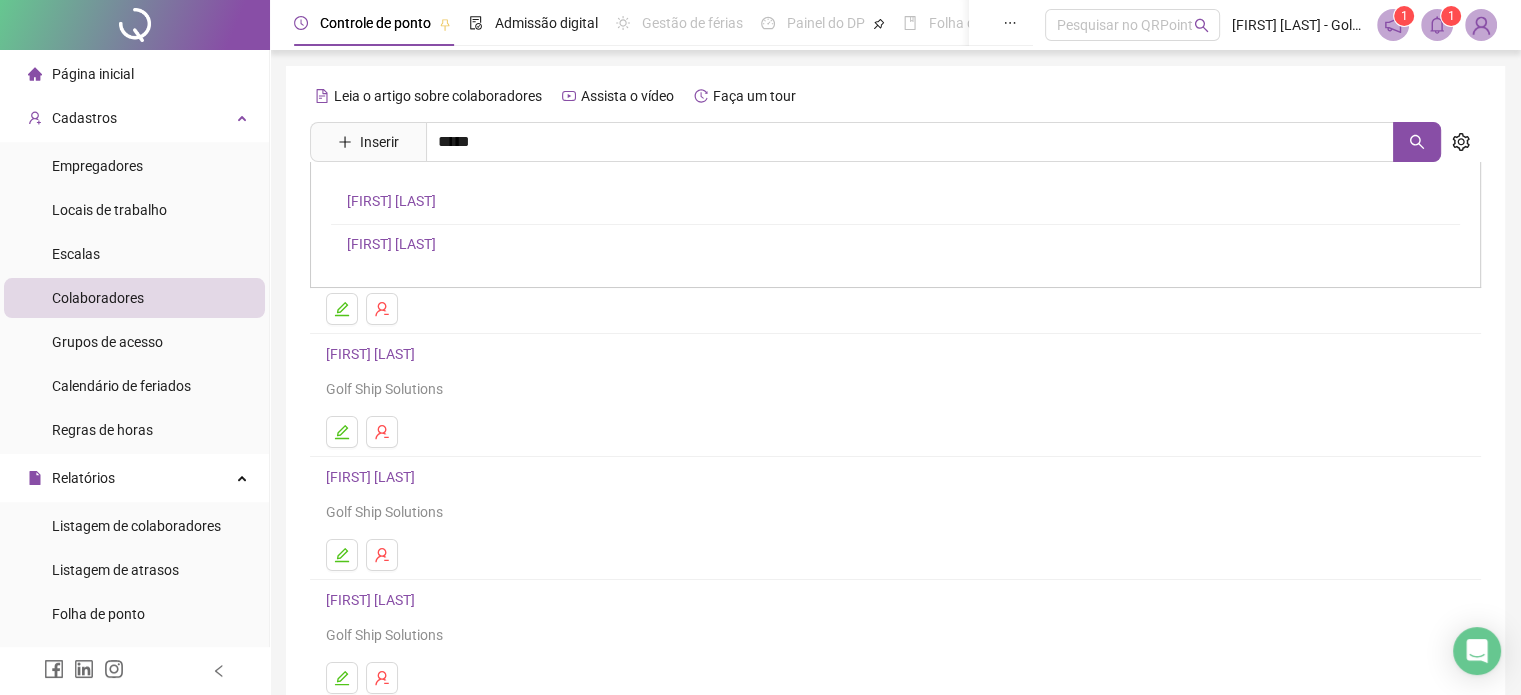 click on "[FIRST] [LAST]" at bounding box center (391, 244) 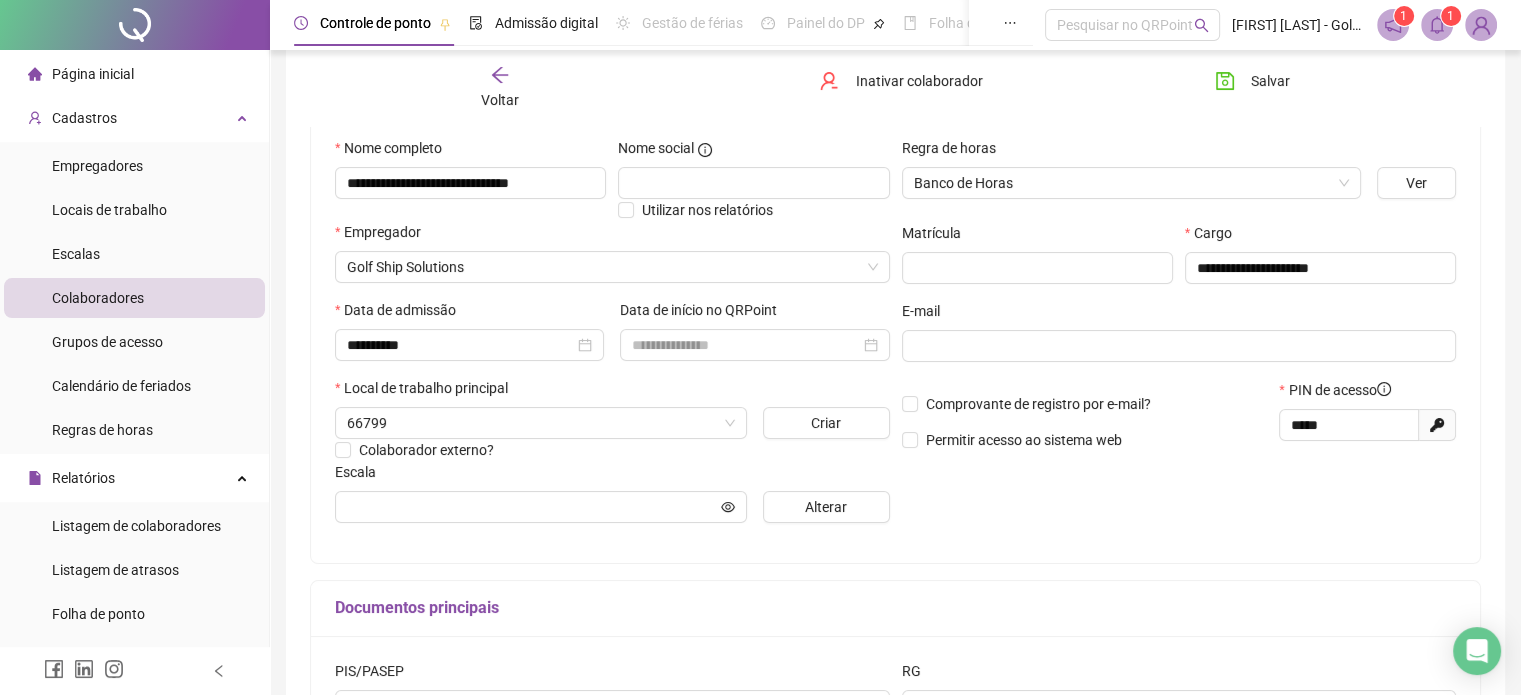 scroll, scrollTop: 300, scrollLeft: 0, axis: vertical 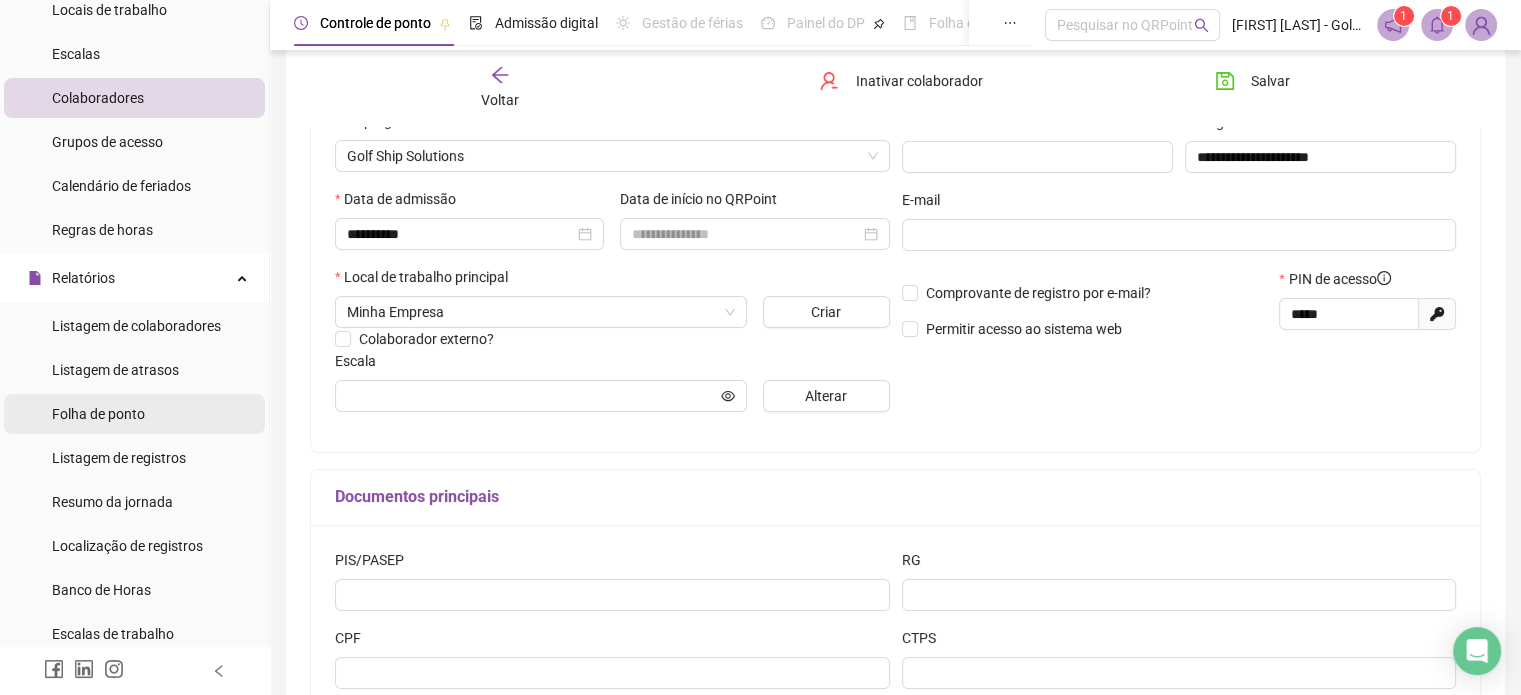 drag, startPoint x: 103, startPoint y: 419, endPoint x: 153, endPoint y: 422, distance: 50.08992 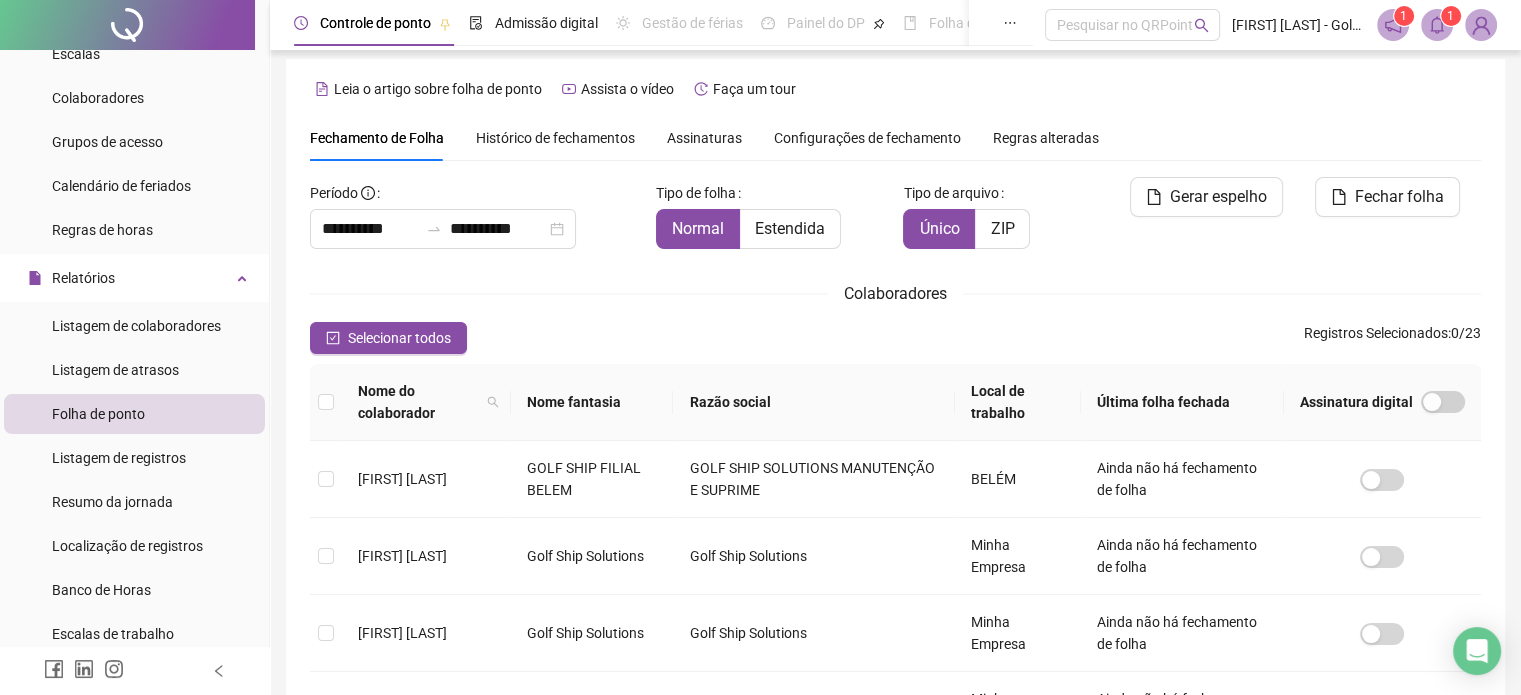 scroll, scrollTop: 61, scrollLeft: 0, axis: vertical 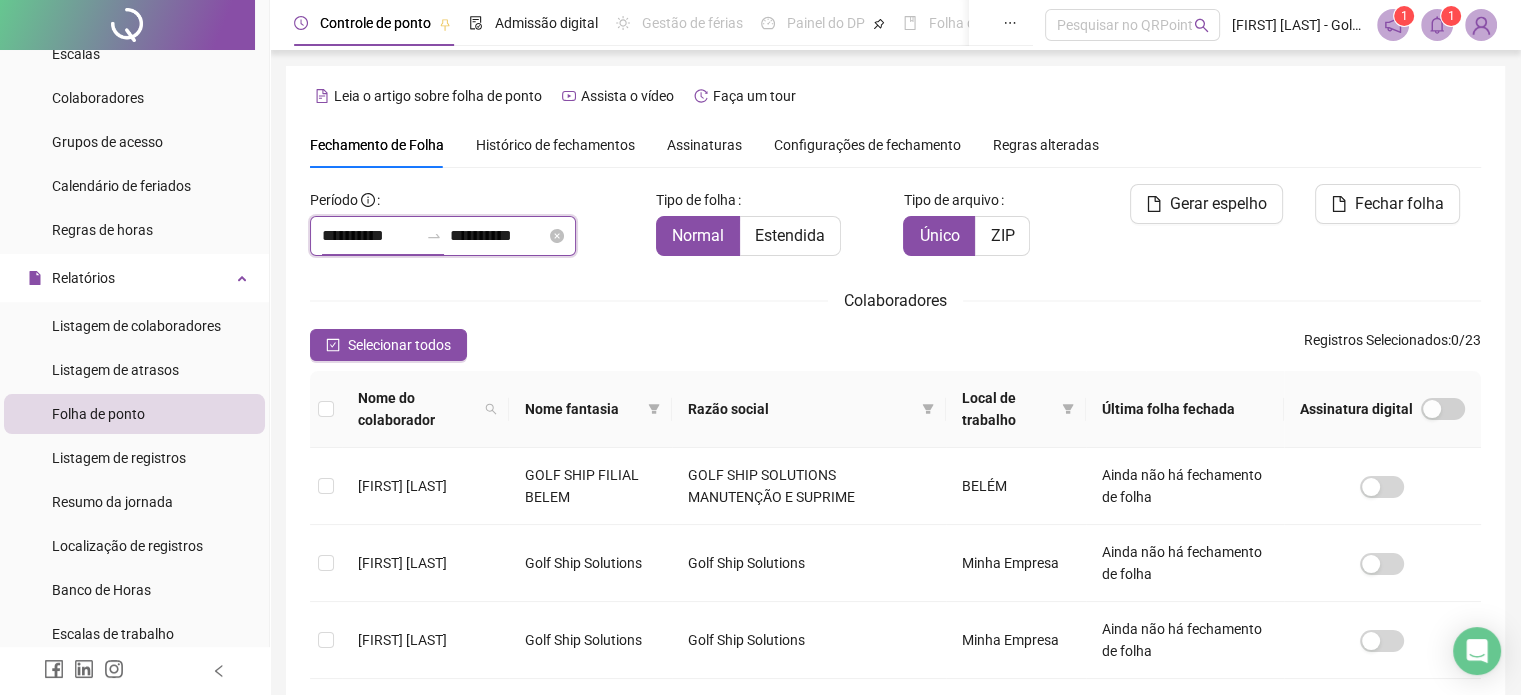 click on "**********" at bounding box center [370, 236] 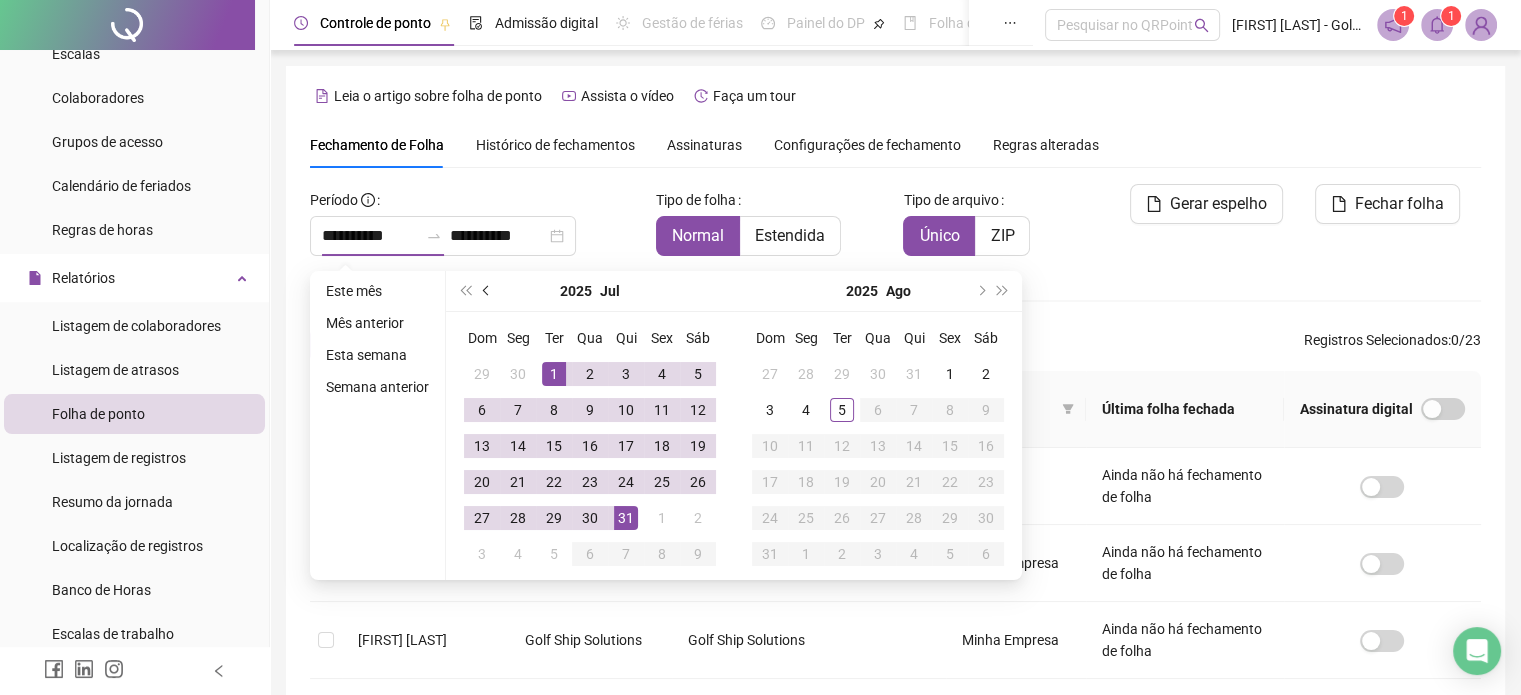 click at bounding box center [487, 291] 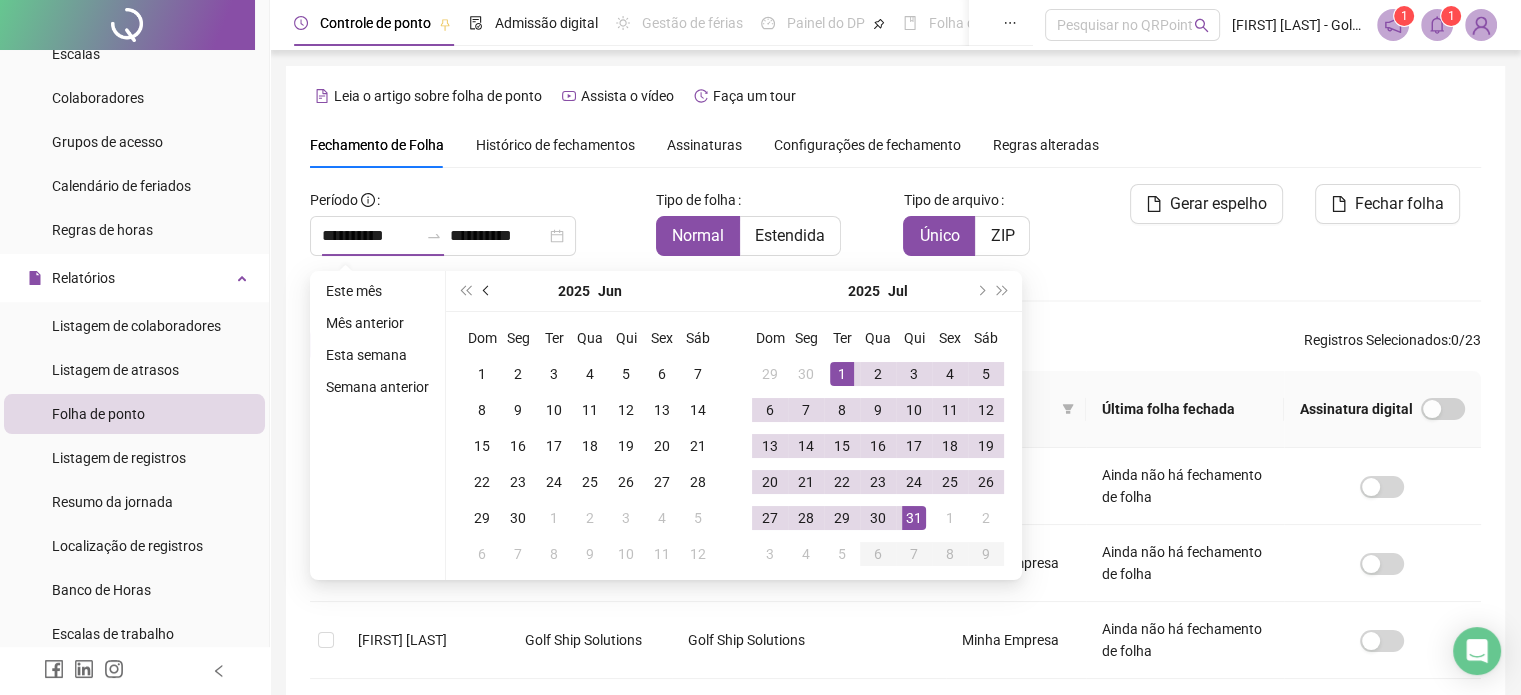 click at bounding box center [488, 291] 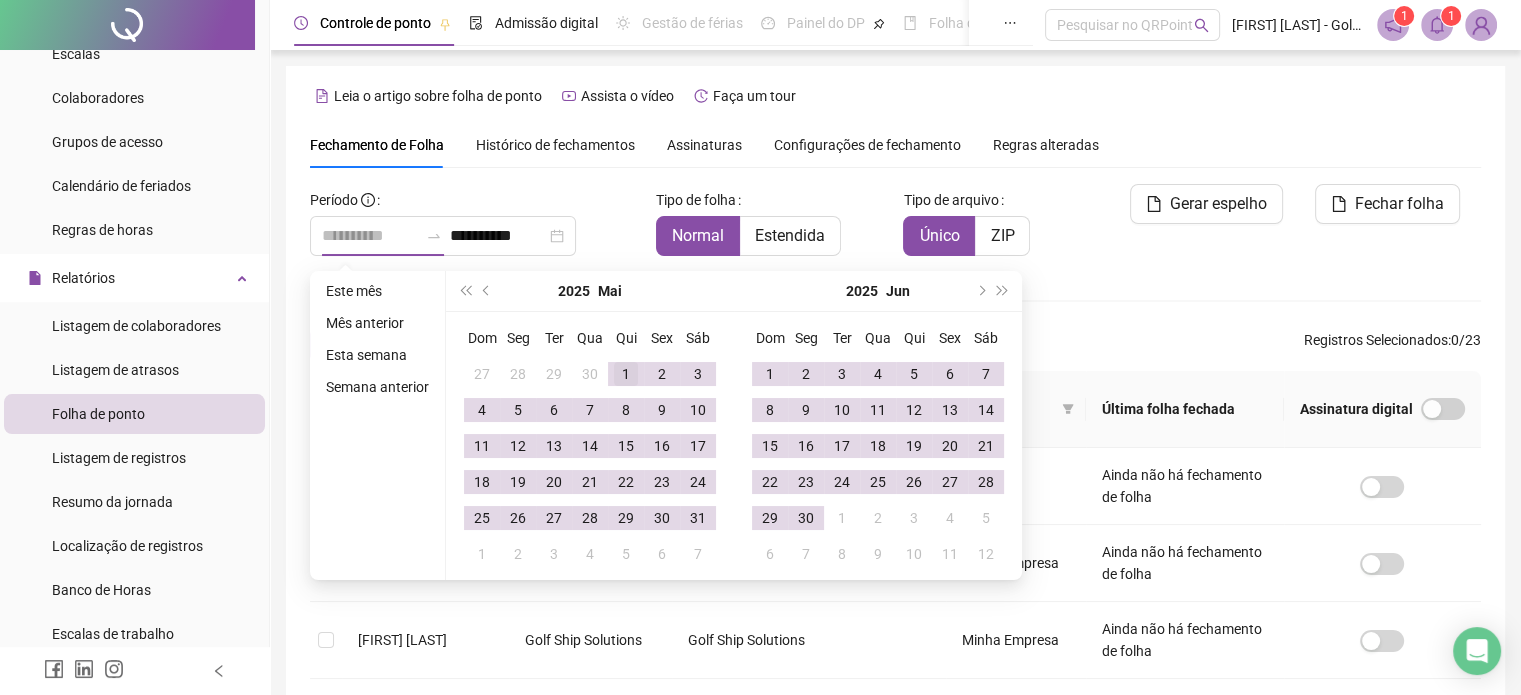 type on "**********" 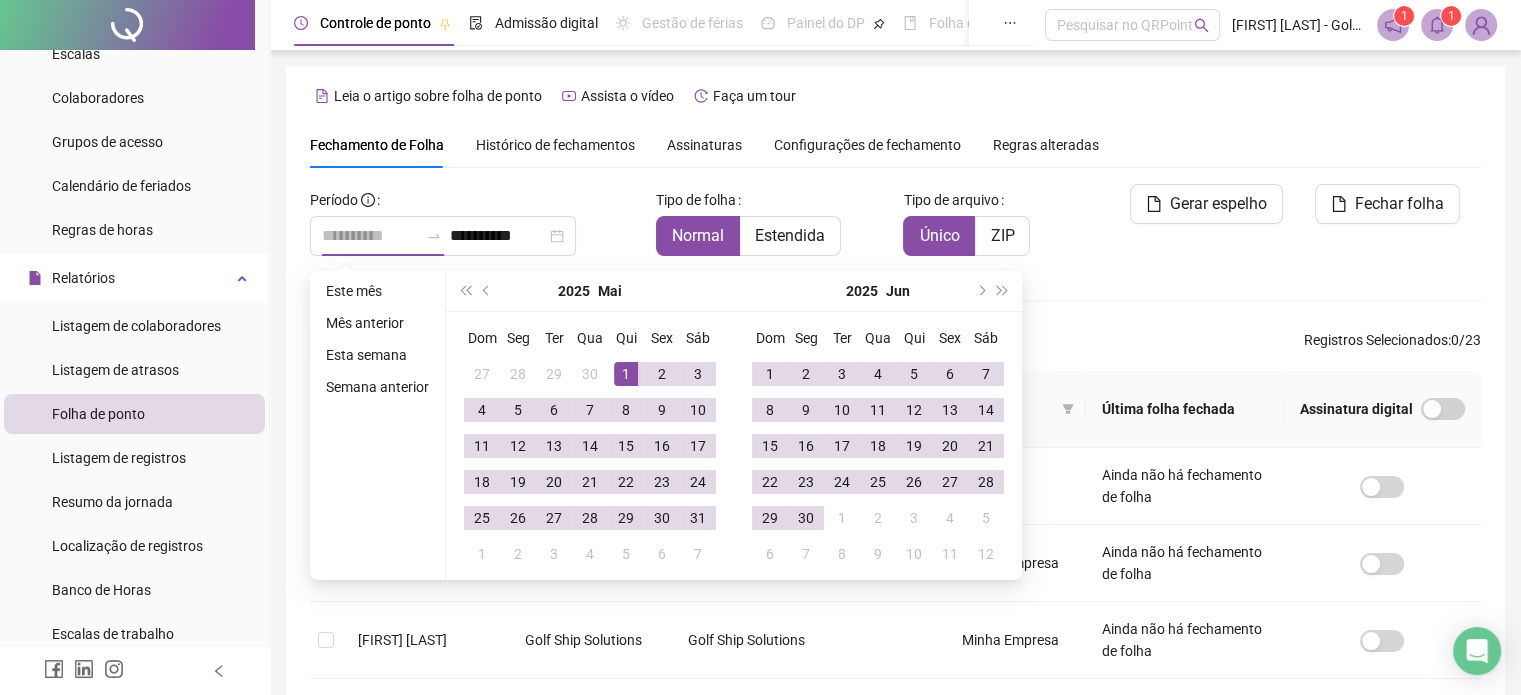 click on "1" at bounding box center (626, 374) 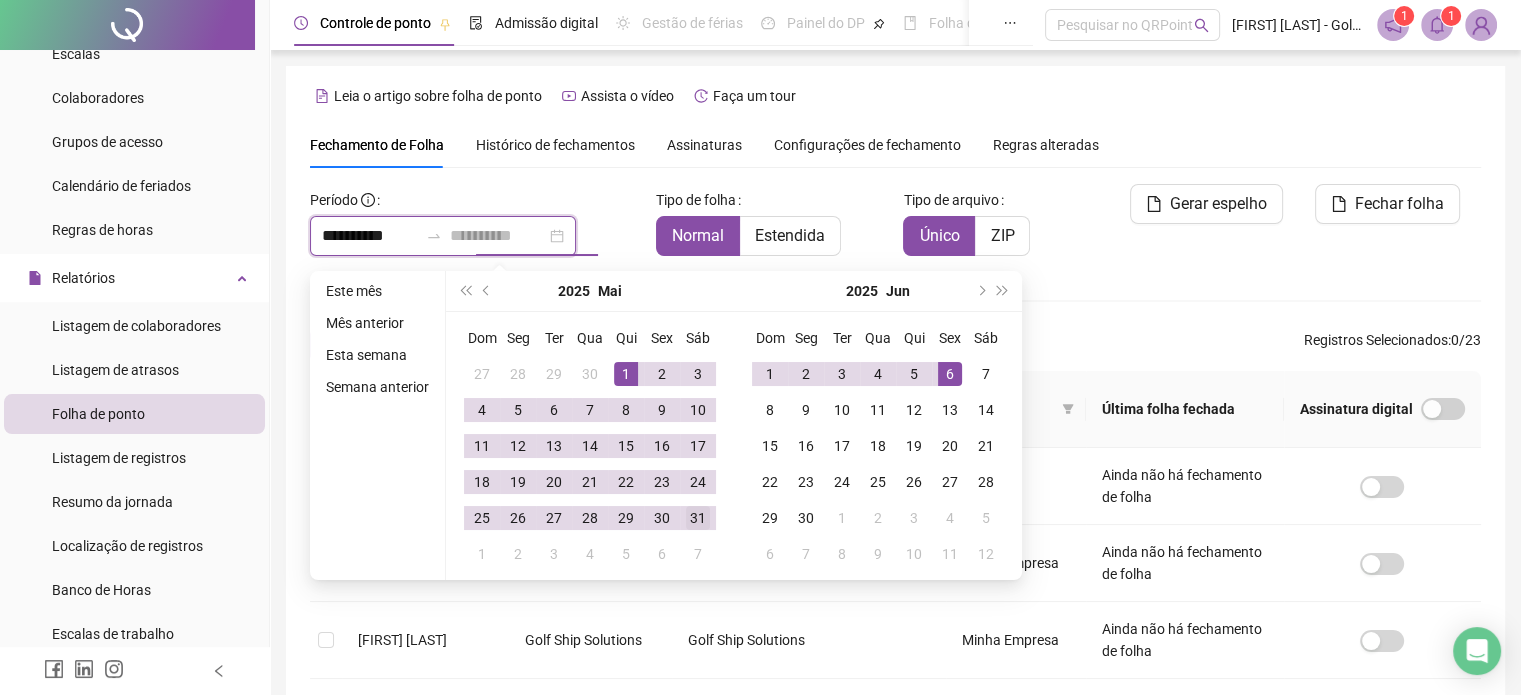type on "**********" 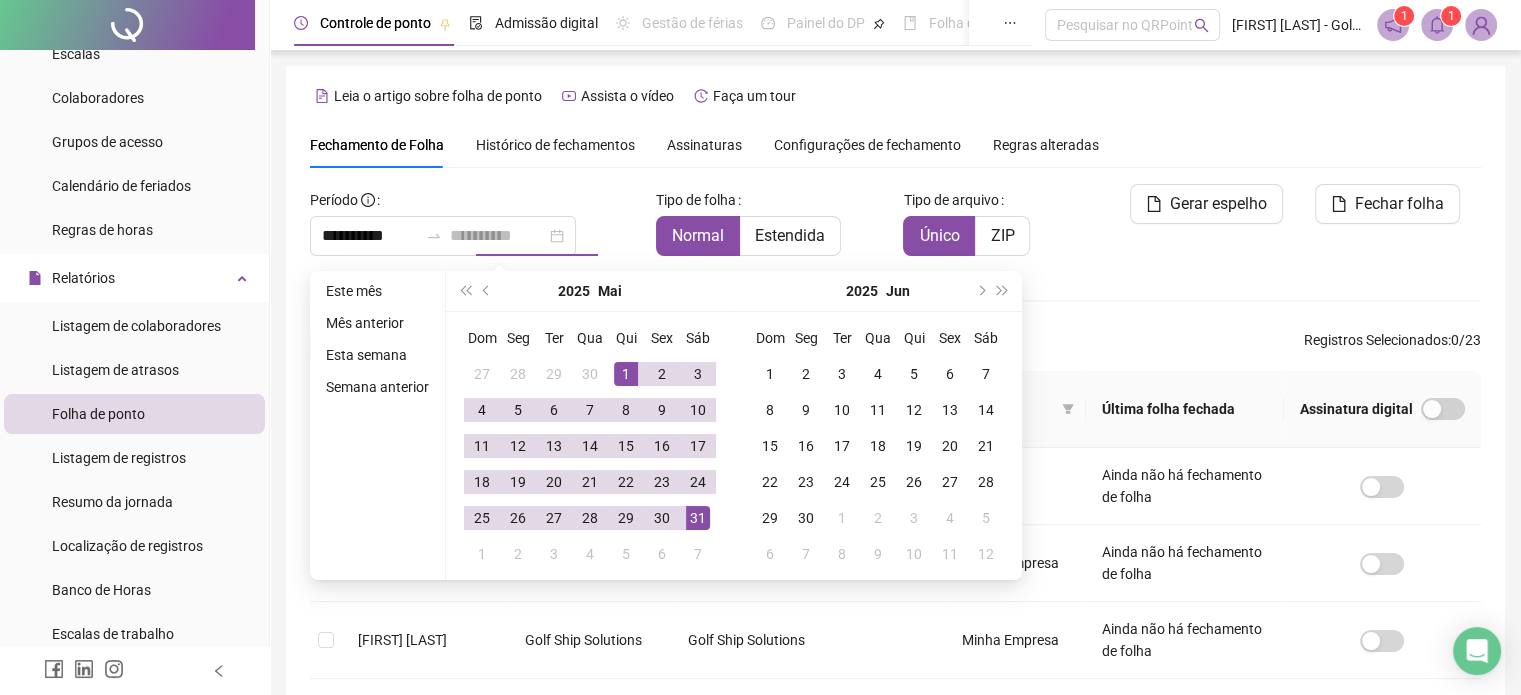 click on "31" at bounding box center (698, 518) 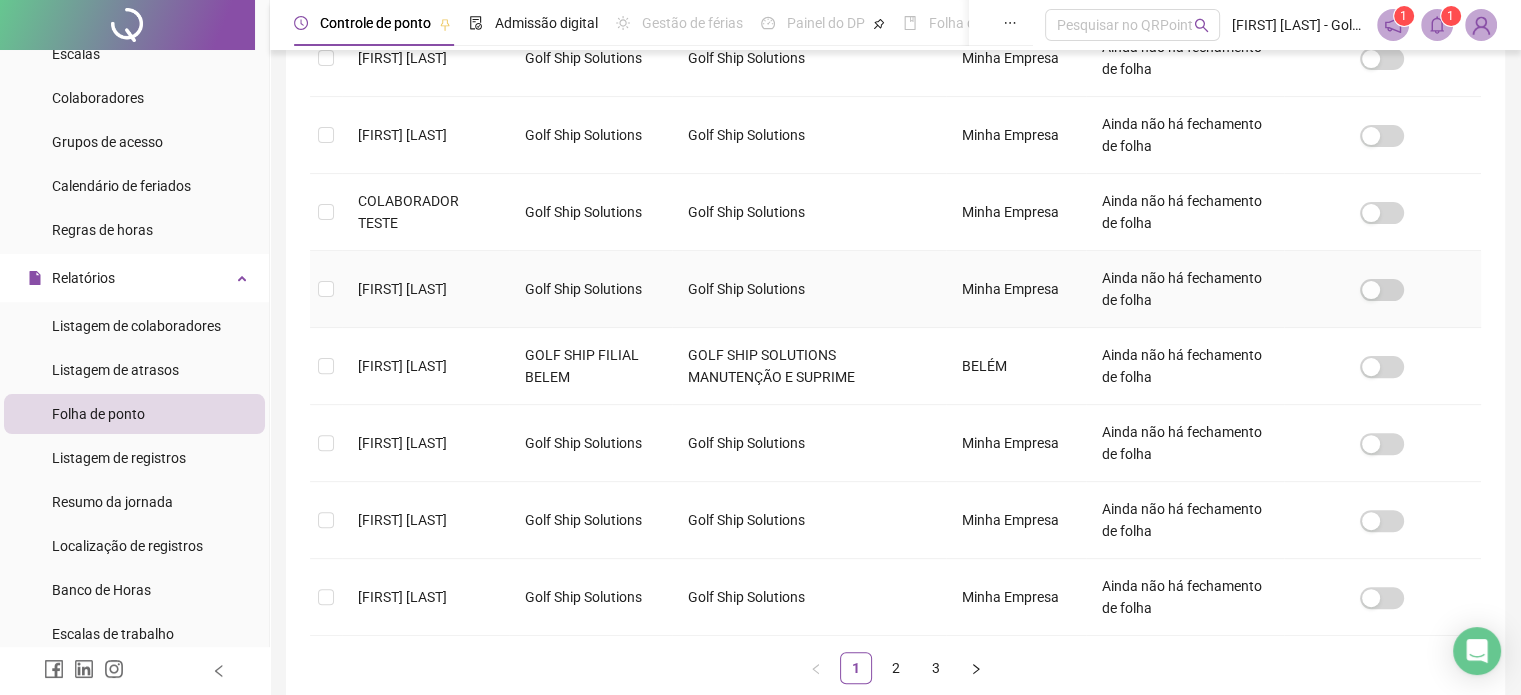 scroll, scrollTop: 694, scrollLeft: 0, axis: vertical 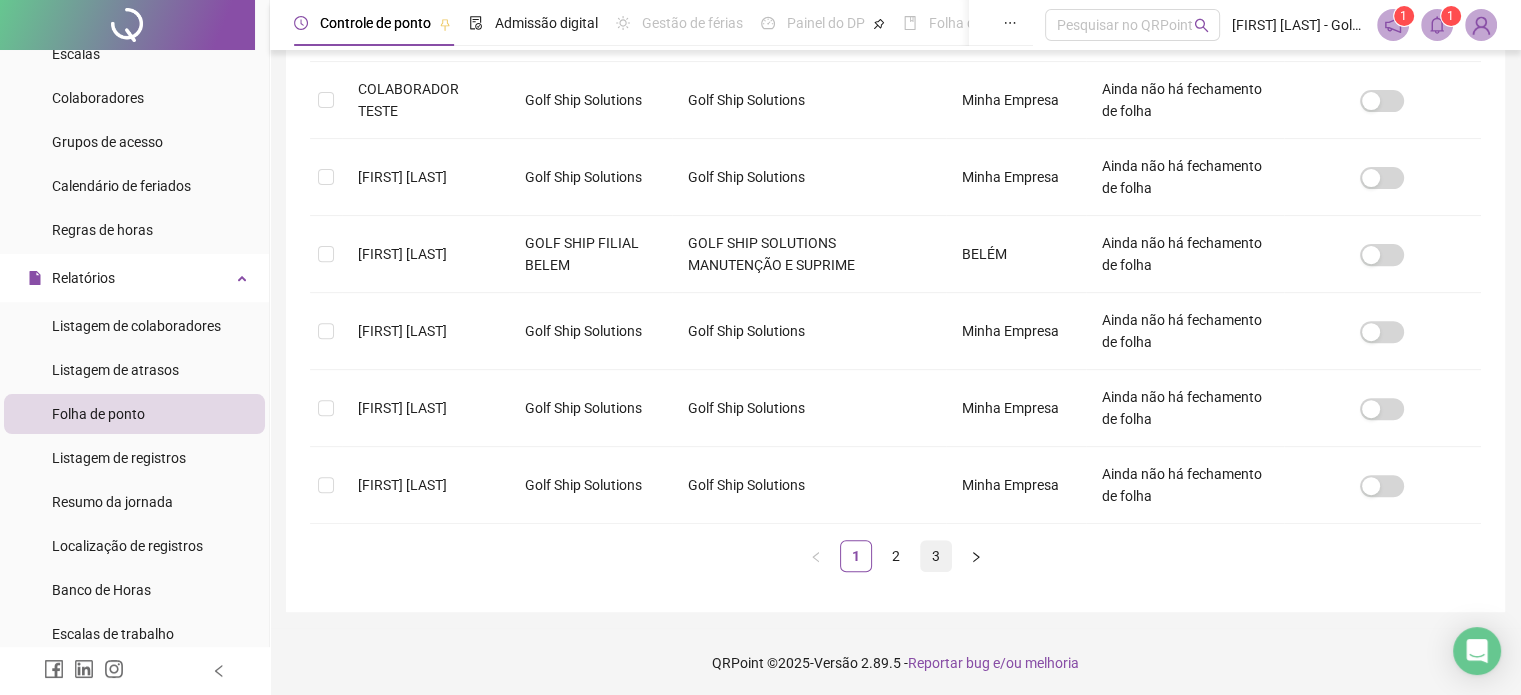 click on "3" at bounding box center [936, 556] 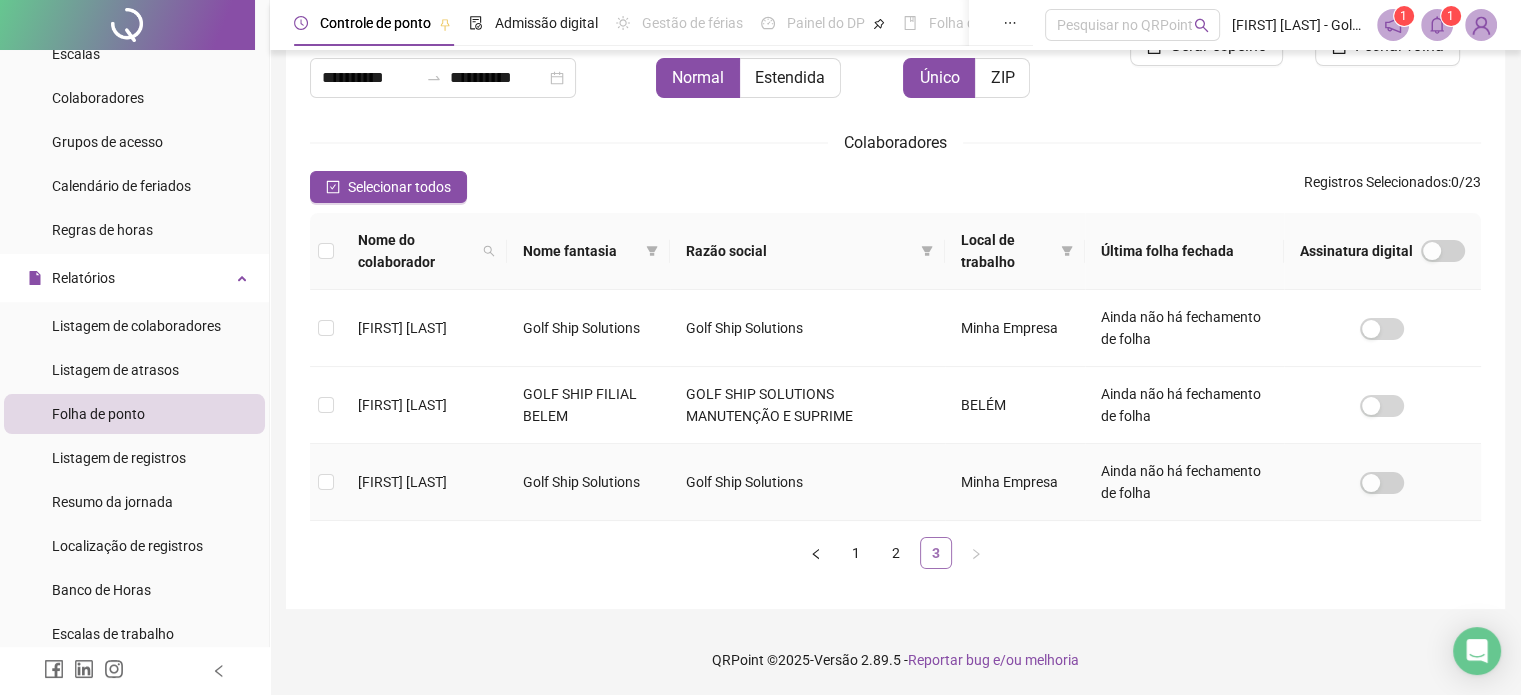 scroll, scrollTop: 61, scrollLeft: 0, axis: vertical 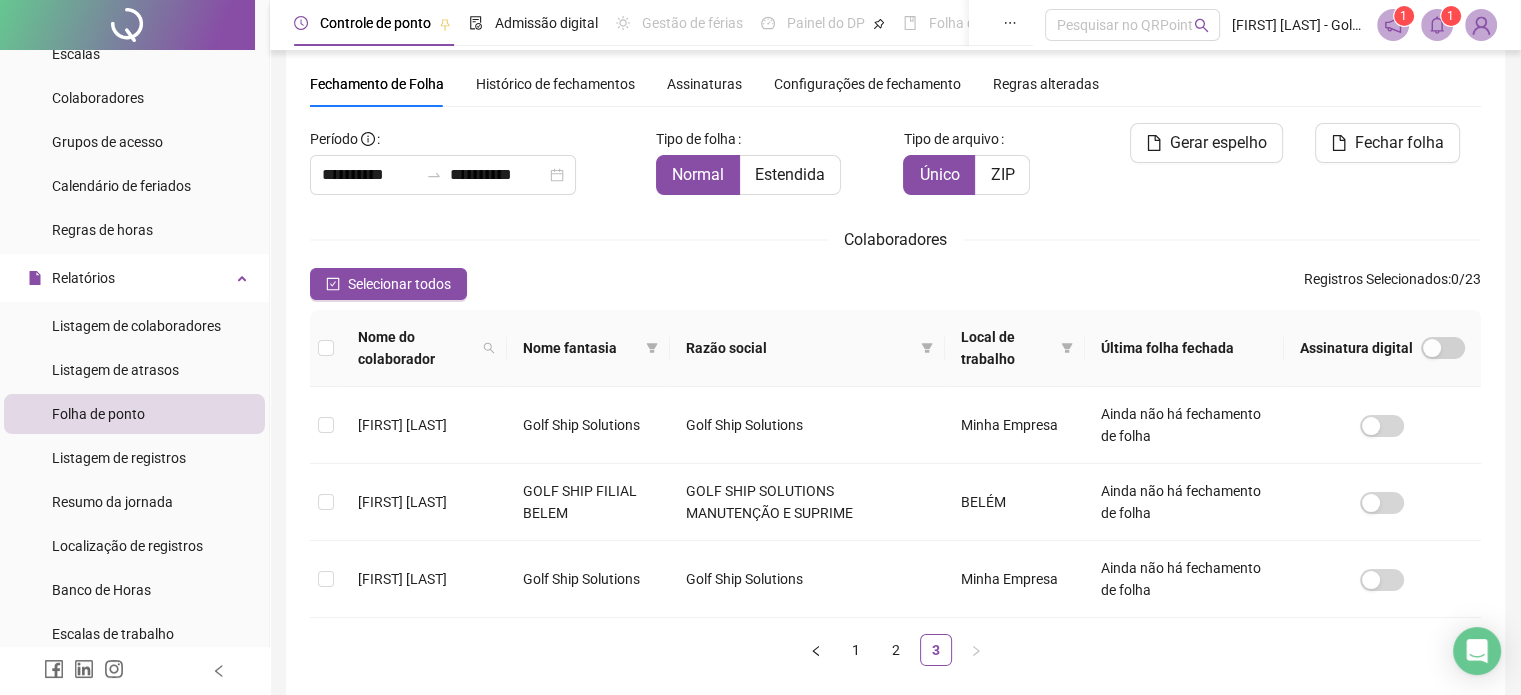 click on "Nome do colaborador Nome fantasia Razão social Local de trabalho Última folha fechada Assinatura digital               [FIRST] [LAST] Golf Ship Solutions Golf Ship Solutions Minha Empresa Ainda não há fechamento de folha [FIRST] [LAST] GOLF SHIP FILIAL BELEM  GOLF SHIP SOLUTIONS MANUTENÇÃO E SUPRIME BELÉM Ainda não há fechamento de folha [FIRST] [LAST] Golf Ship Solutions Golf Ship Solutions Minha Empresa Ainda não há fechamento de folha 1 2 3" at bounding box center (895, 496) 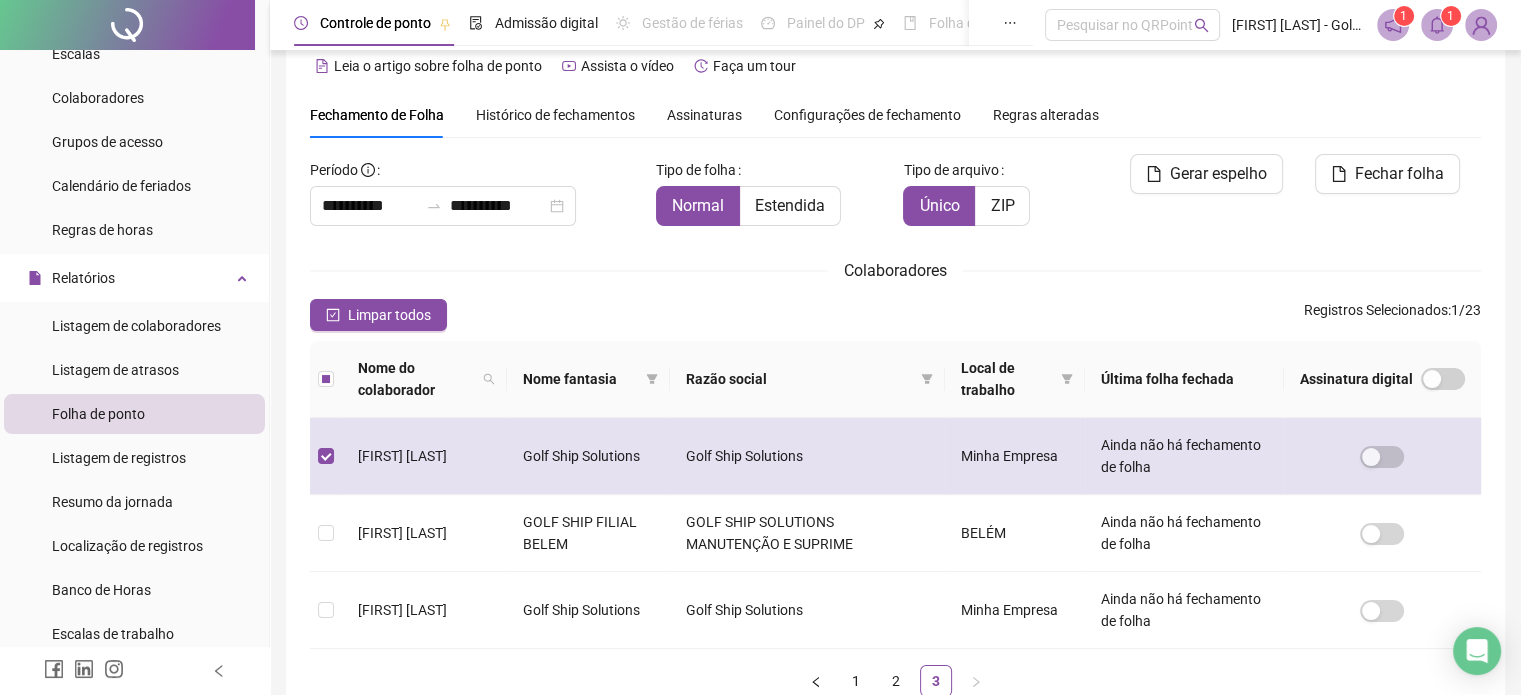 scroll, scrollTop: 0, scrollLeft: 0, axis: both 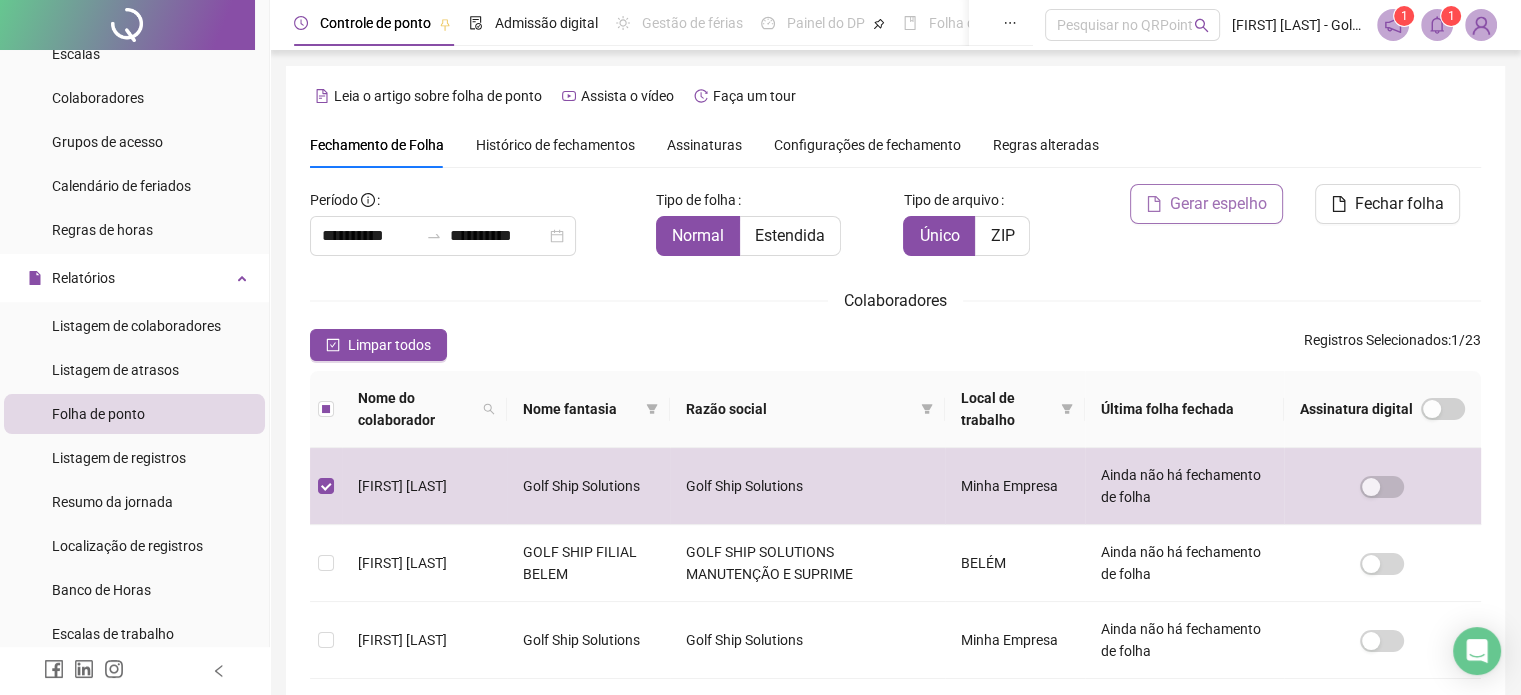 click on "Gerar espelho" at bounding box center [1218, 204] 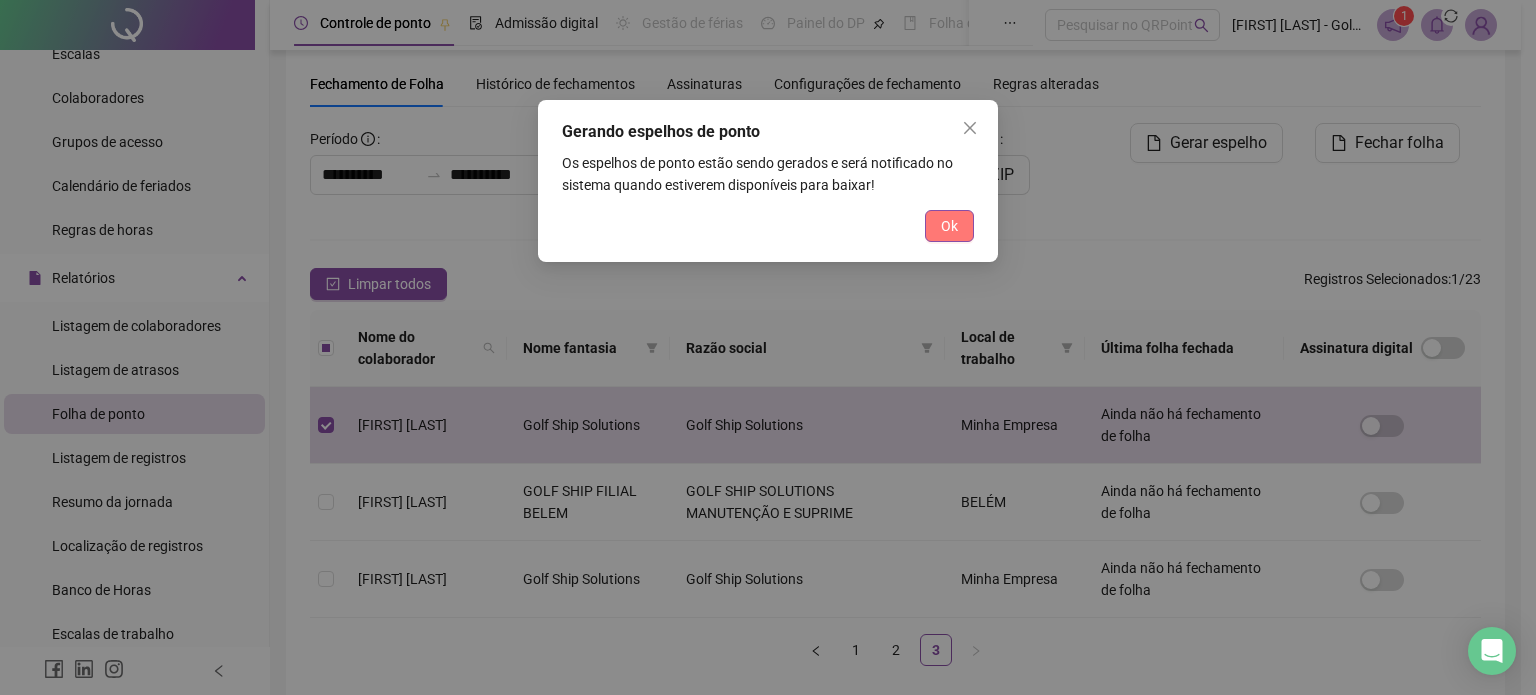 click on "Ok" at bounding box center [949, 226] 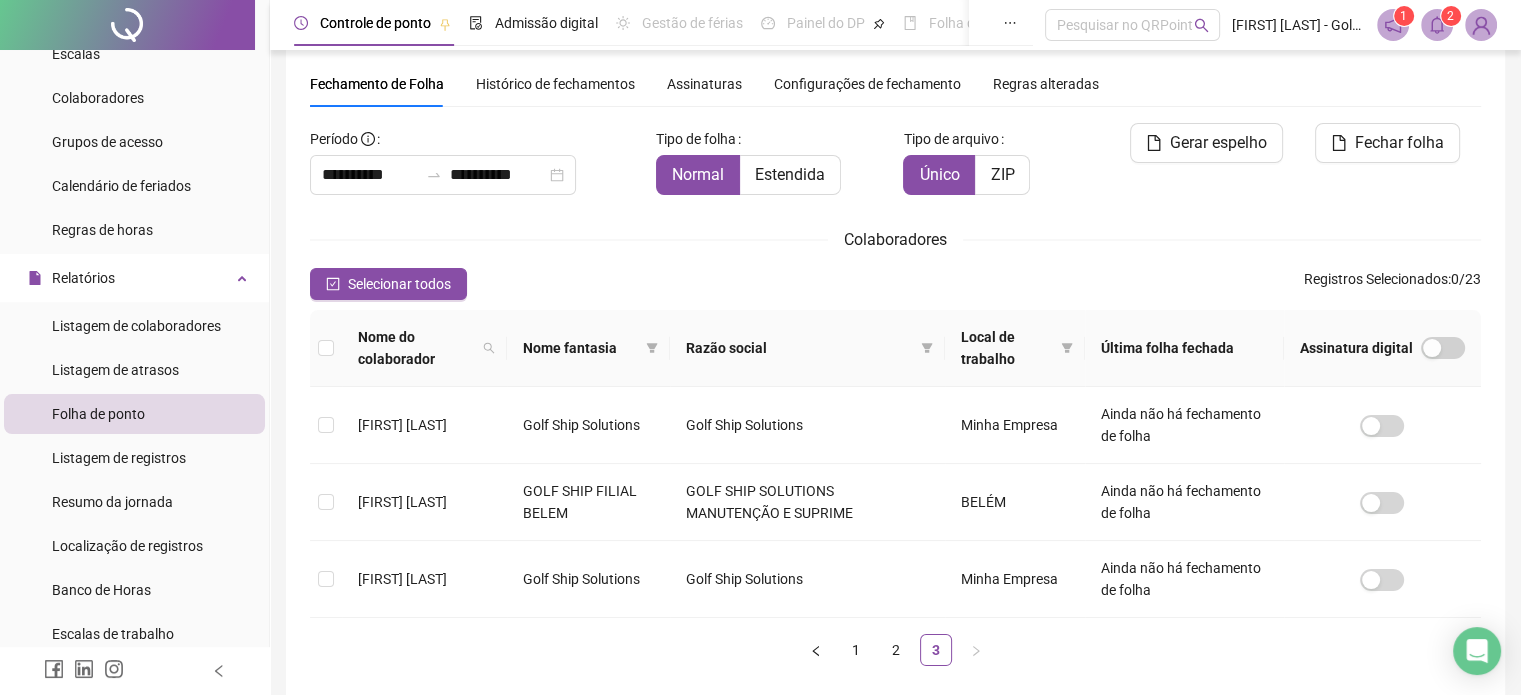 click on "2" at bounding box center (1450, 16) 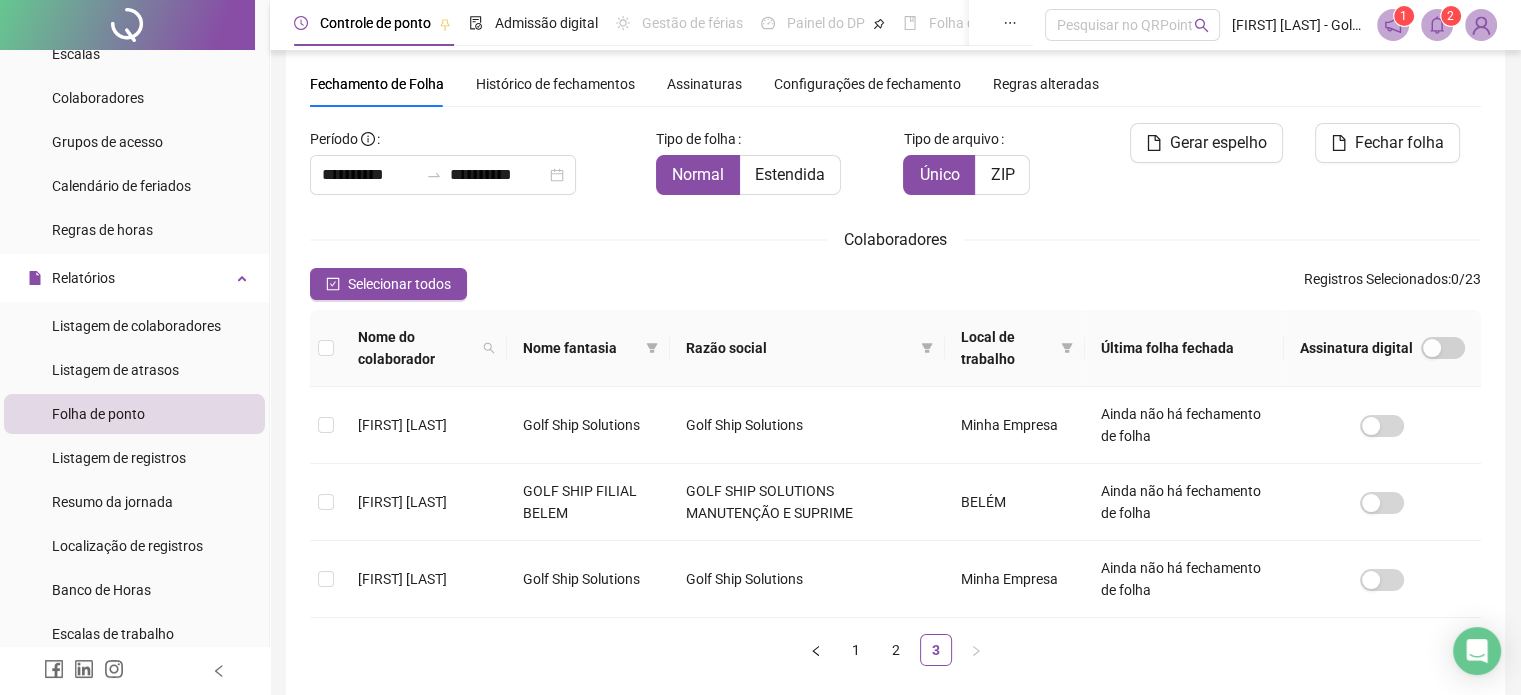 click 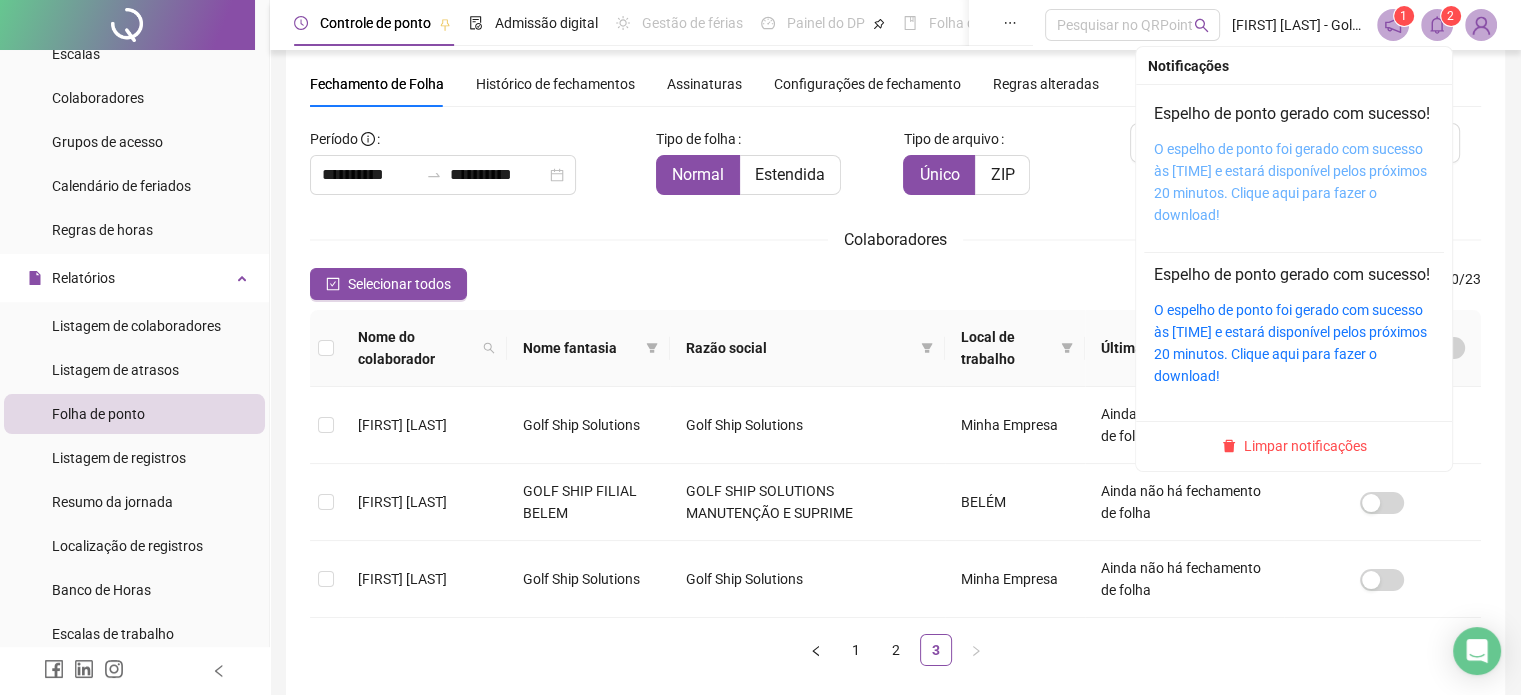 click on "O espelho de ponto foi gerado com sucesso às [TIME] e estará disponível pelos próximos 20 minutos.
Clique aqui para fazer o download!" at bounding box center [1290, 182] 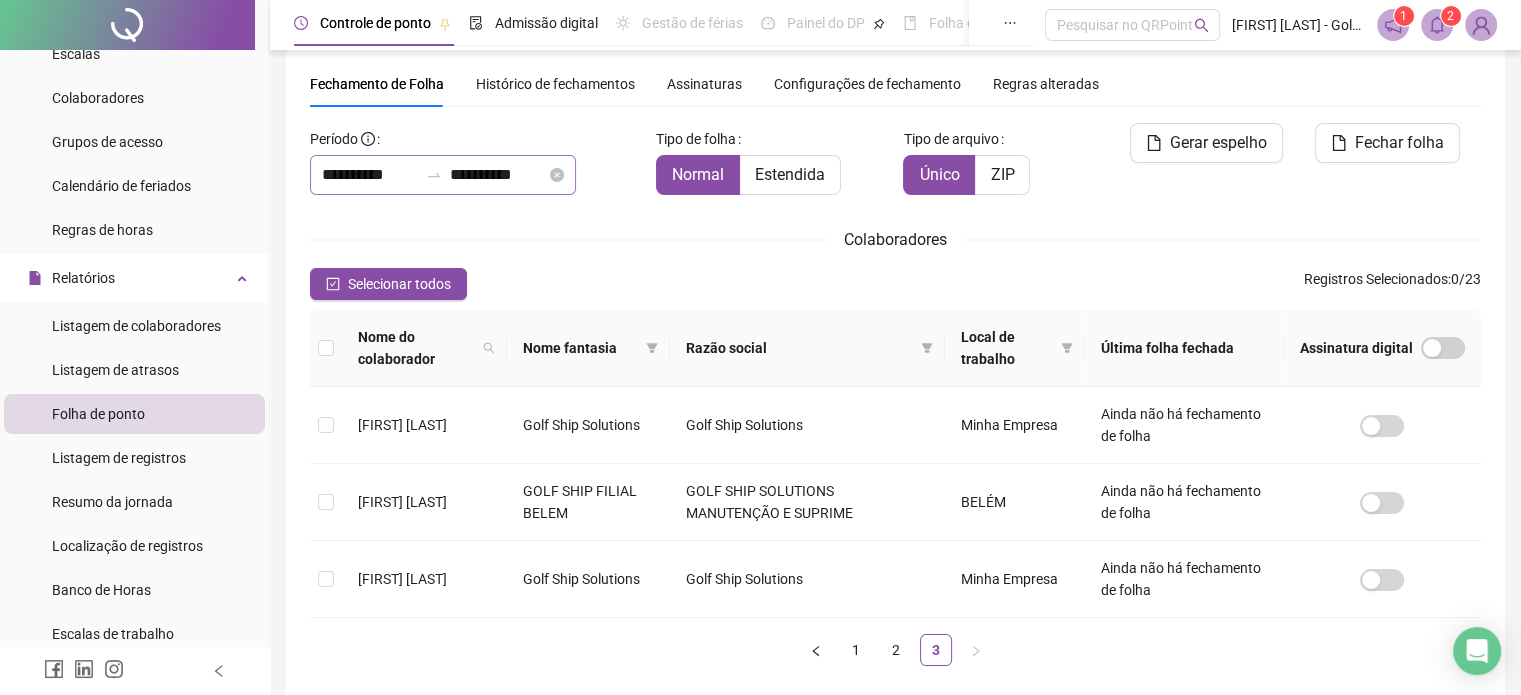 click on "**********" at bounding box center (443, 175) 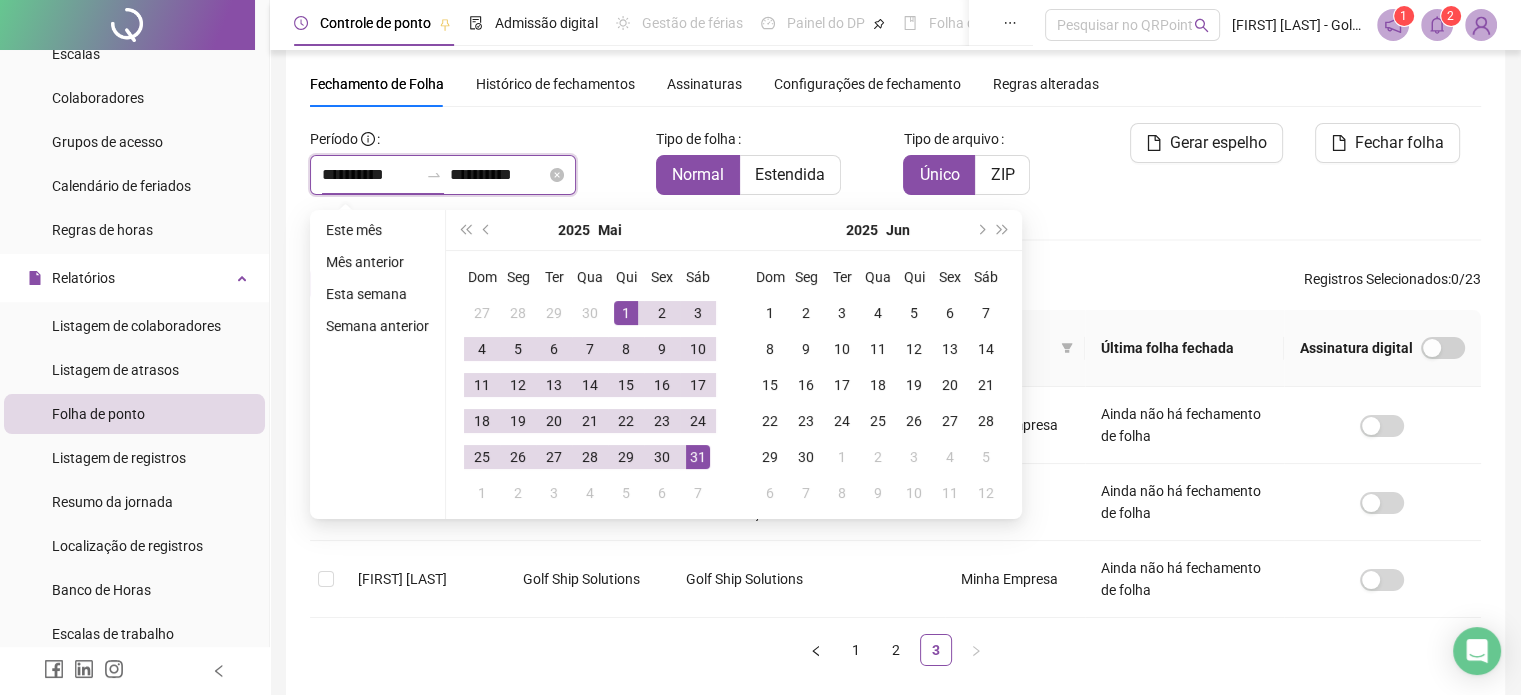 click on "**********" at bounding box center (370, 175) 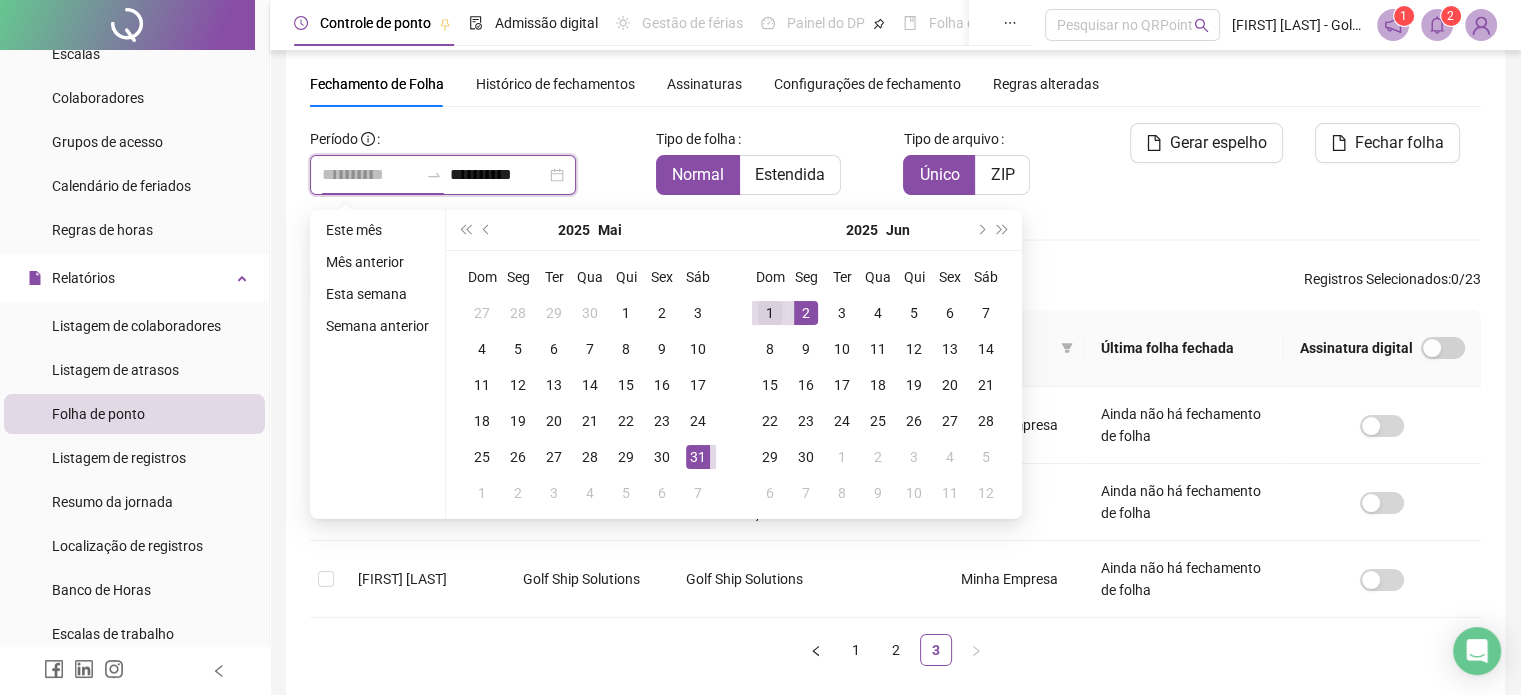 type on "**********" 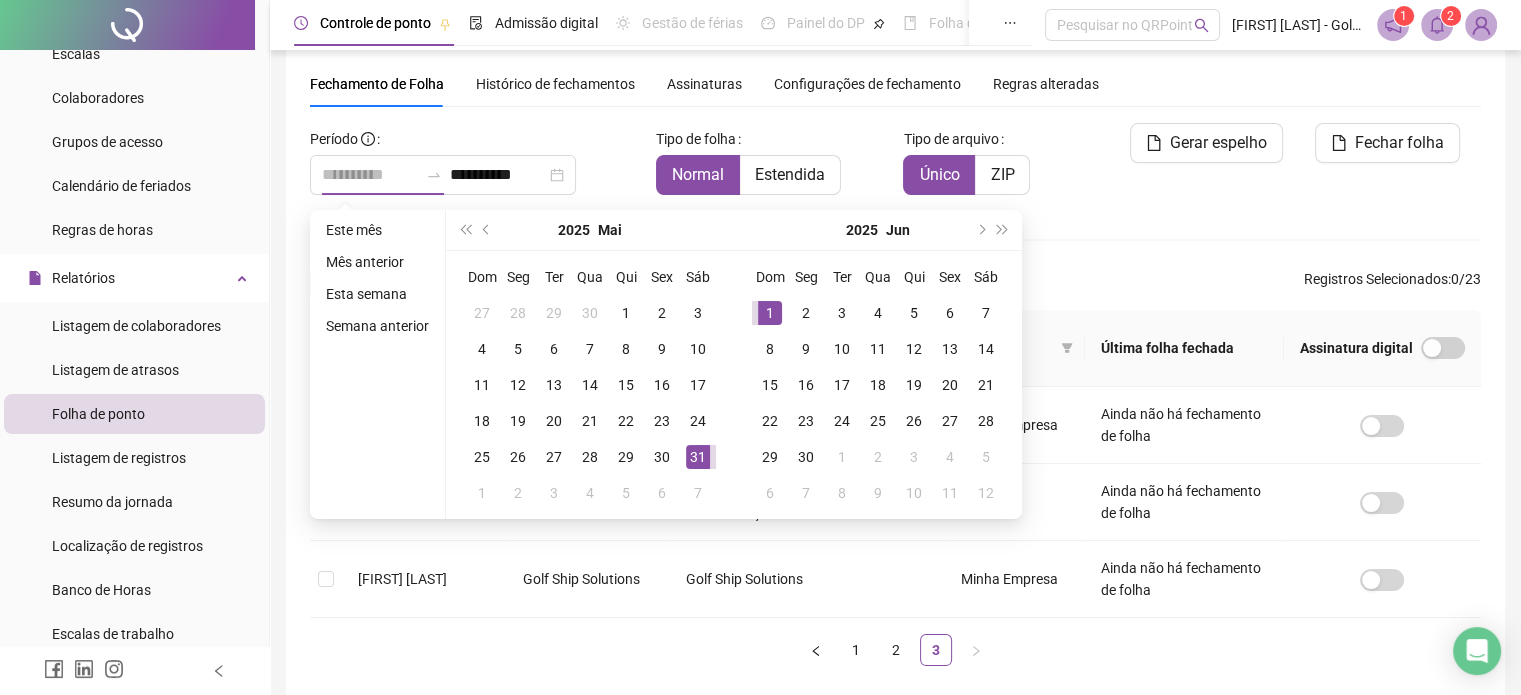click on "1" at bounding box center [770, 313] 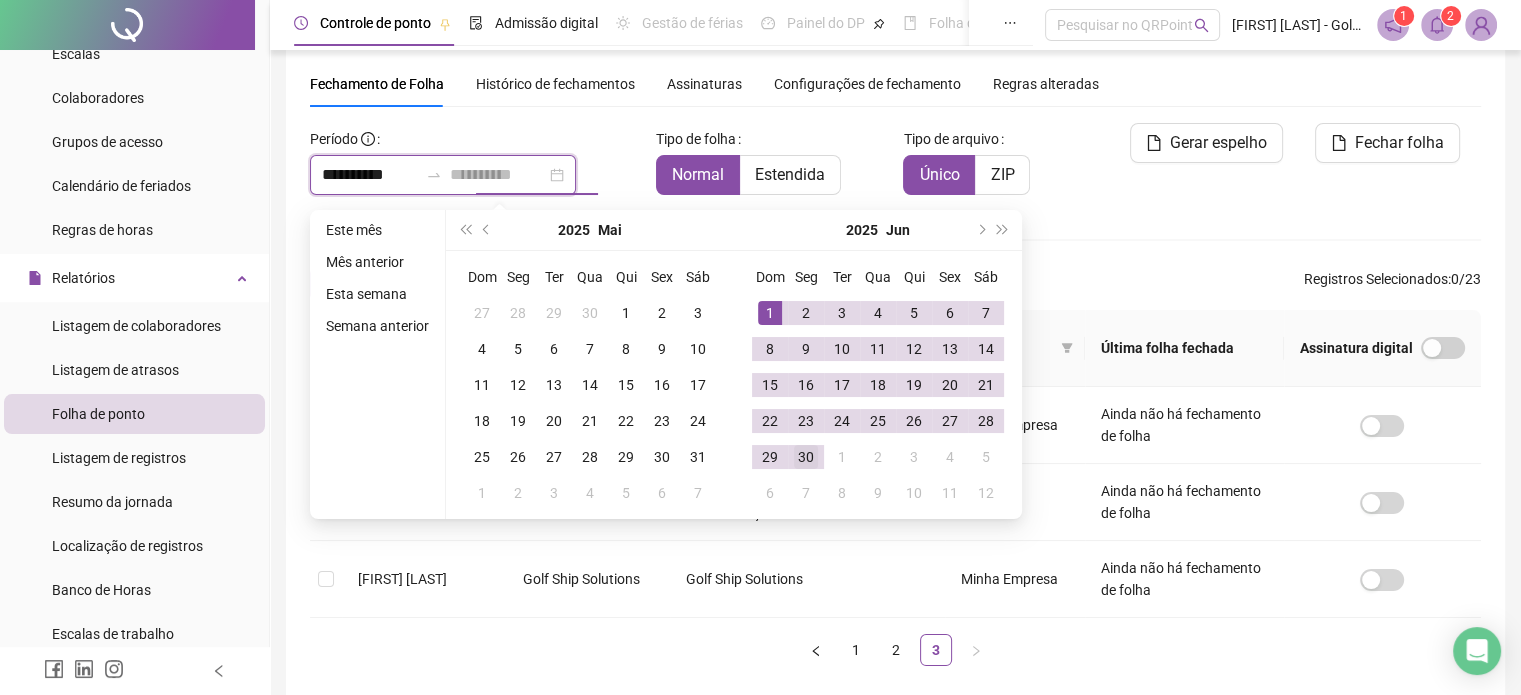 type on "**********" 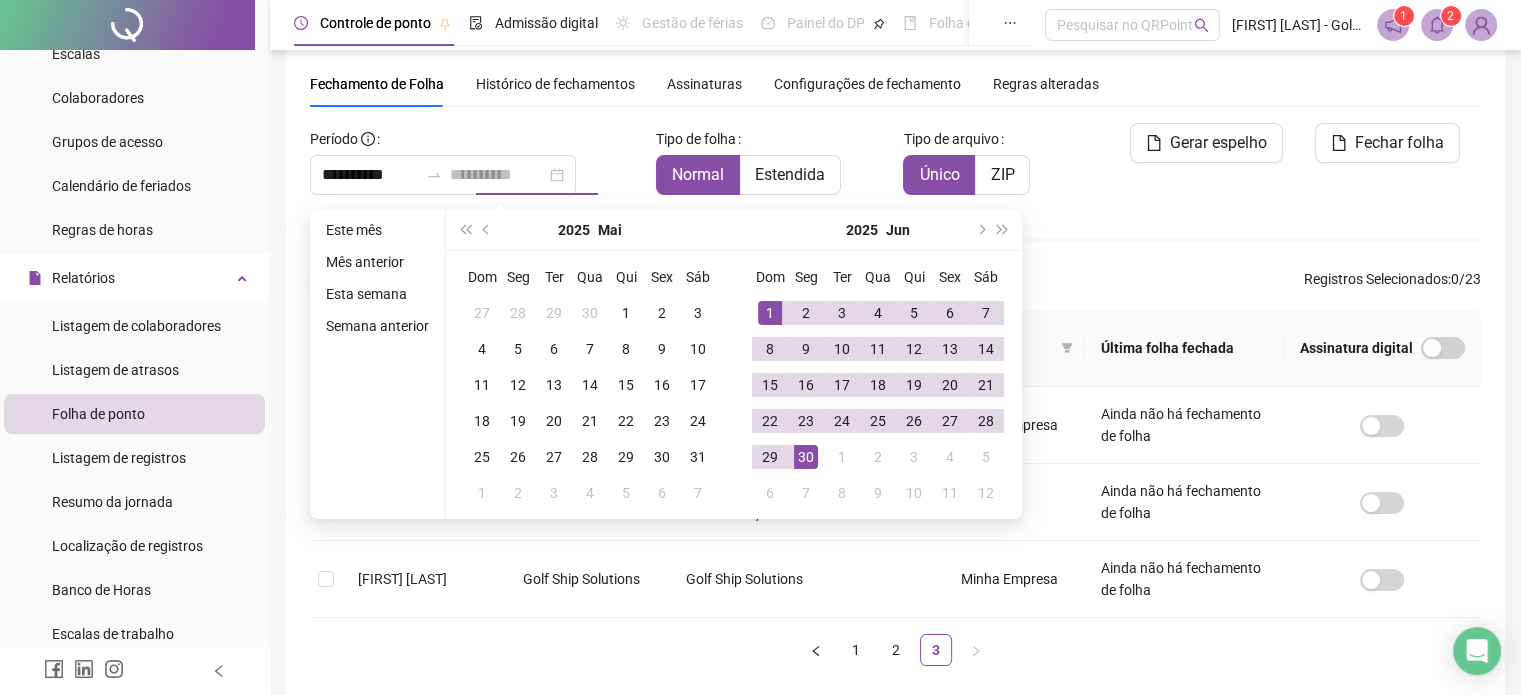 click on "30" at bounding box center (806, 457) 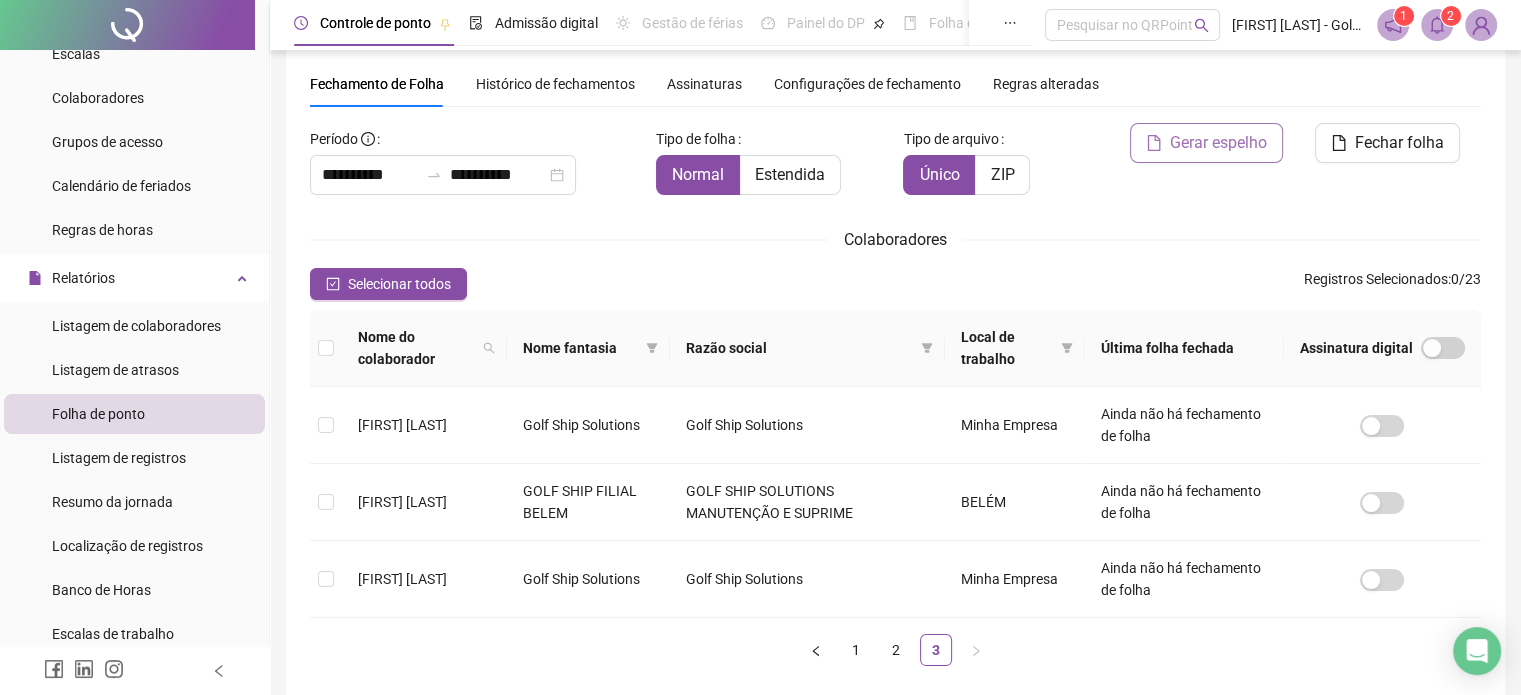 click on "Gerar espelho" at bounding box center (1218, 143) 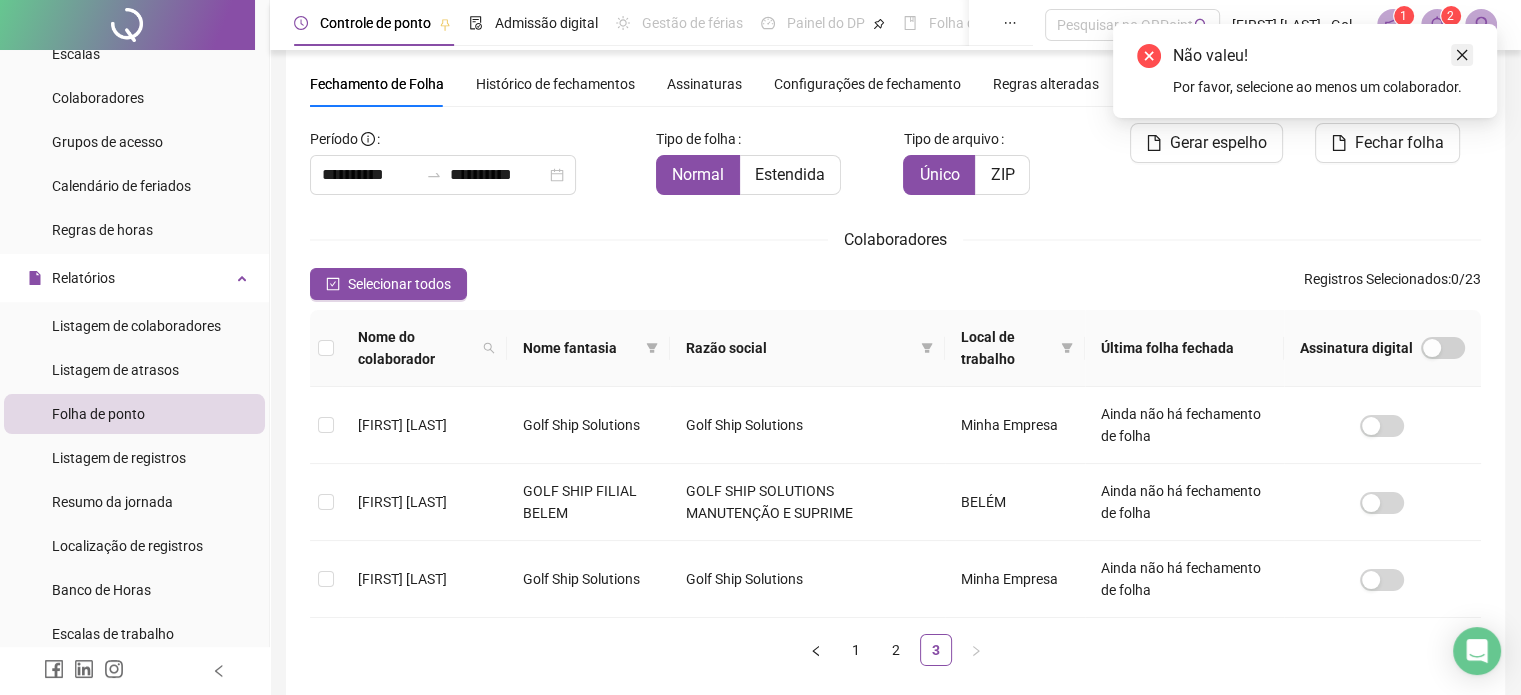 click 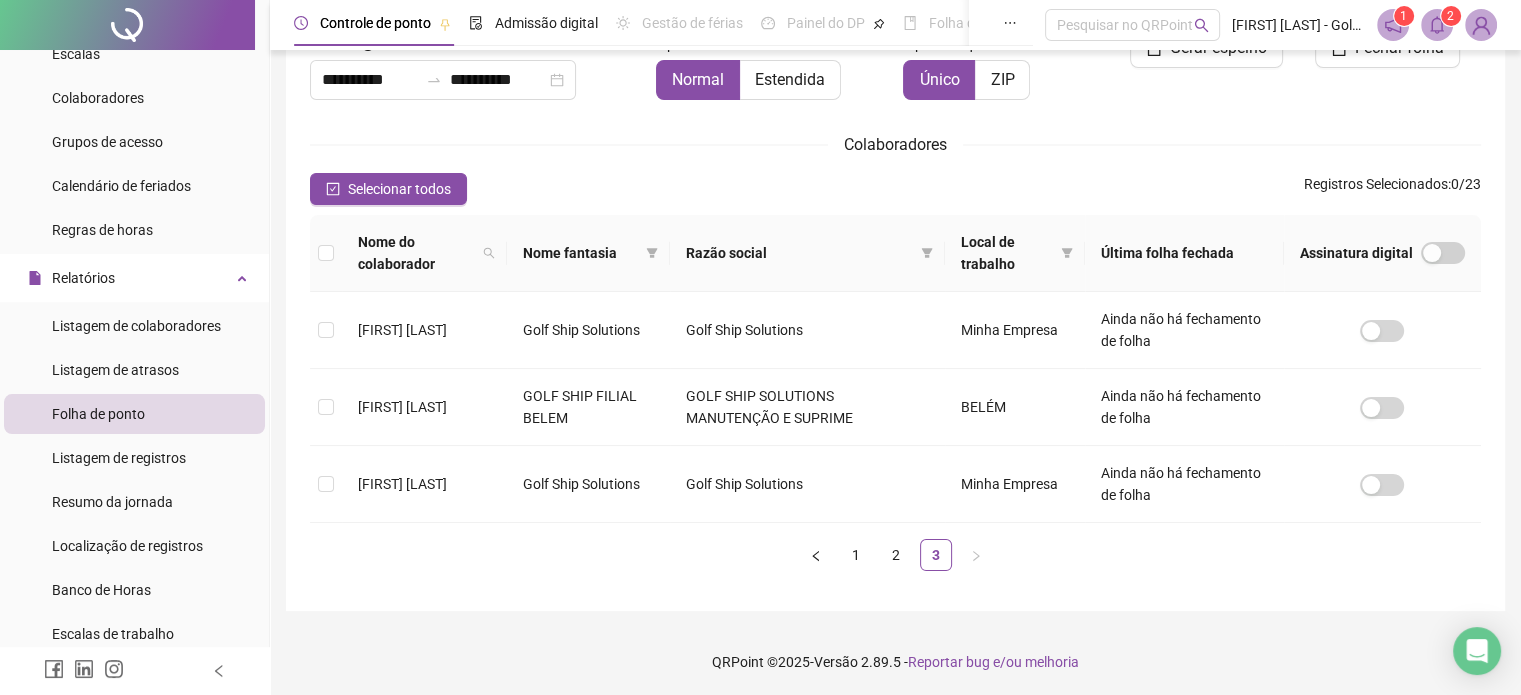 scroll, scrollTop: 156, scrollLeft: 0, axis: vertical 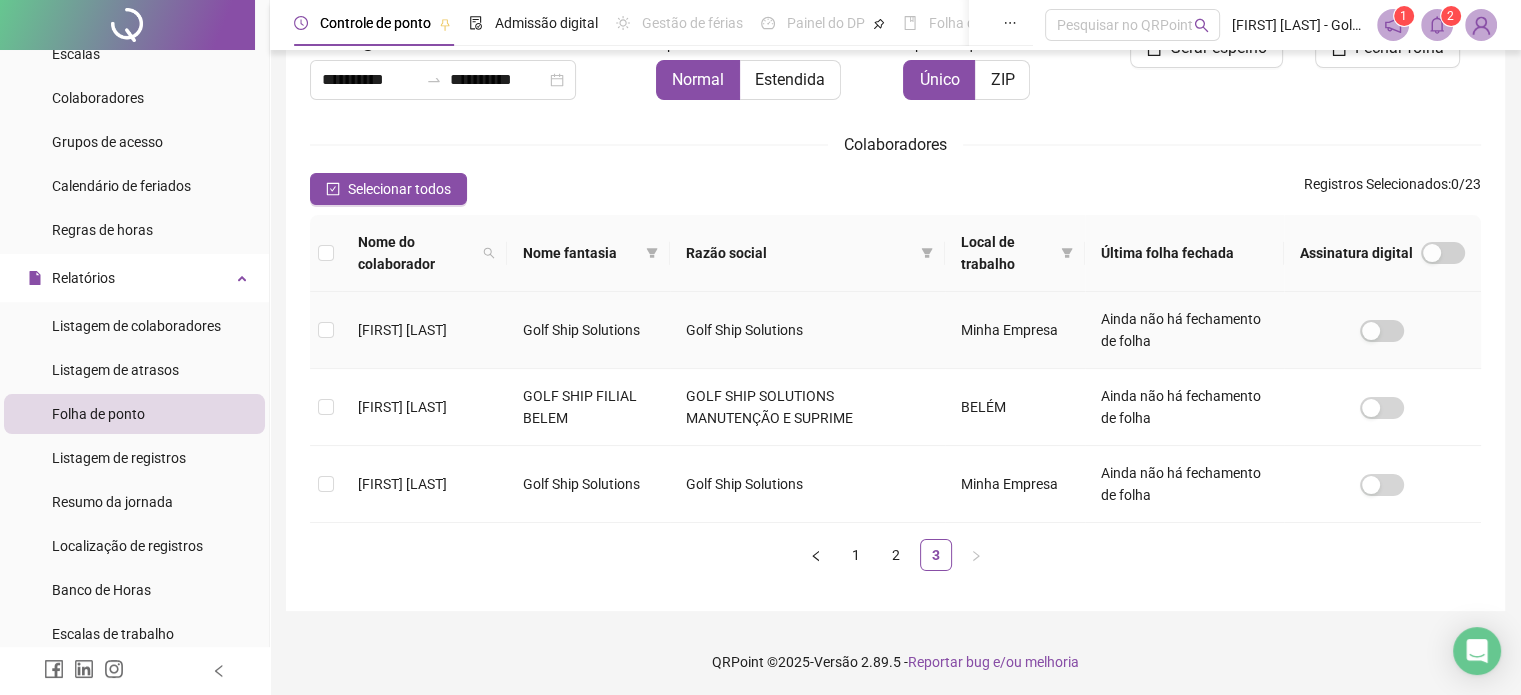 click at bounding box center (326, 330) 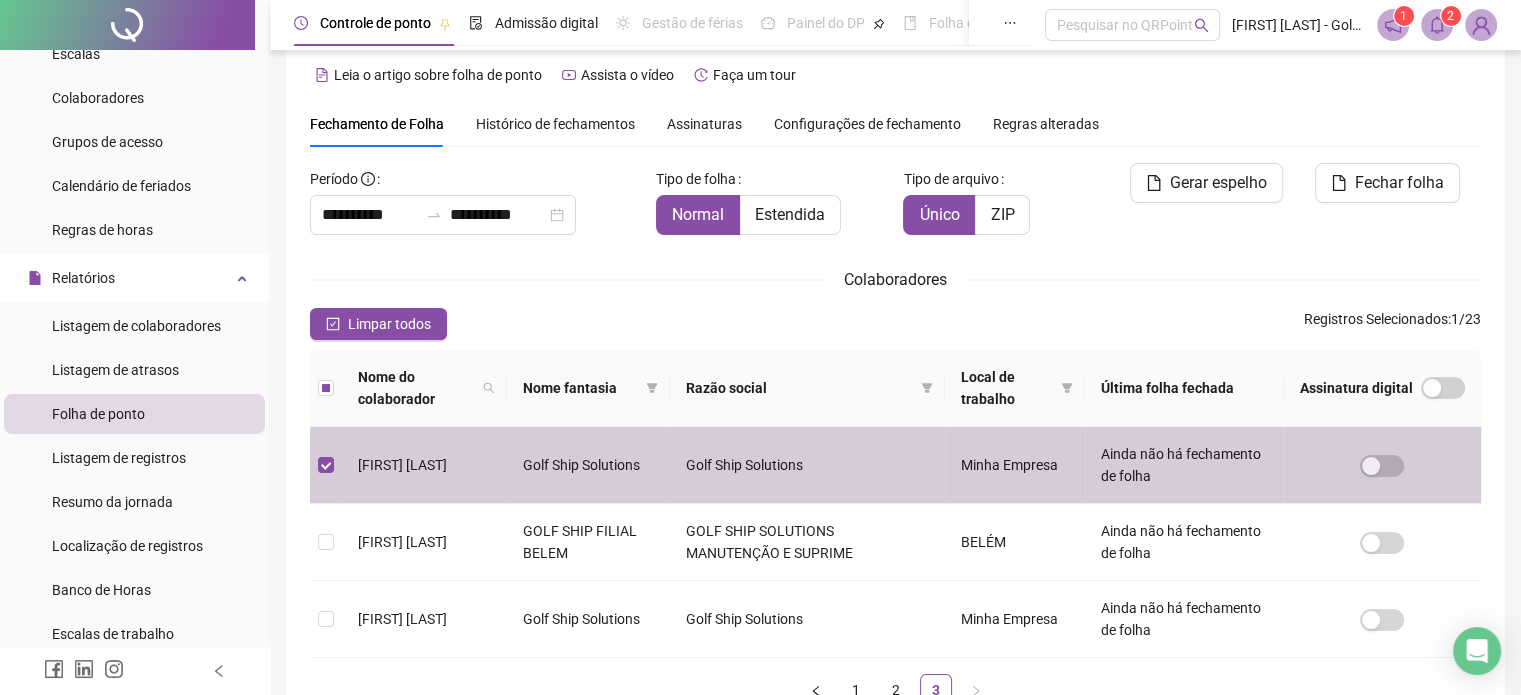scroll, scrollTop: 0, scrollLeft: 0, axis: both 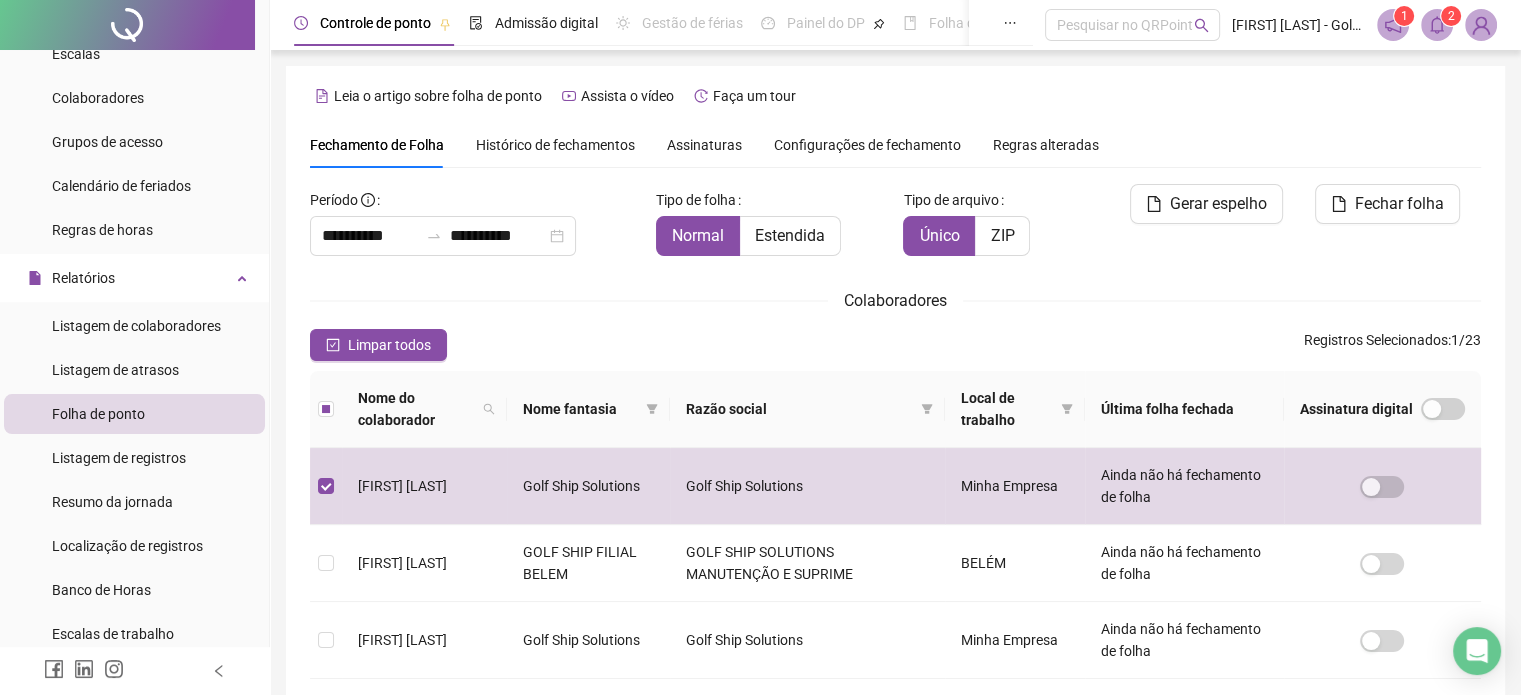 click on "Gerar espelho" at bounding box center (1218, 204) 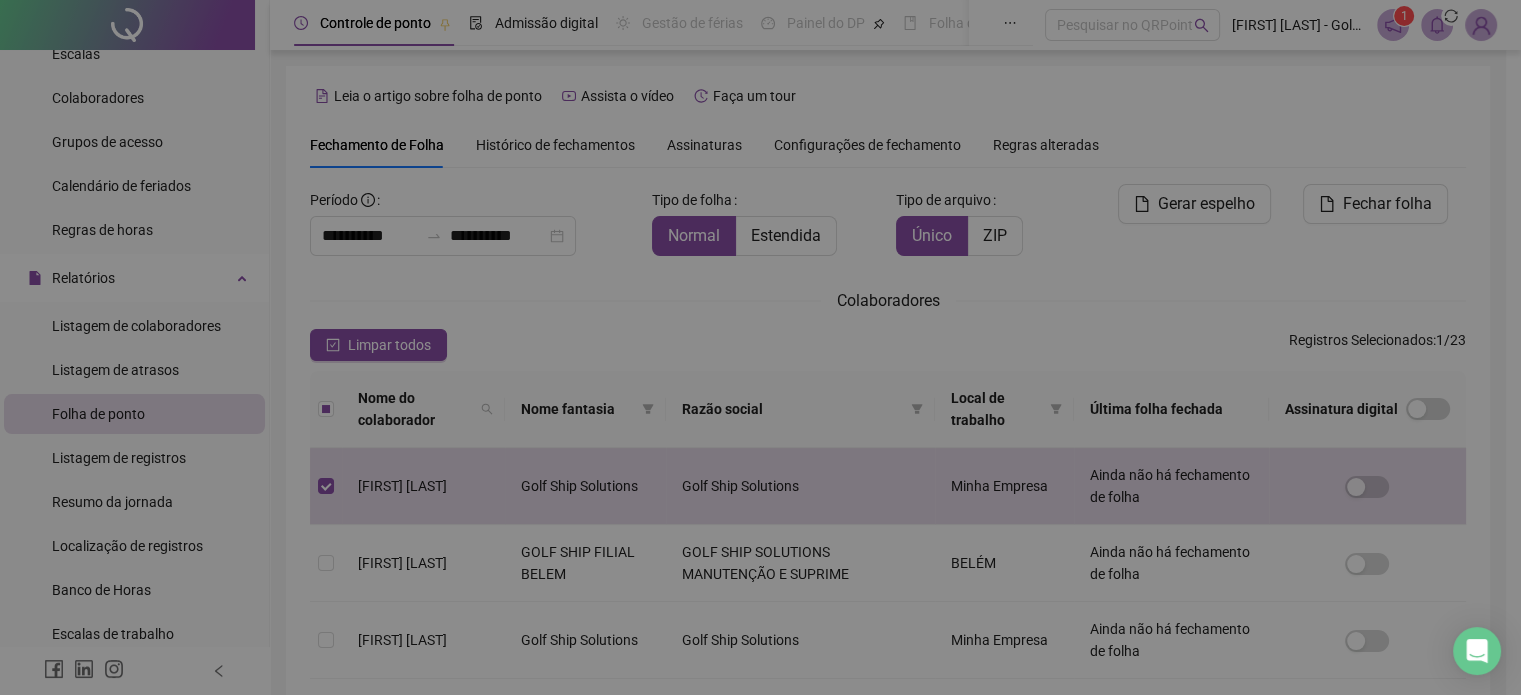 scroll, scrollTop: 61, scrollLeft: 0, axis: vertical 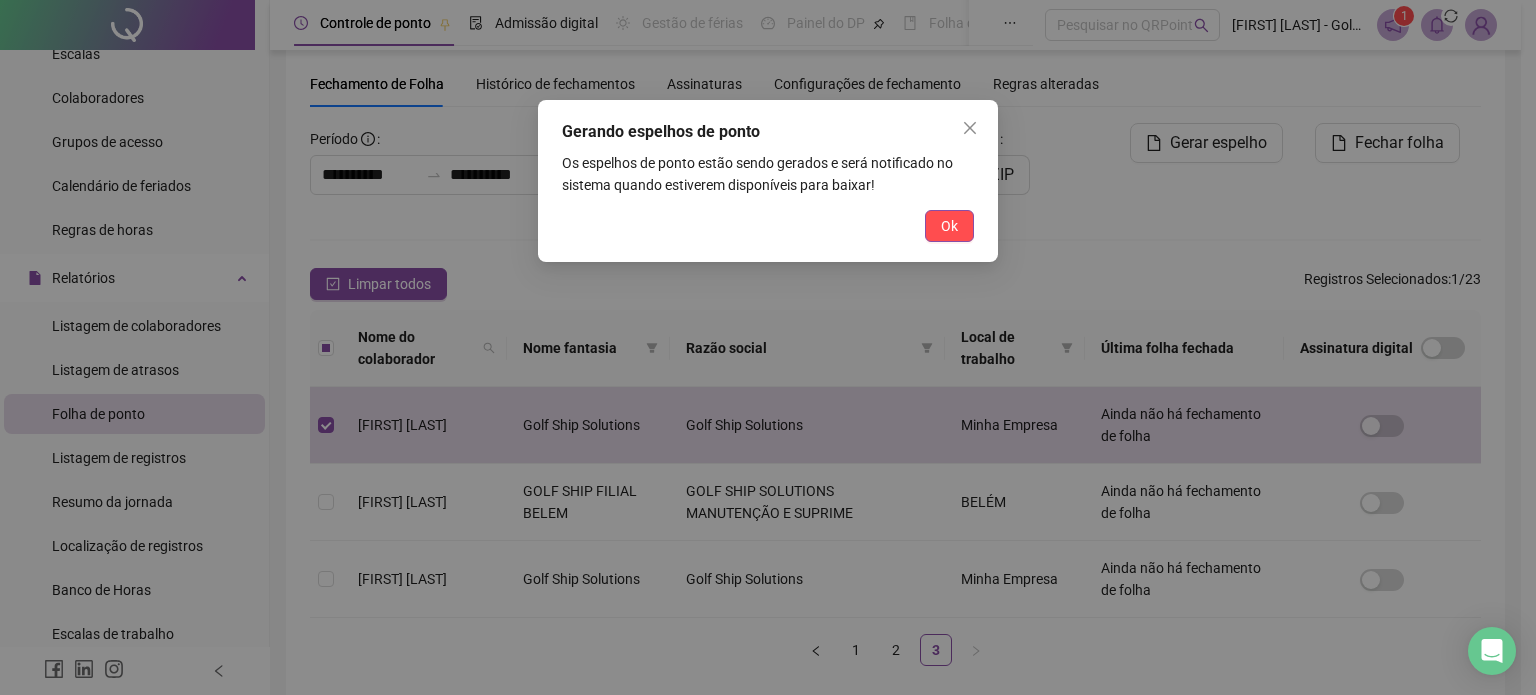 click on "Ok" at bounding box center (949, 226) 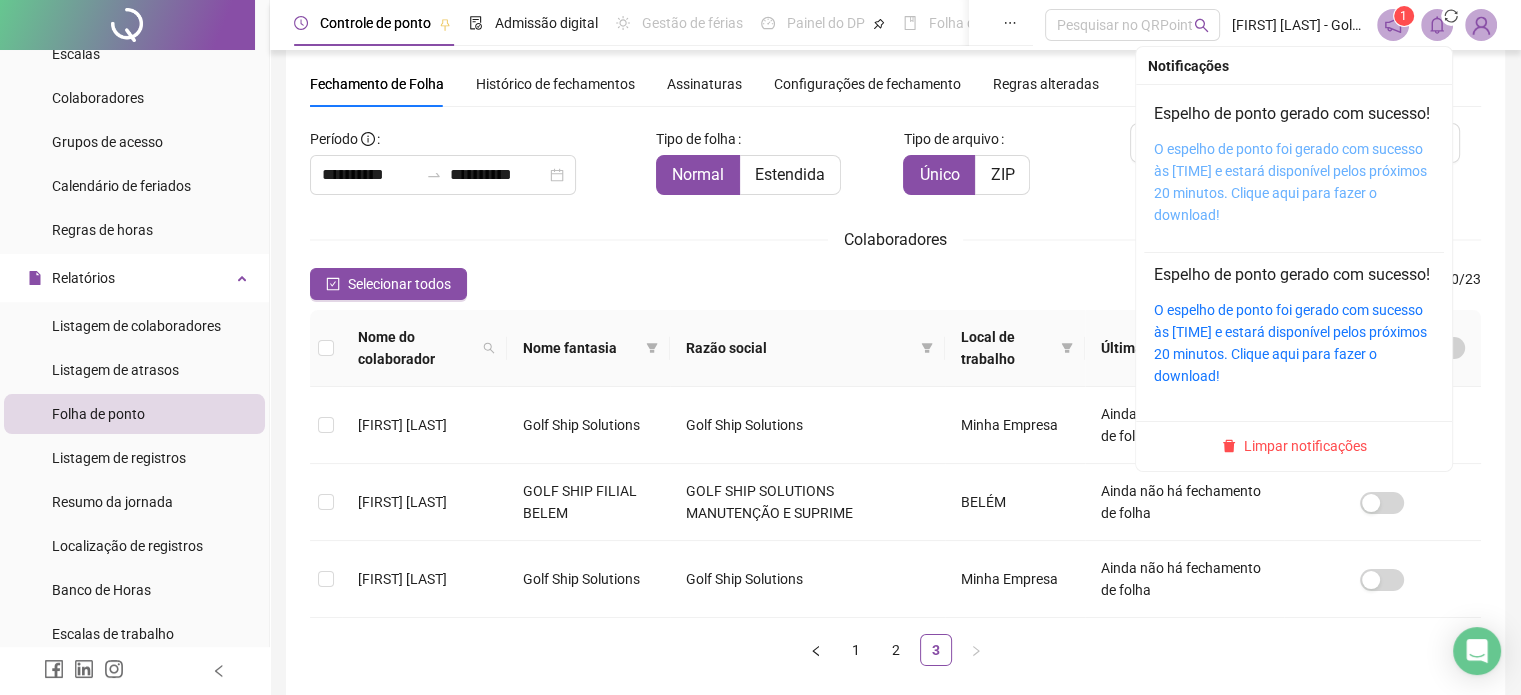 click on "O espelho de ponto foi gerado com sucesso às [TIME] e estará disponível pelos próximos 20 minutos.
Clique aqui para fazer o download!" at bounding box center [1290, 182] 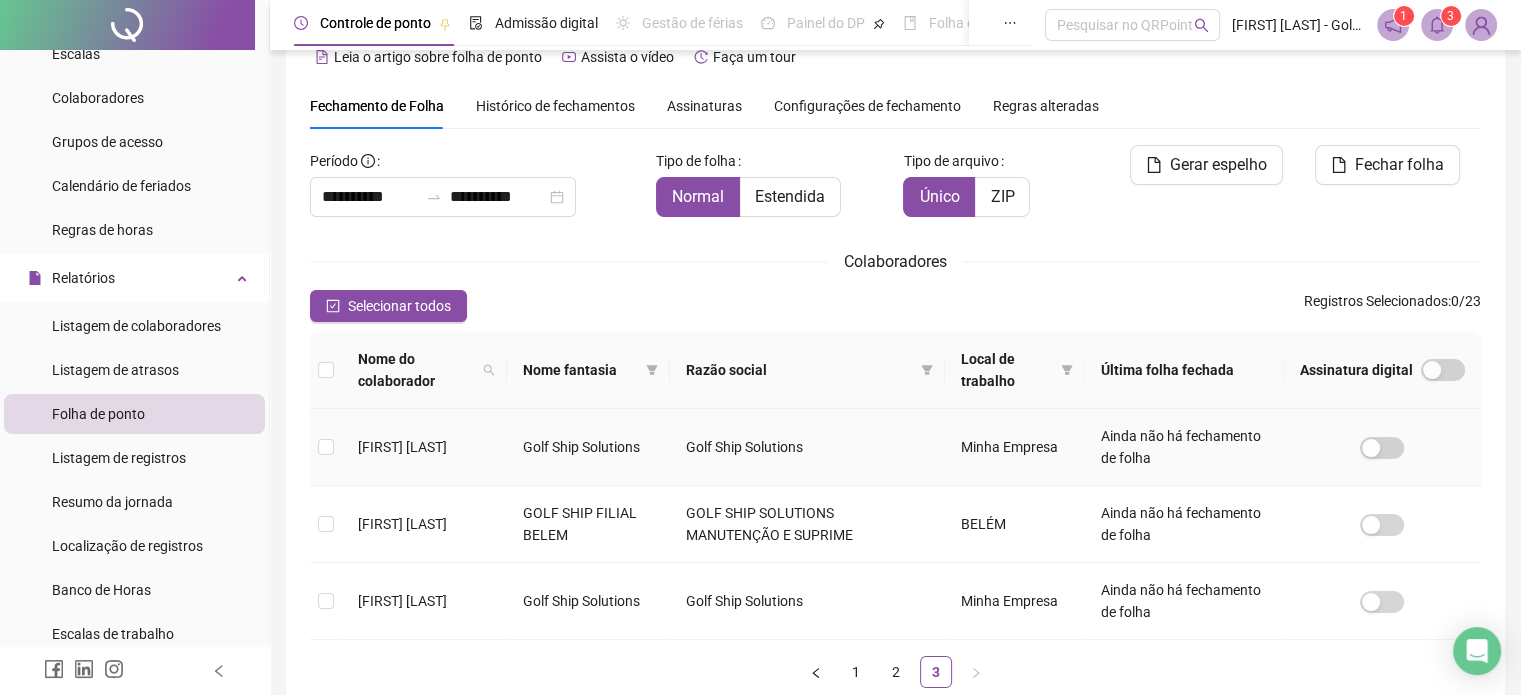 scroll, scrollTop: 0, scrollLeft: 0, axis: both 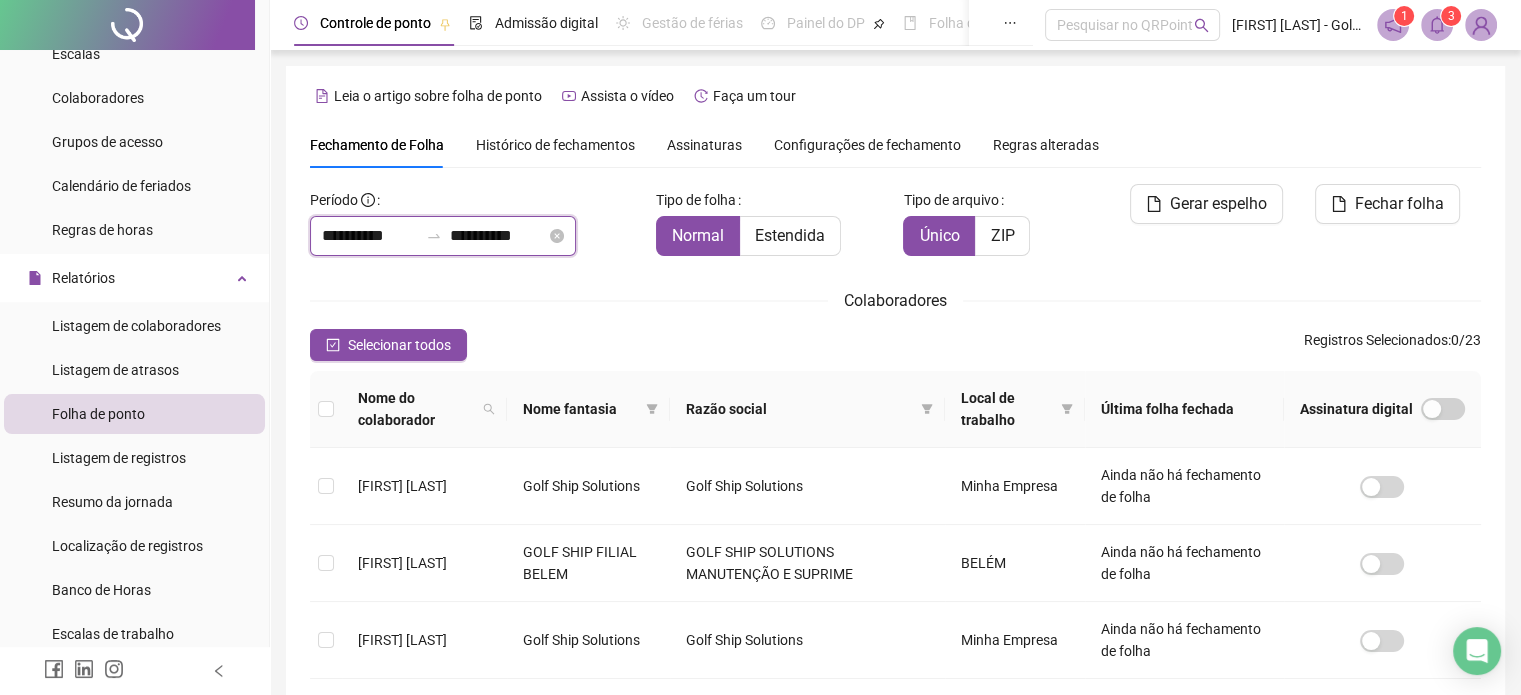 click on "**********" at bounding box center [370, 236] 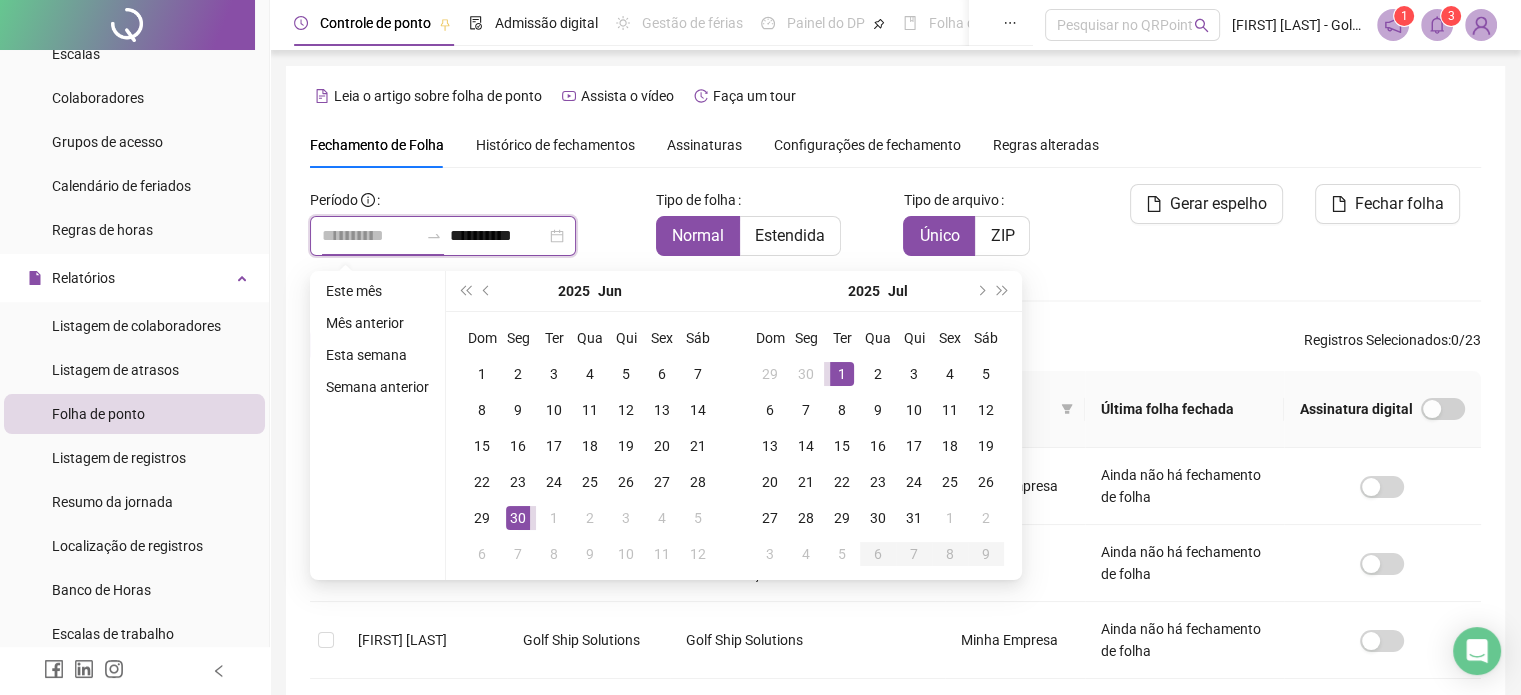 type on "**********" 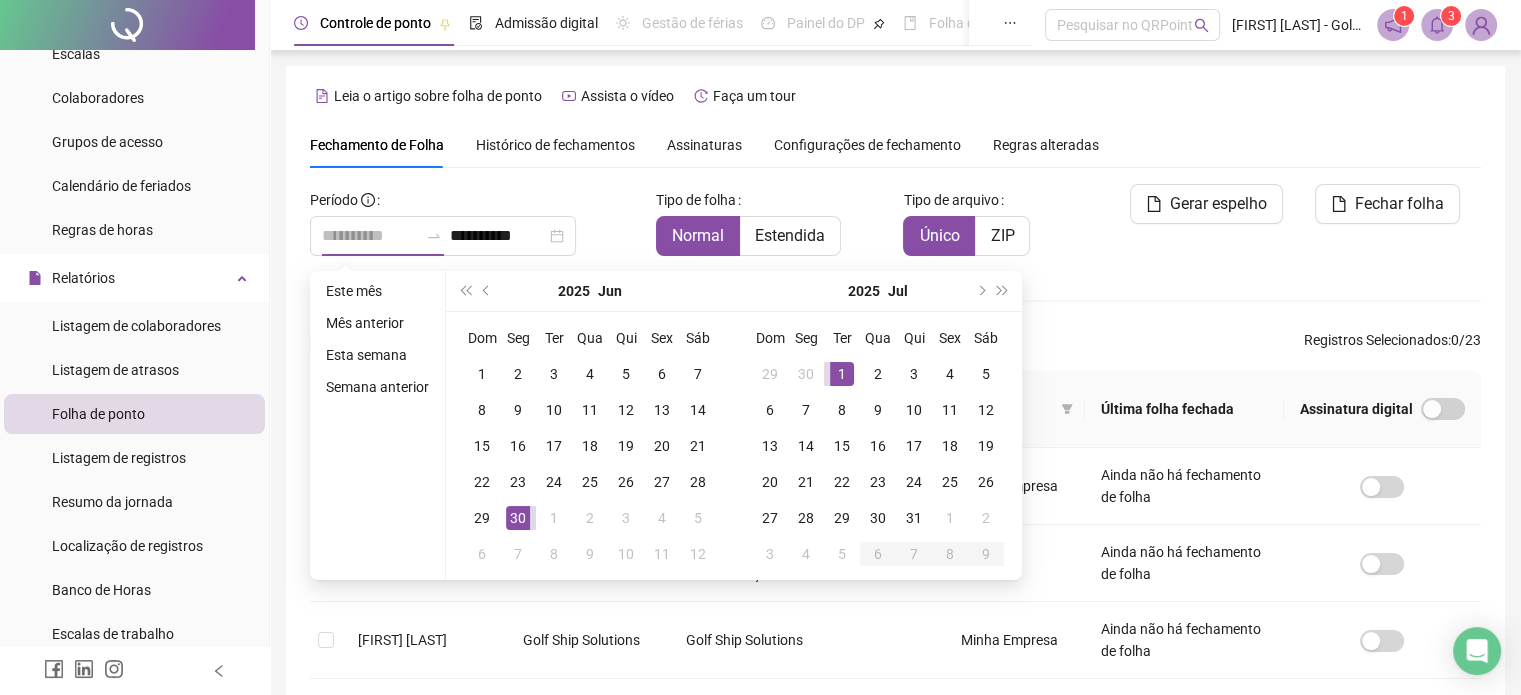 click on "1" at bounding box center [842, 374] 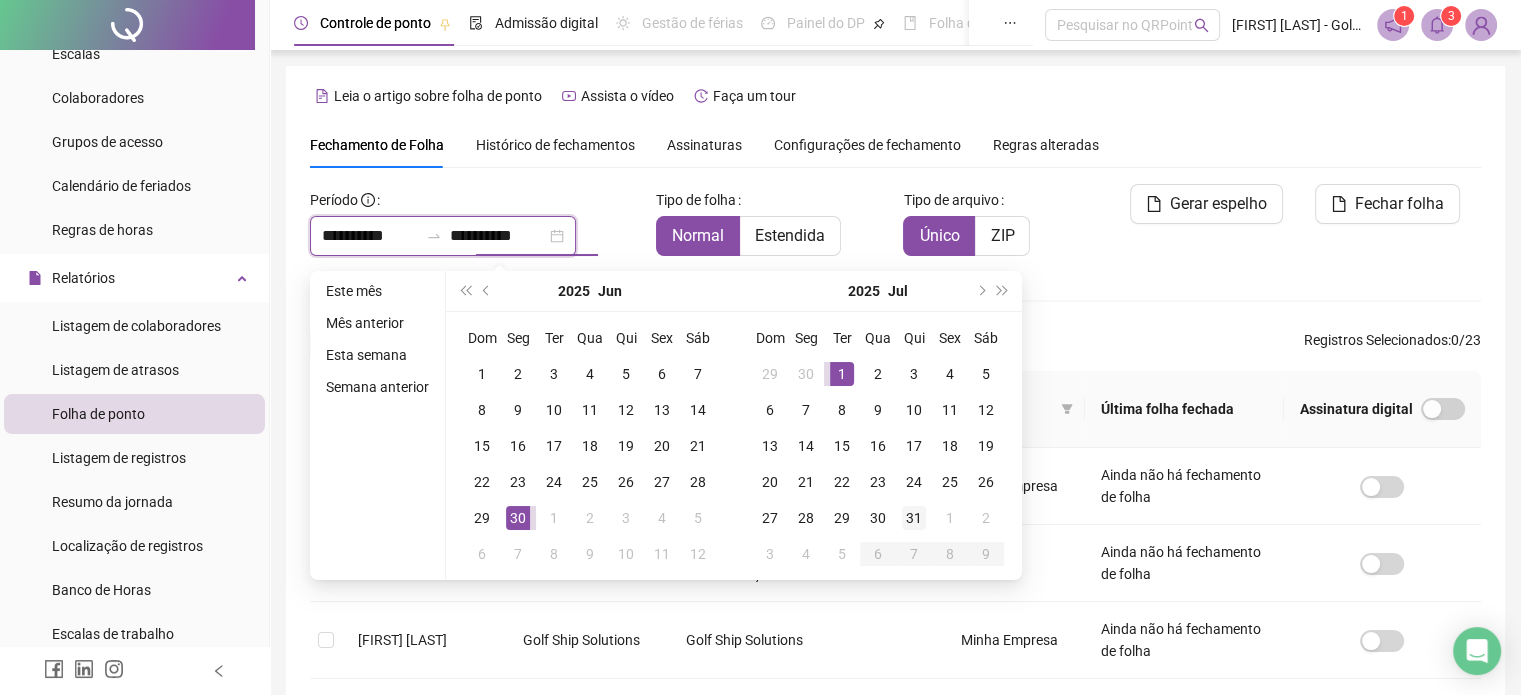type on "**********" 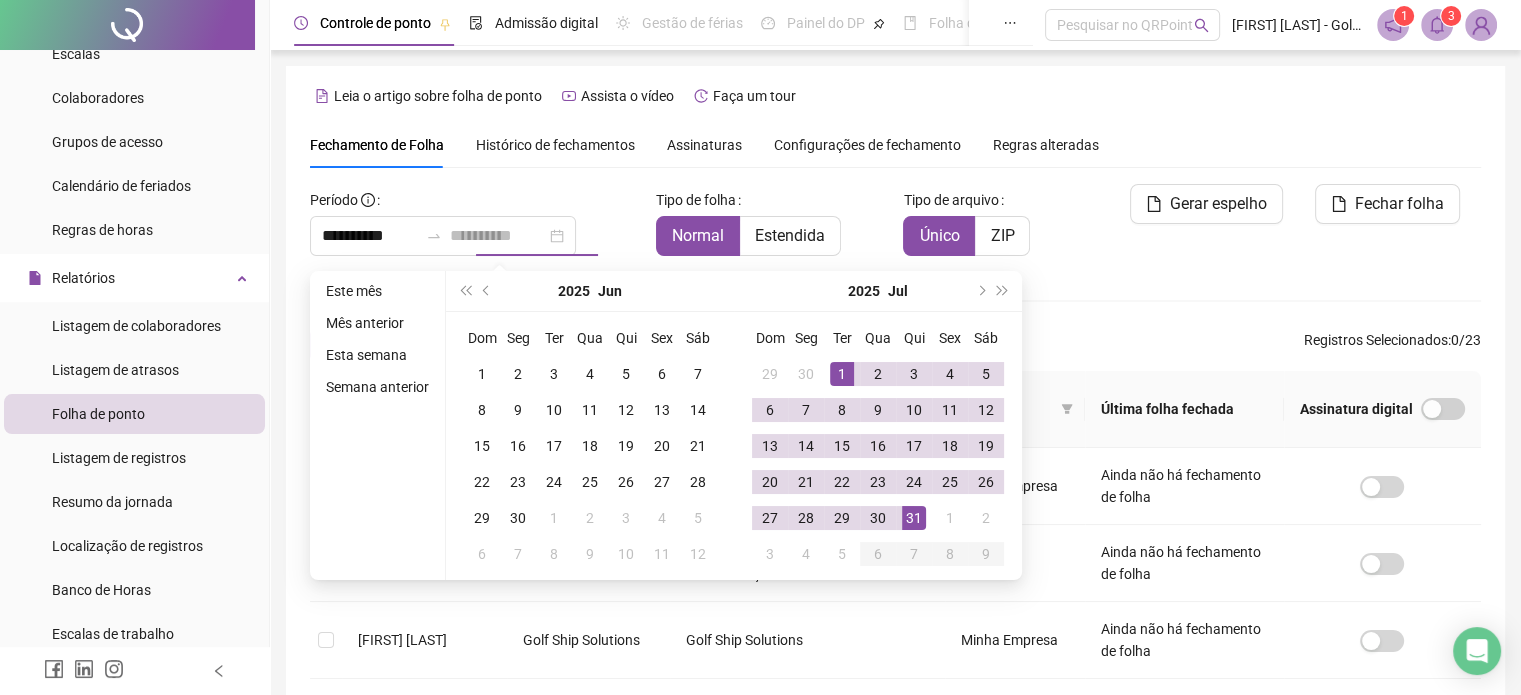 click on "31" at bounding box center (914, 518) 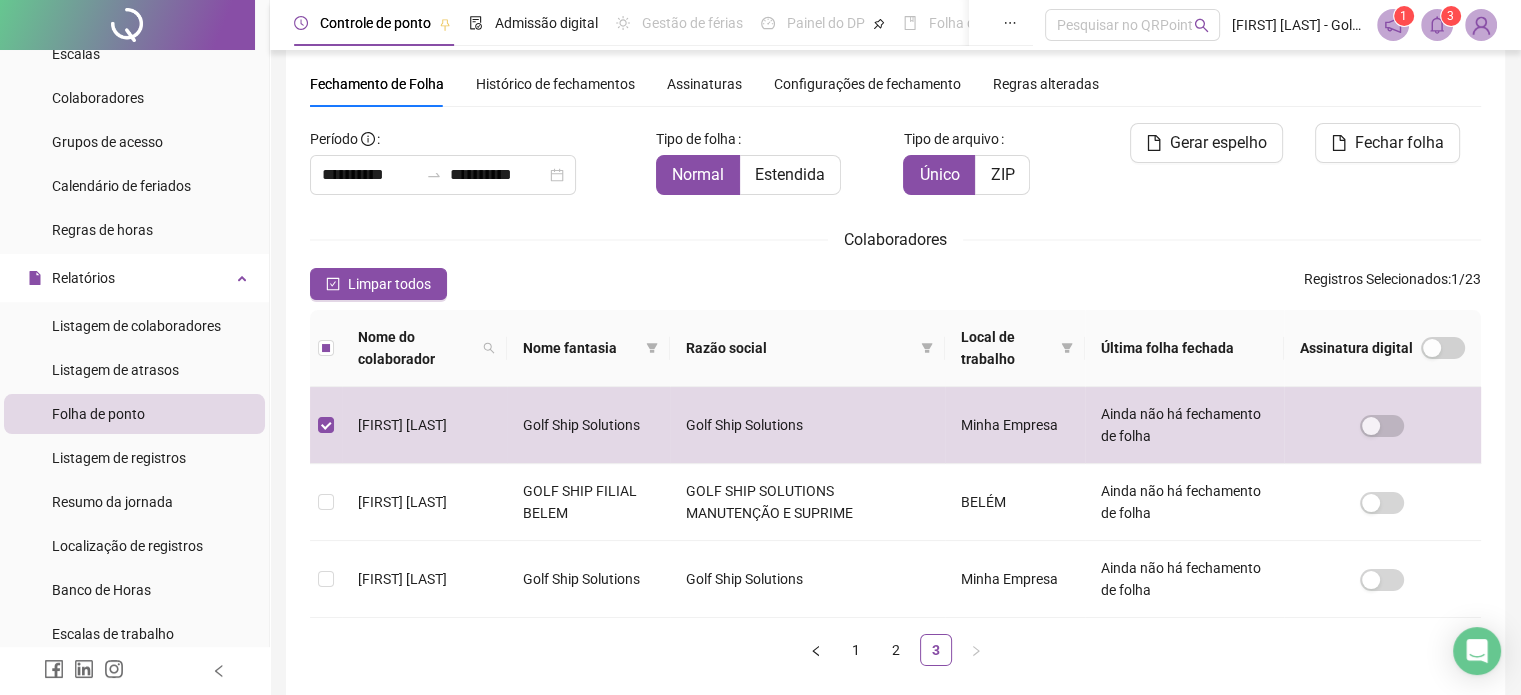 drag, startPoint x: 1236, startPoint y: 145, endPoint x: 1245, endPoint y: 230, distance: 85.47514 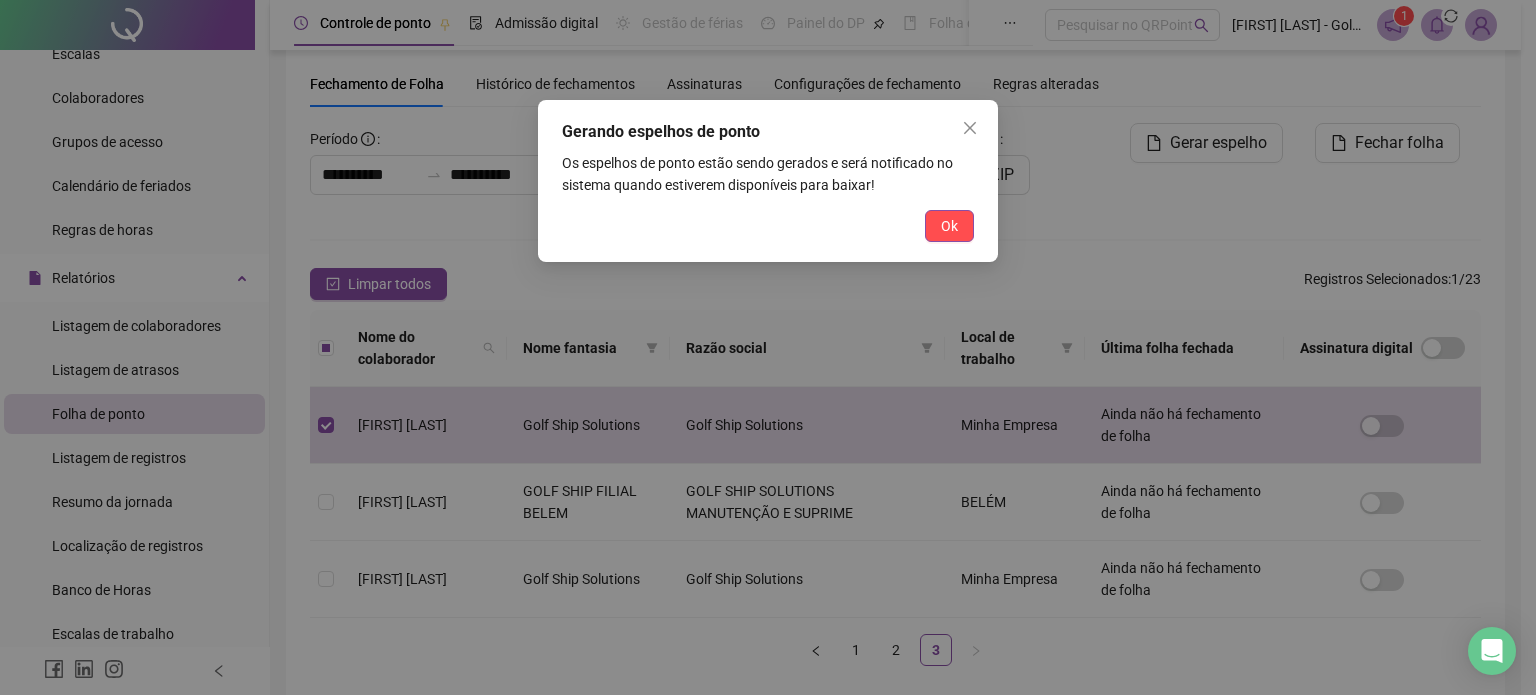 click on "Ok" at bounding box center [949, 226] 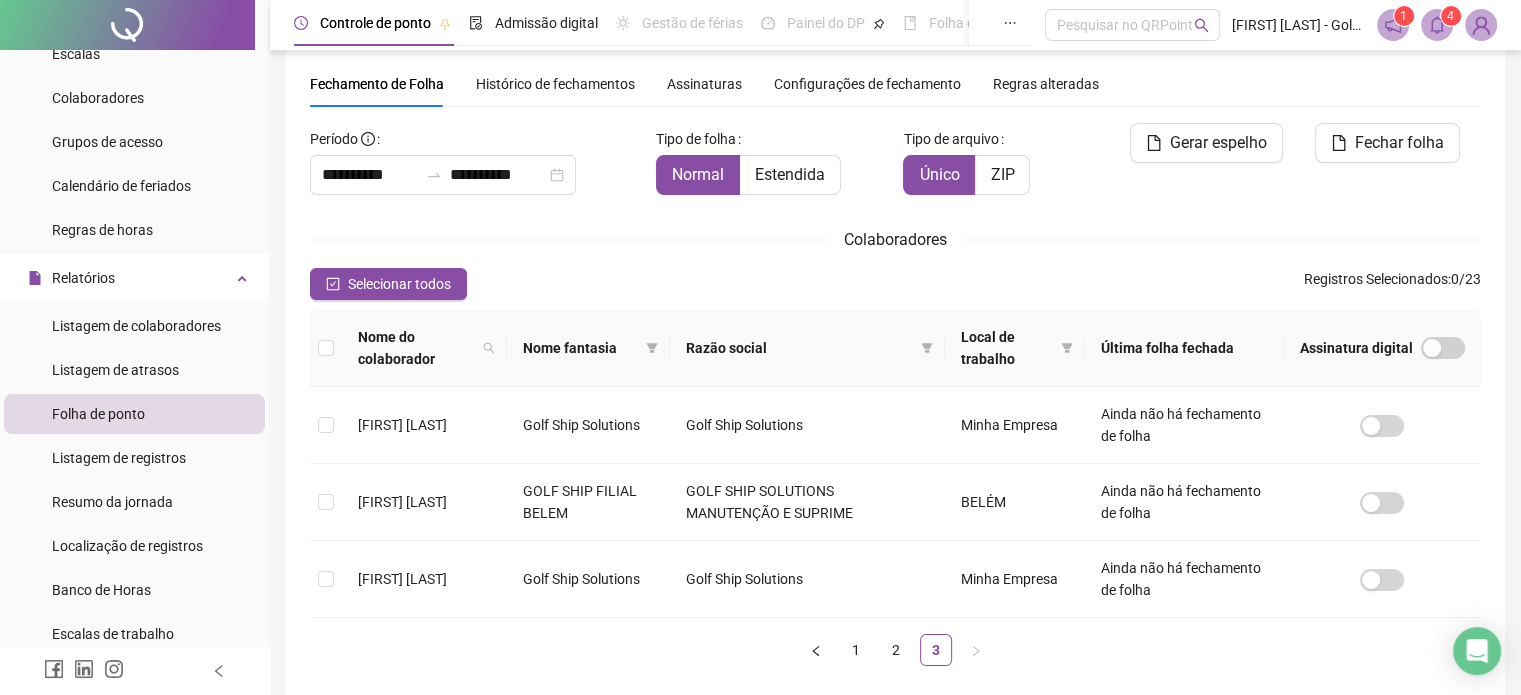 click 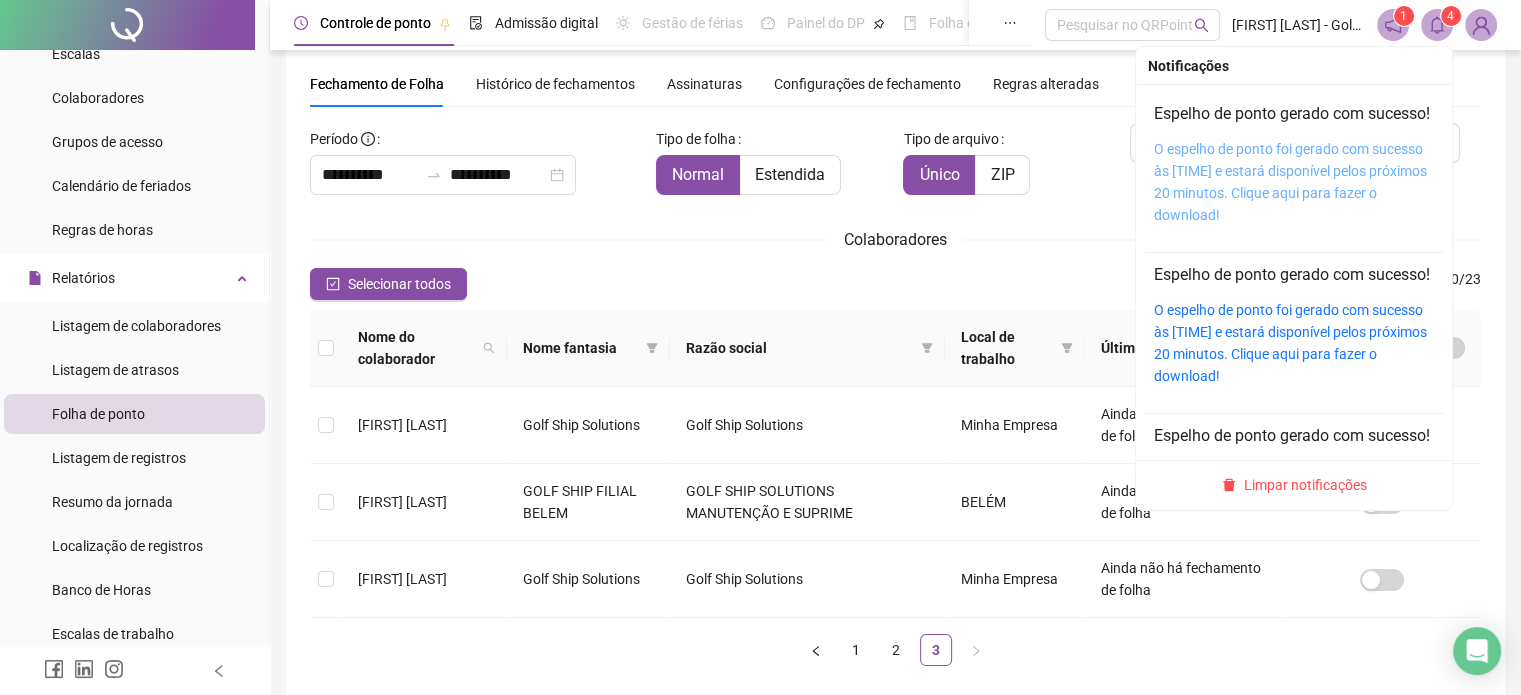 click on "O espelho de ponto foi gerado com sucesso às [TIME] e estará disponível pelos próximos 20 minutos.
Clique aqui para fazer o download!" at bounding box center [1290, 182] 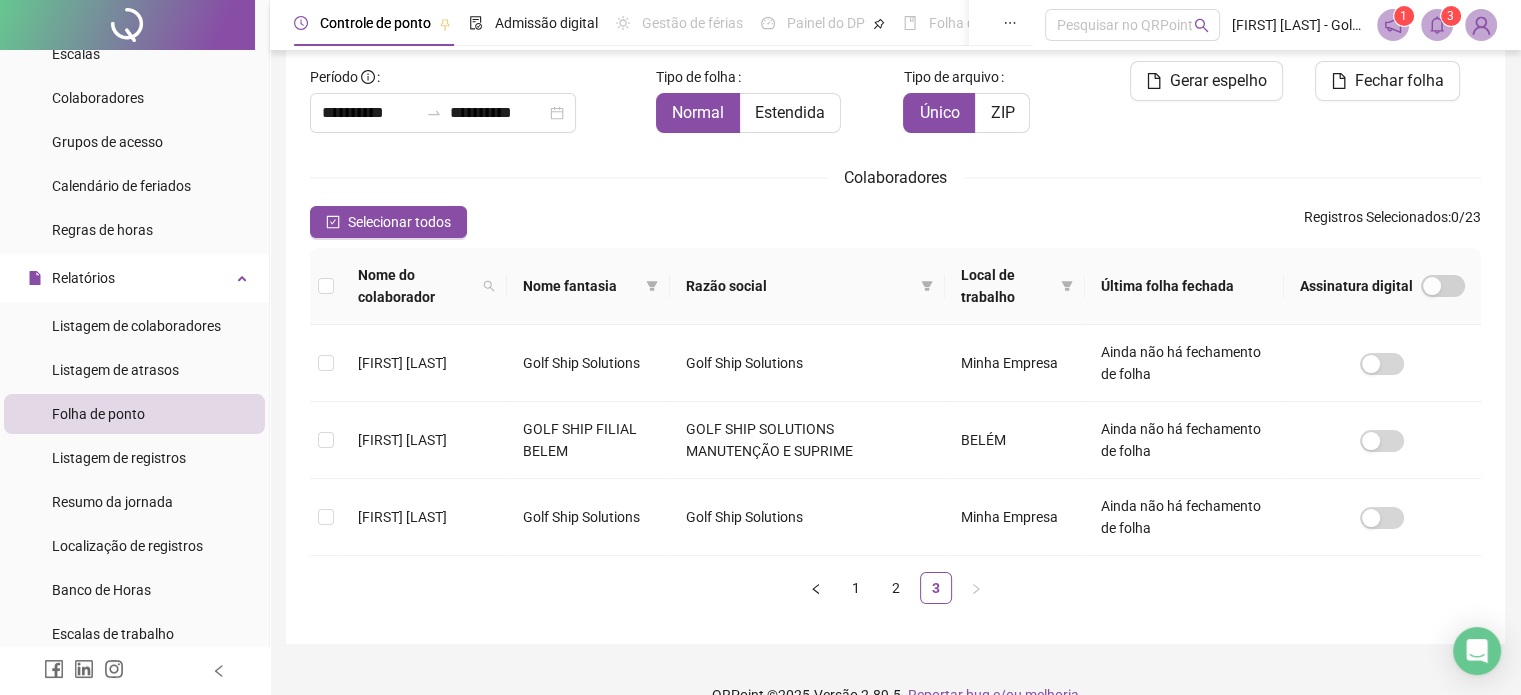 scroll, scrollTop: 156, scrollLeft: 0, axis: vertical 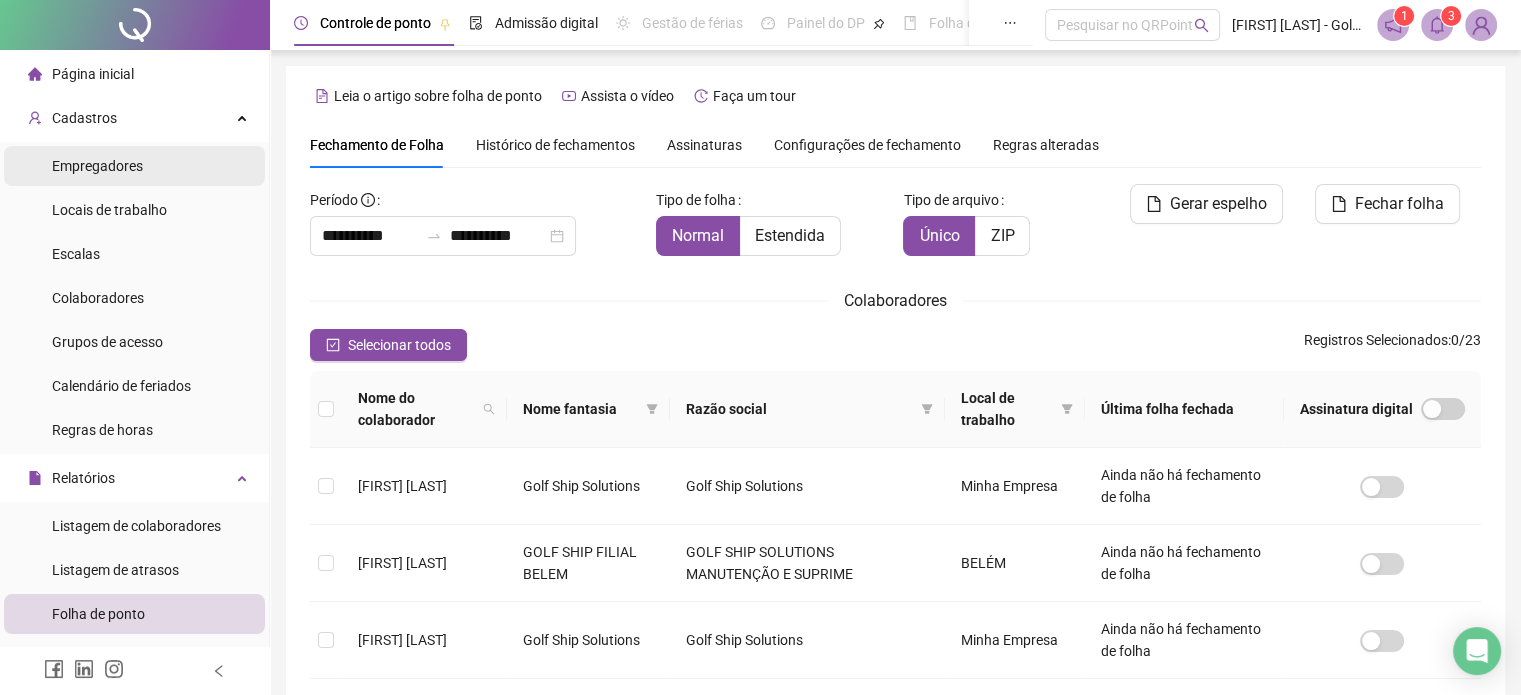 click on "Empregadores" at bounding box center [97, 166] 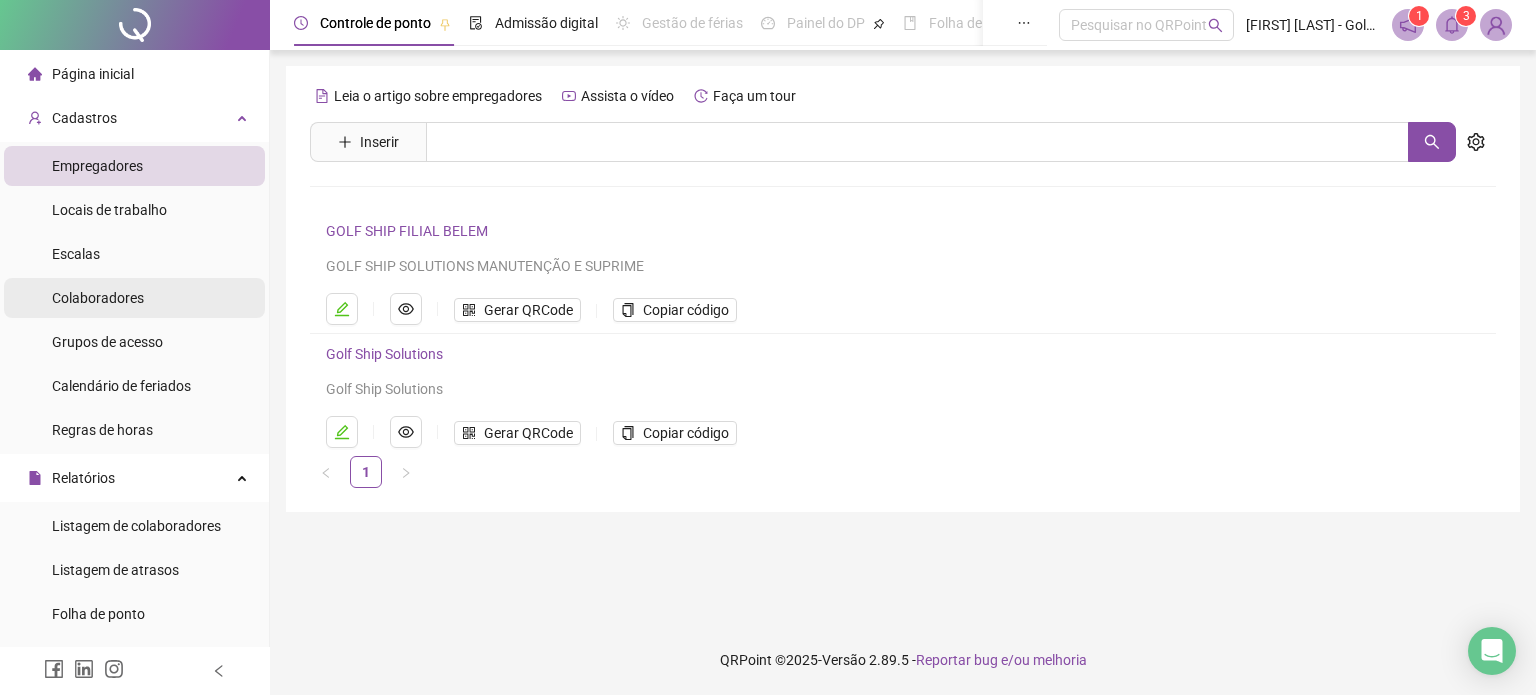 click on "Colaboradores" at bounding box center (98, 298) 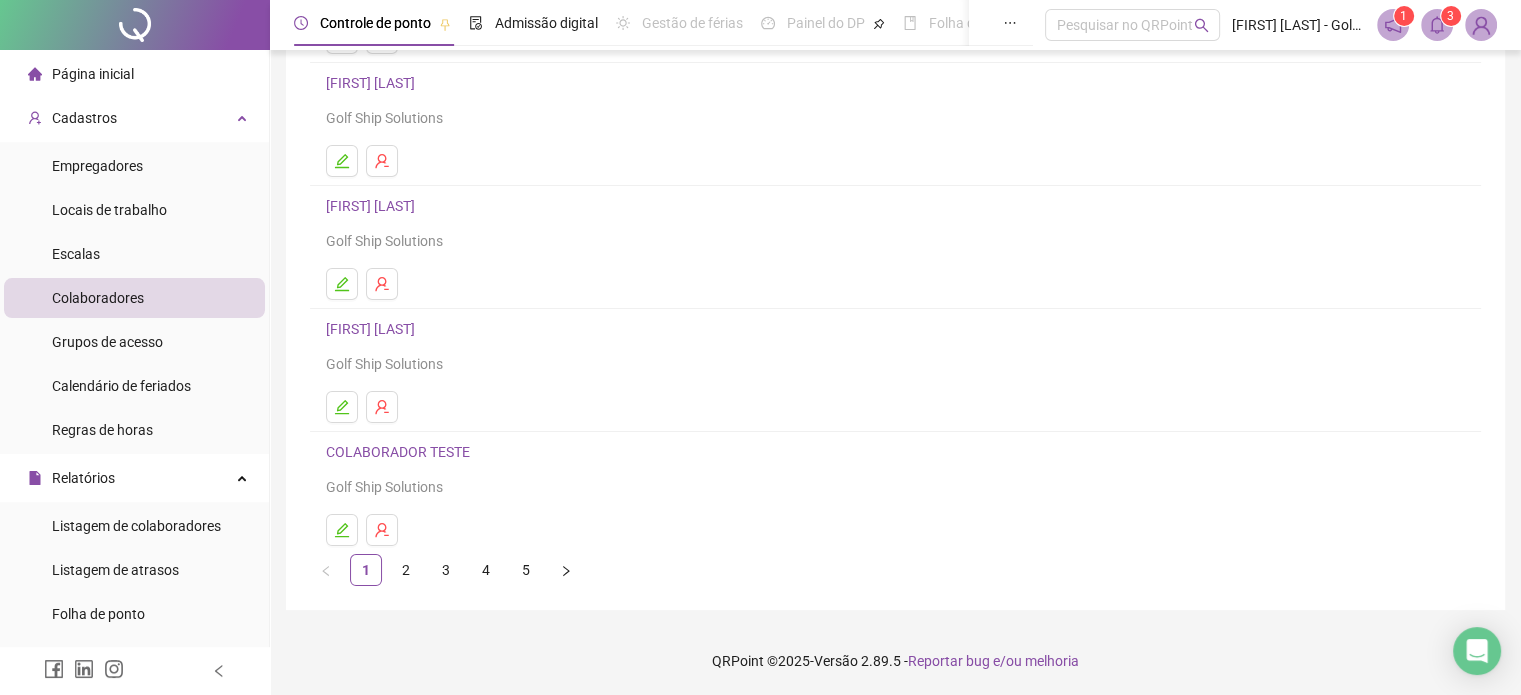 scroll, scrollTop: 0, scrollLeft: 0, axis: both 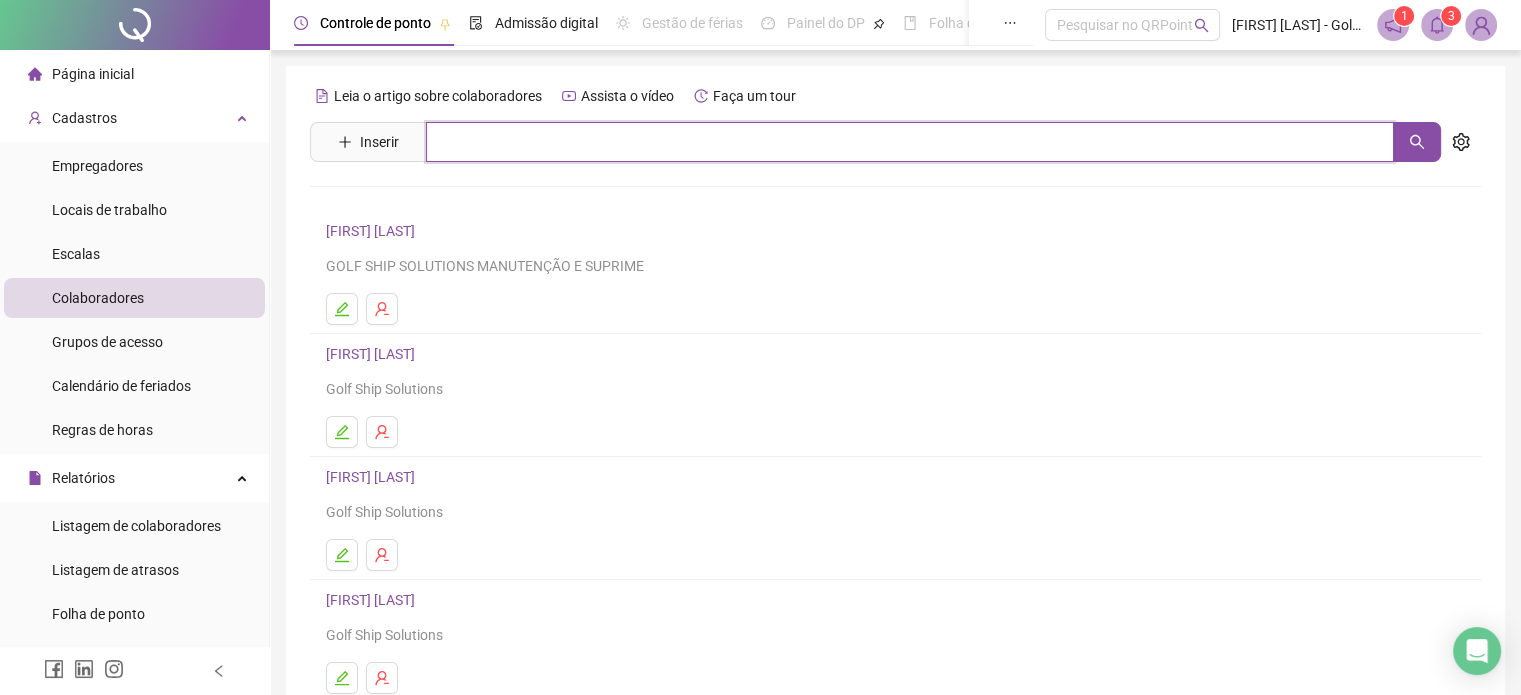 click at bounding box center [910, 142] 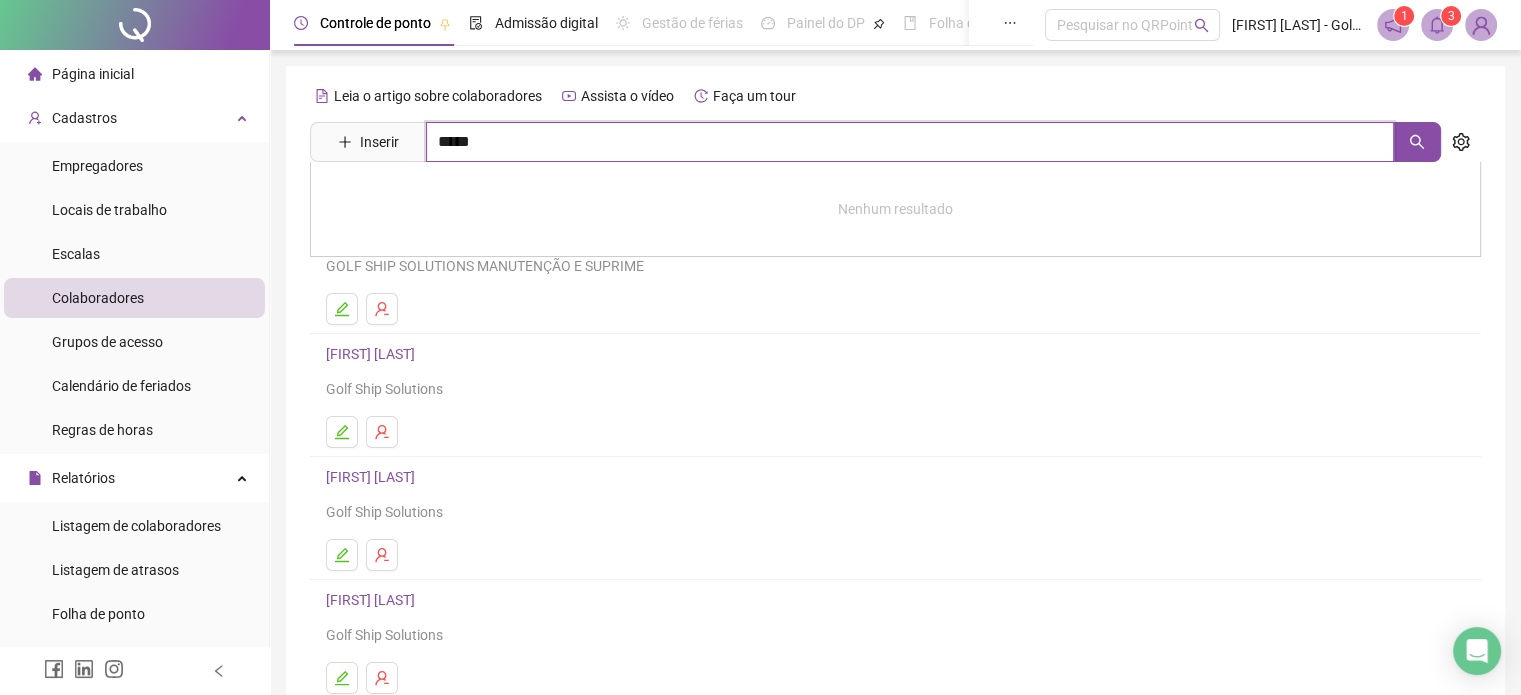 type on "*****" 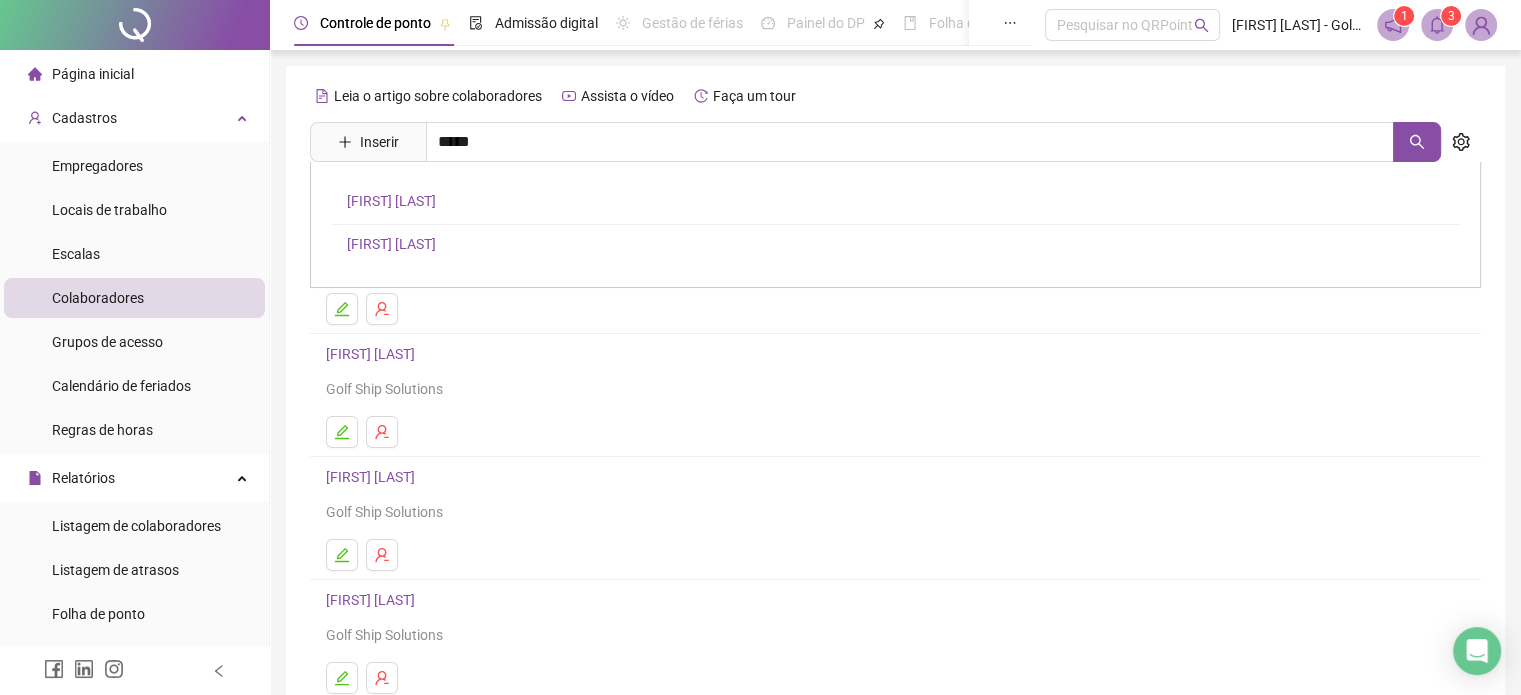 click on "[FIRST] [LAST]" at bounding box center [391, 244] 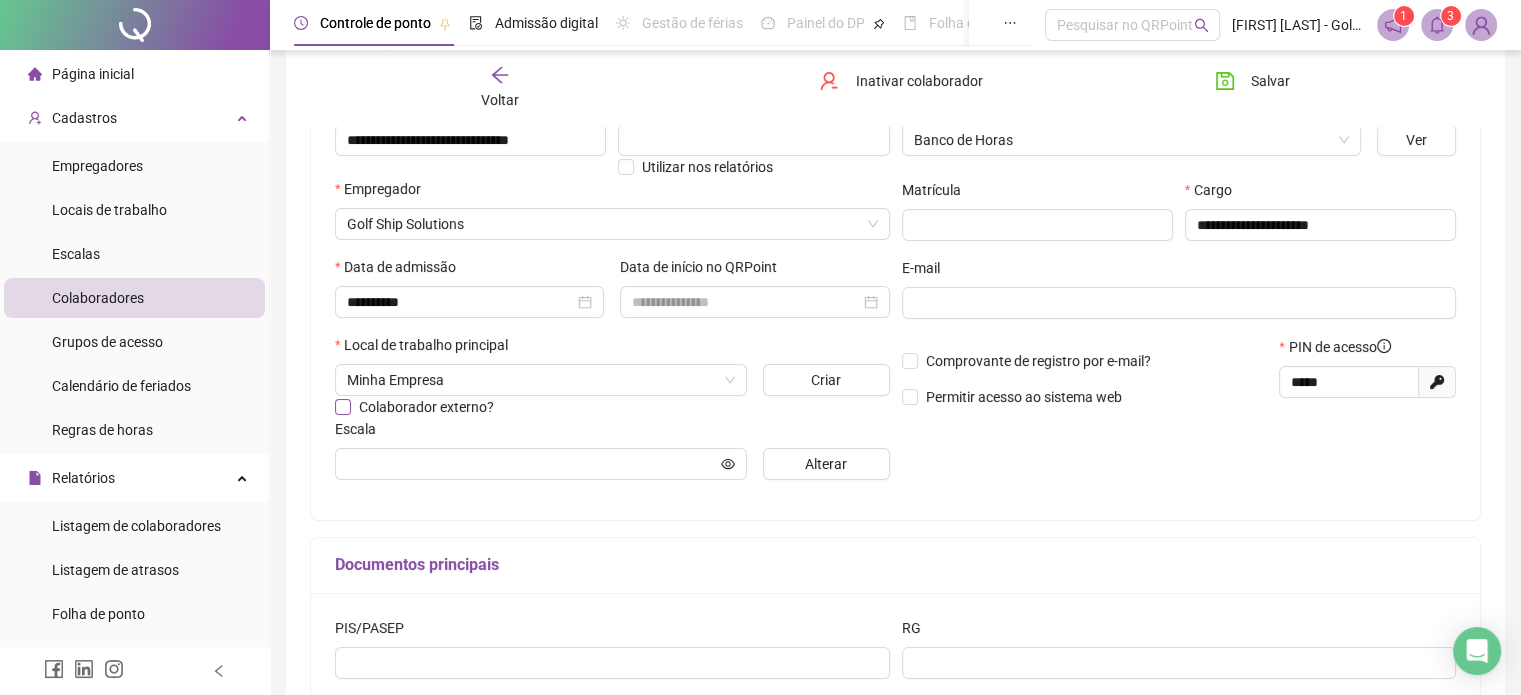 scroll, scrollTop: 300, scrollLeft: 0, axis: vertical 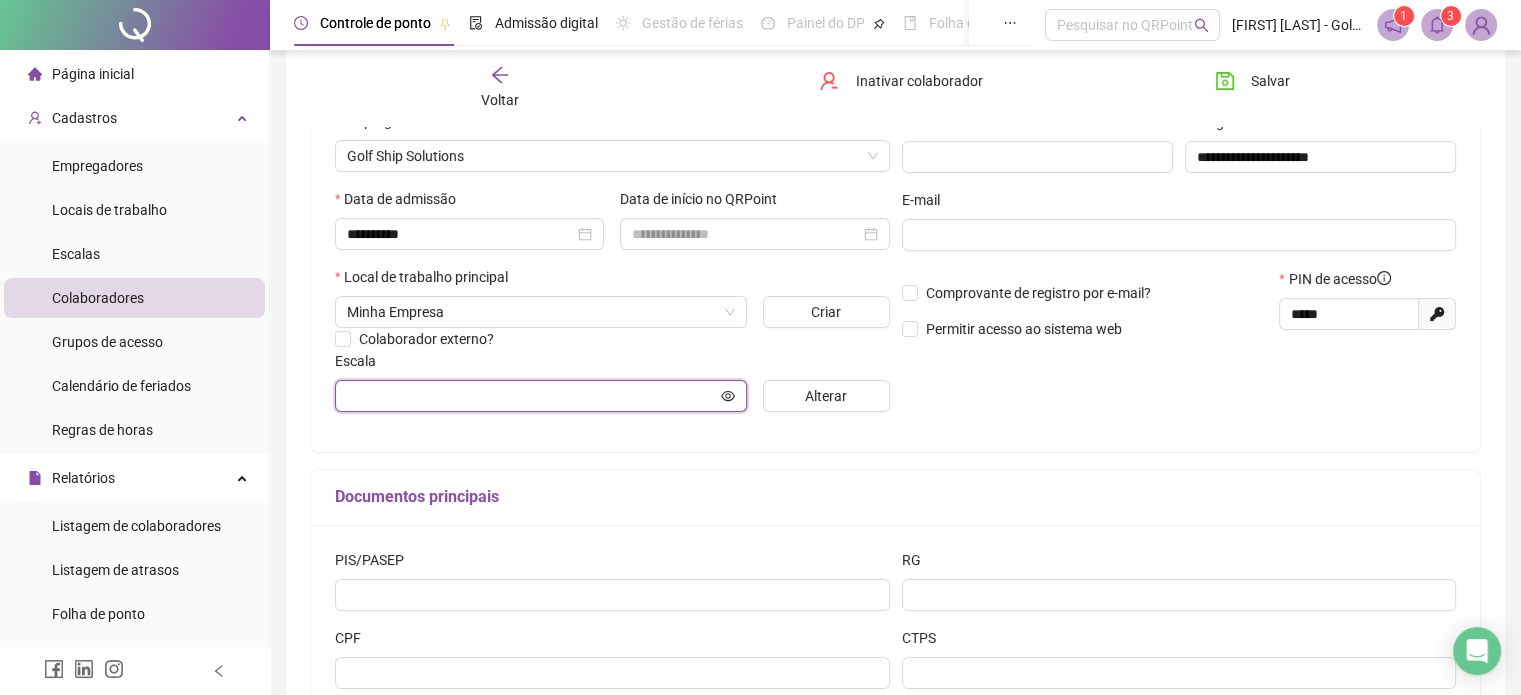click at bounding box center [532, 396] 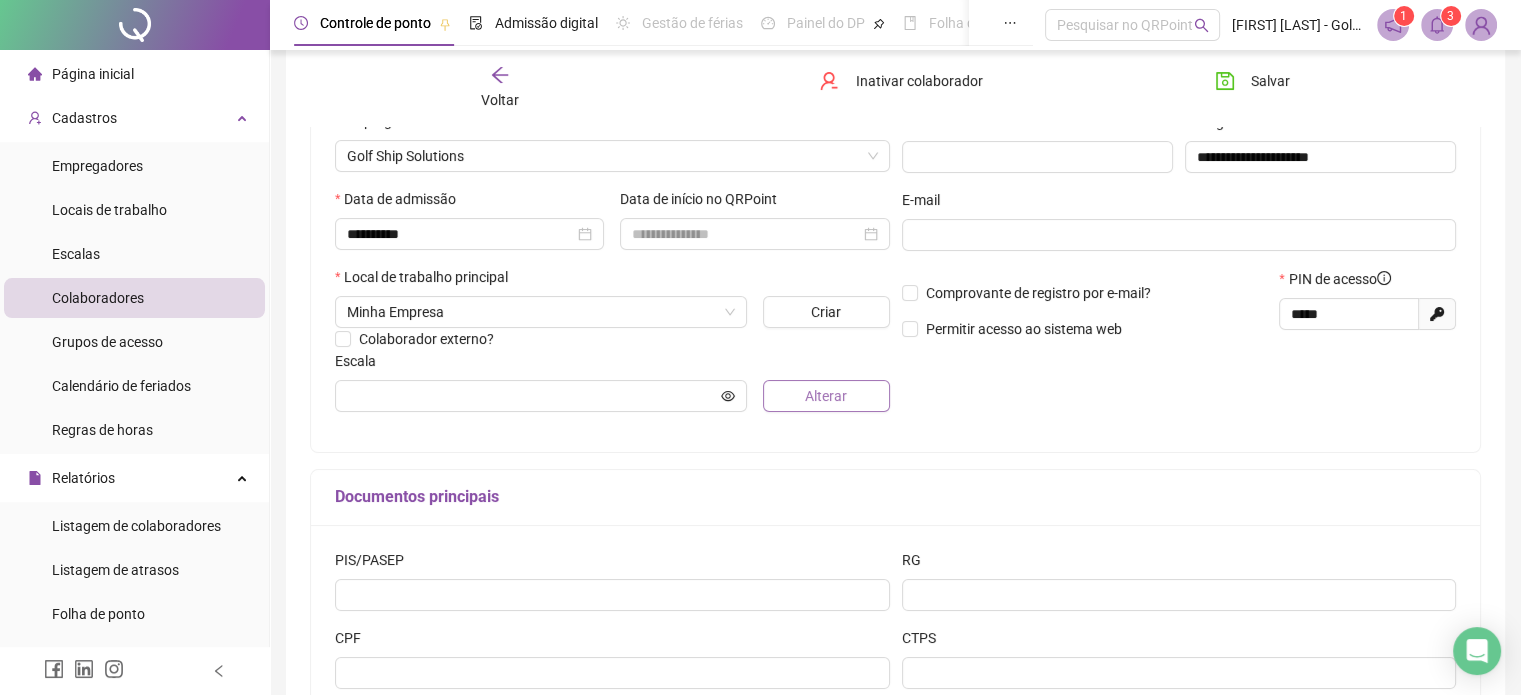 click on "Alterar" at bounding box center (826, 396) 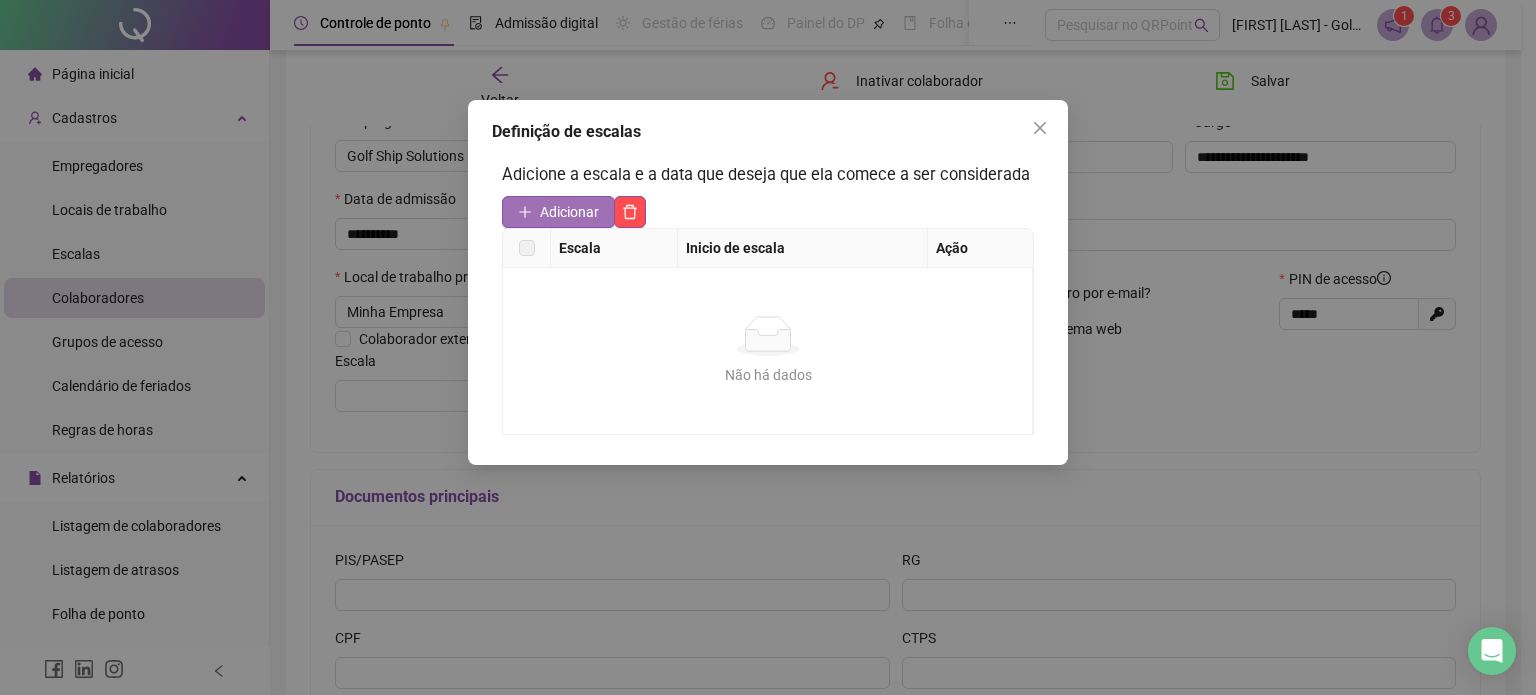 click on "Adicionar" at bounding box center [569, 212] 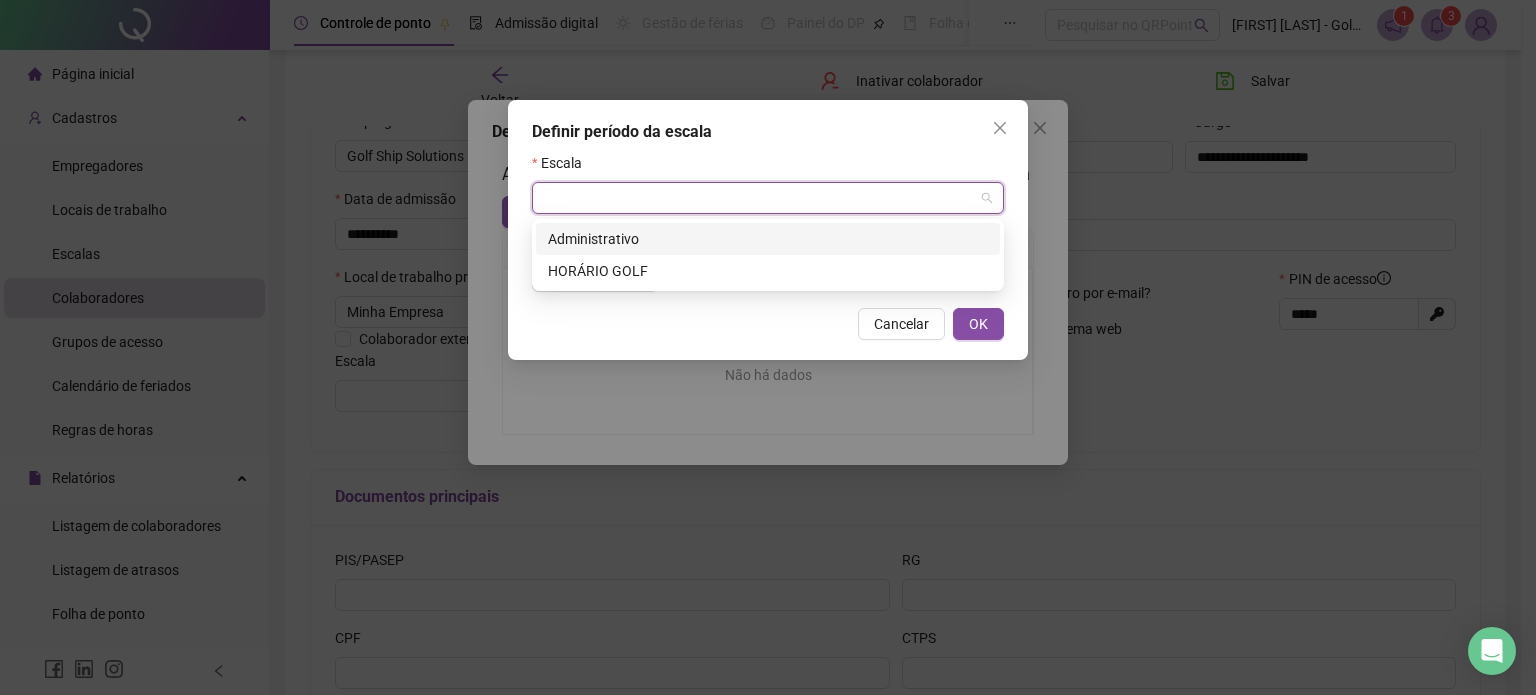 click at bounding box center (759, 198) 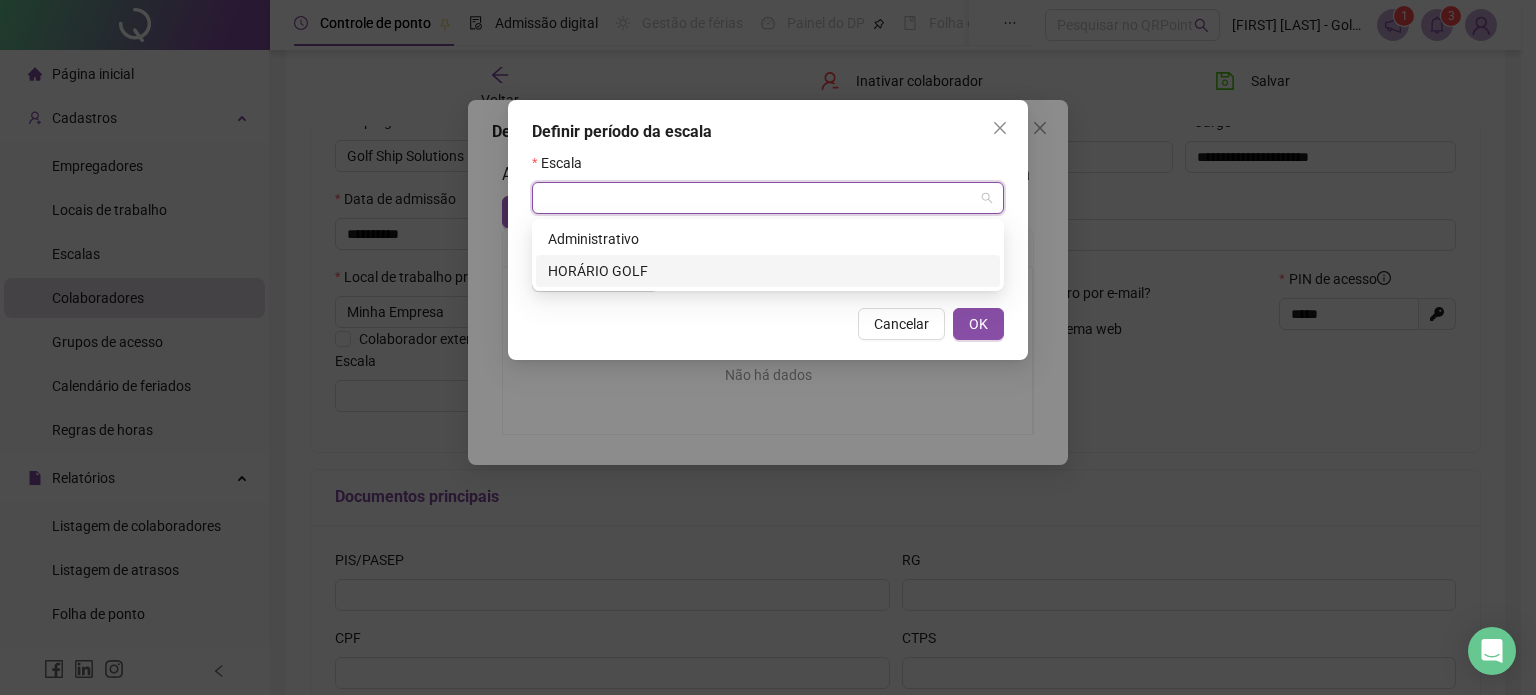 click on "HORÁRIO GOLF" at bounding box center [768, 271] 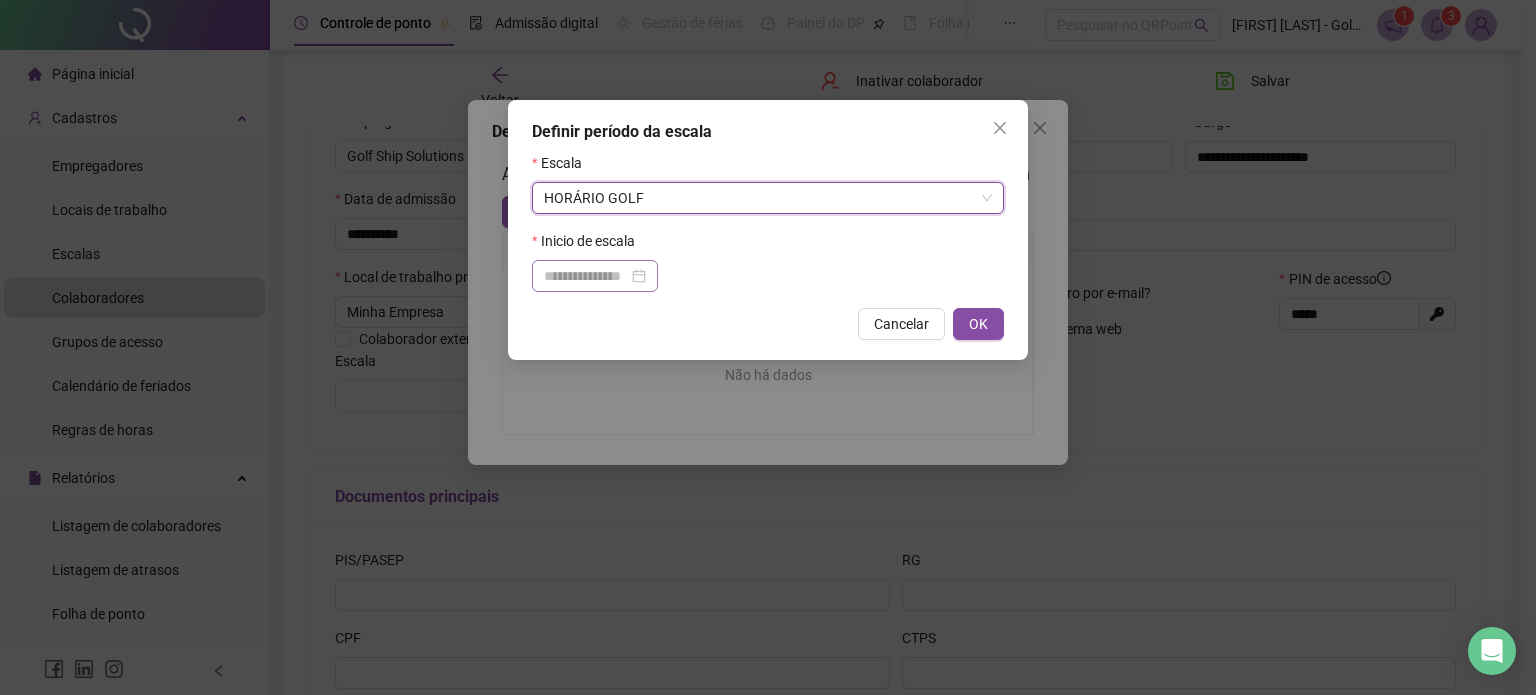 click at bounding box center (595, 276) 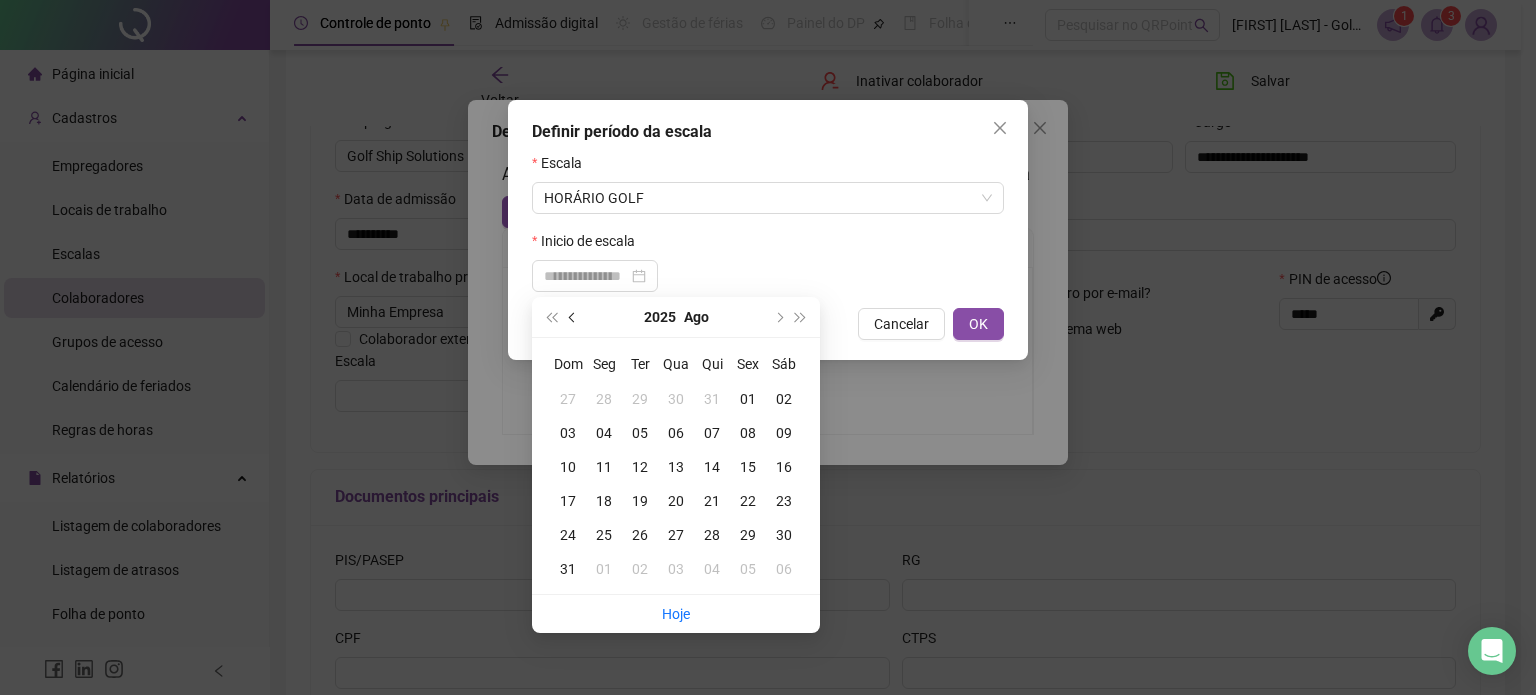 click at bounding box center [574, 317] 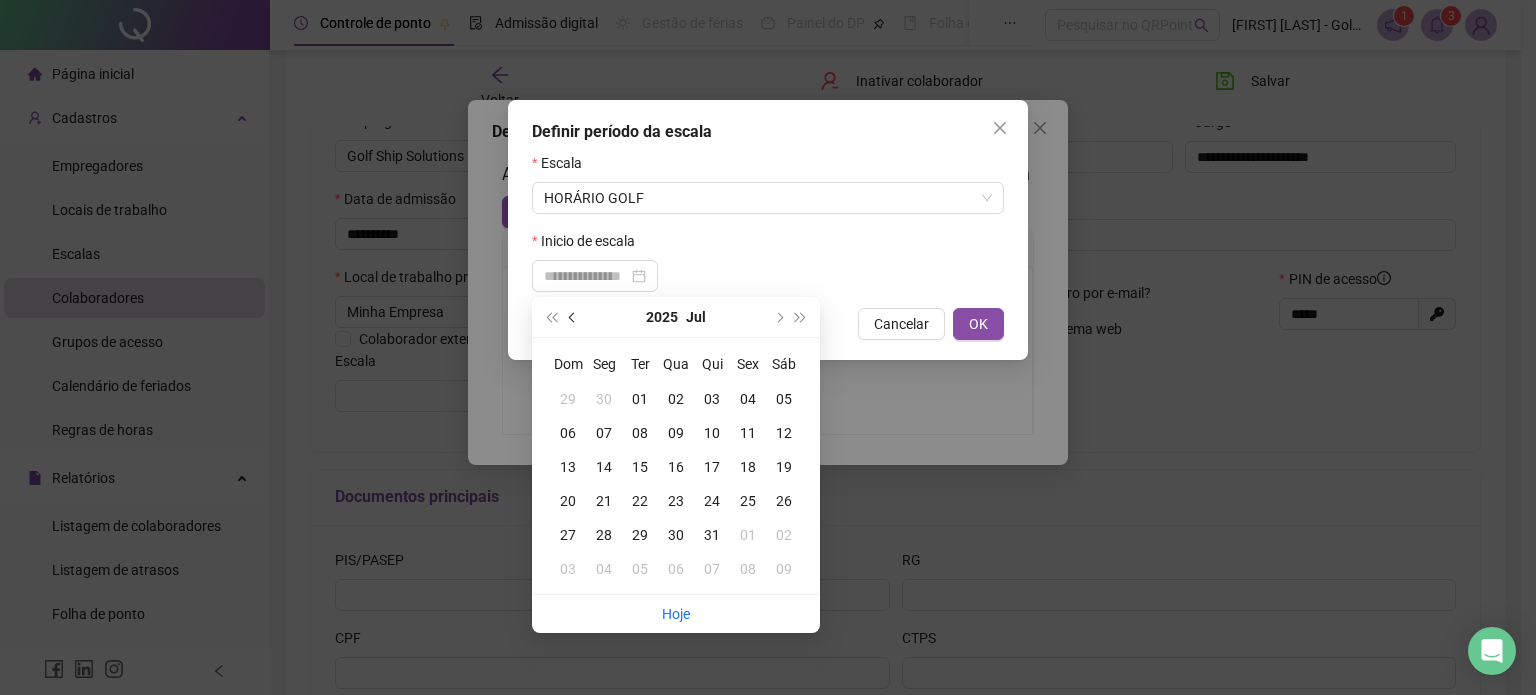click at bounding box center [574, 317] 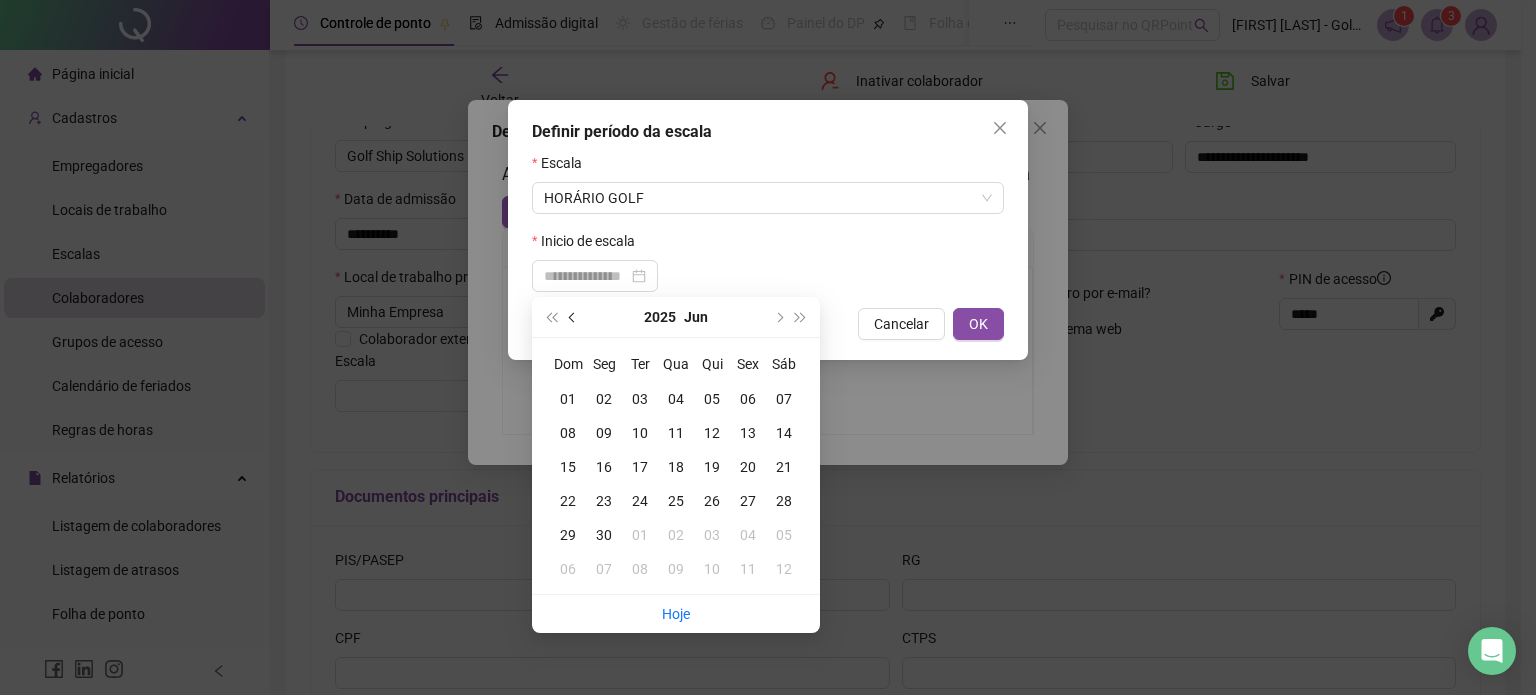 click at bounding box center (574, 317) 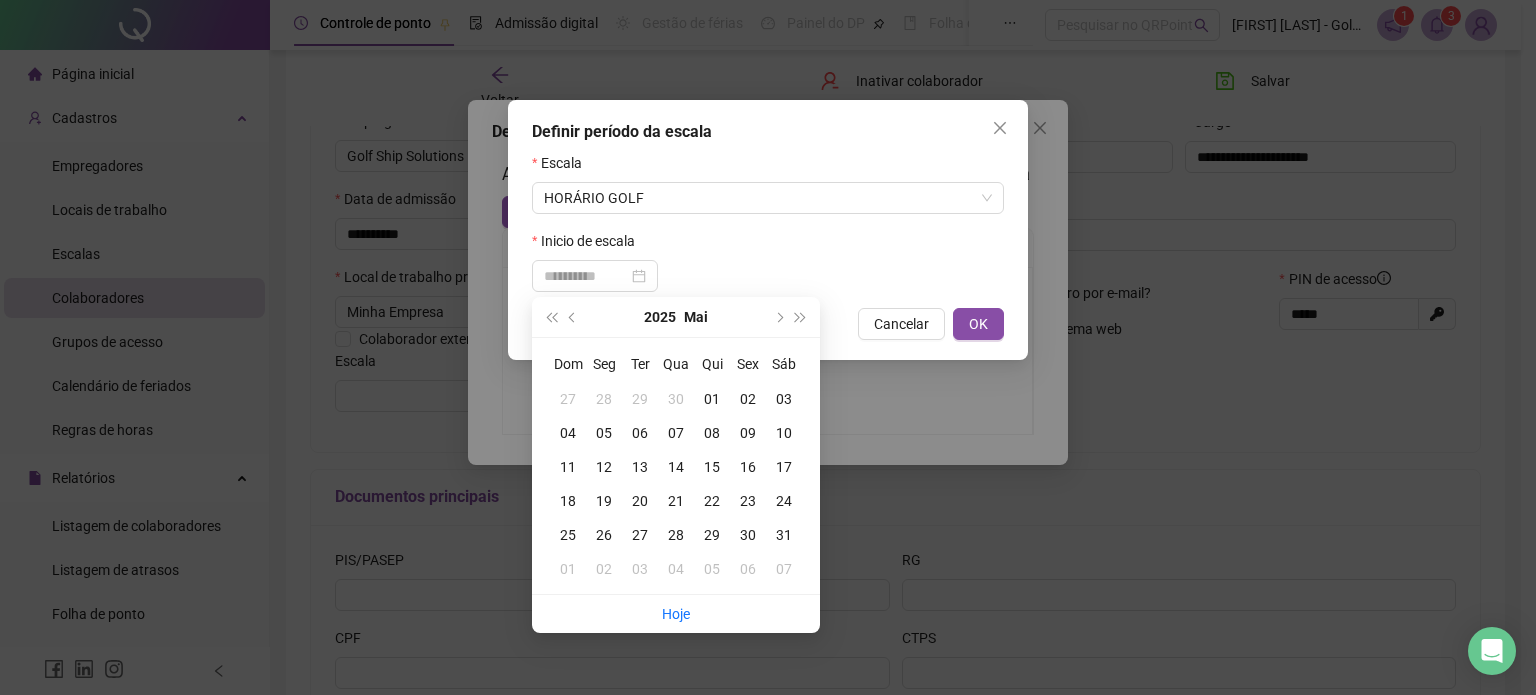 type on "**********" 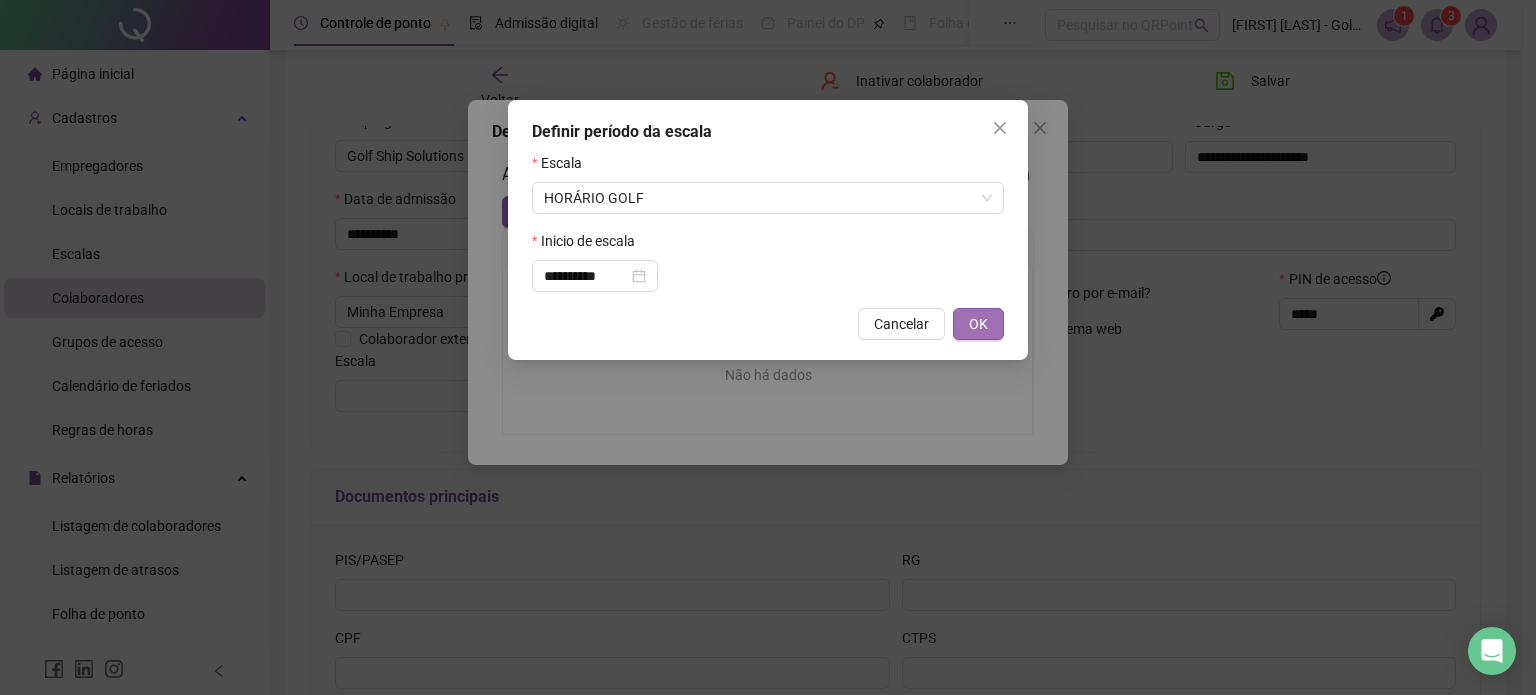 click on "OK" at bounding box center (978, 324) 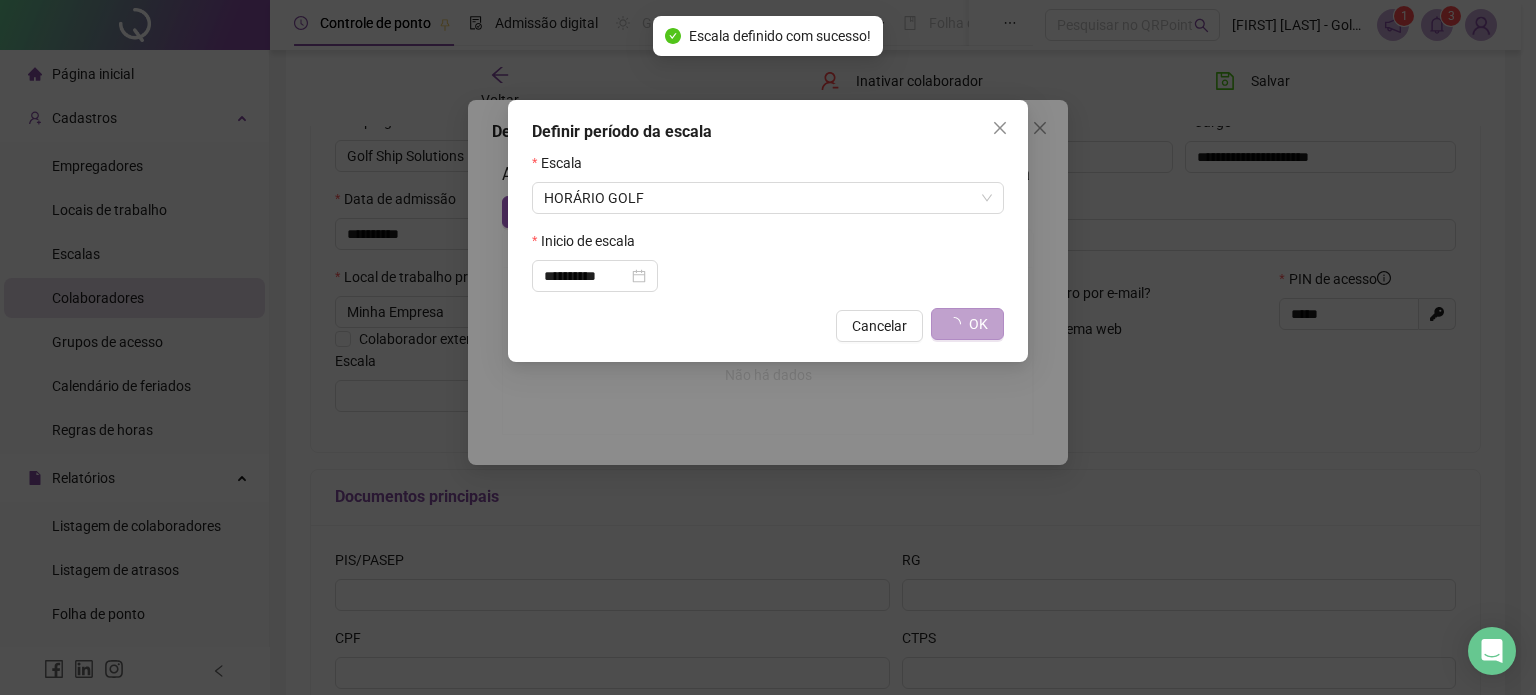 type on "**********" 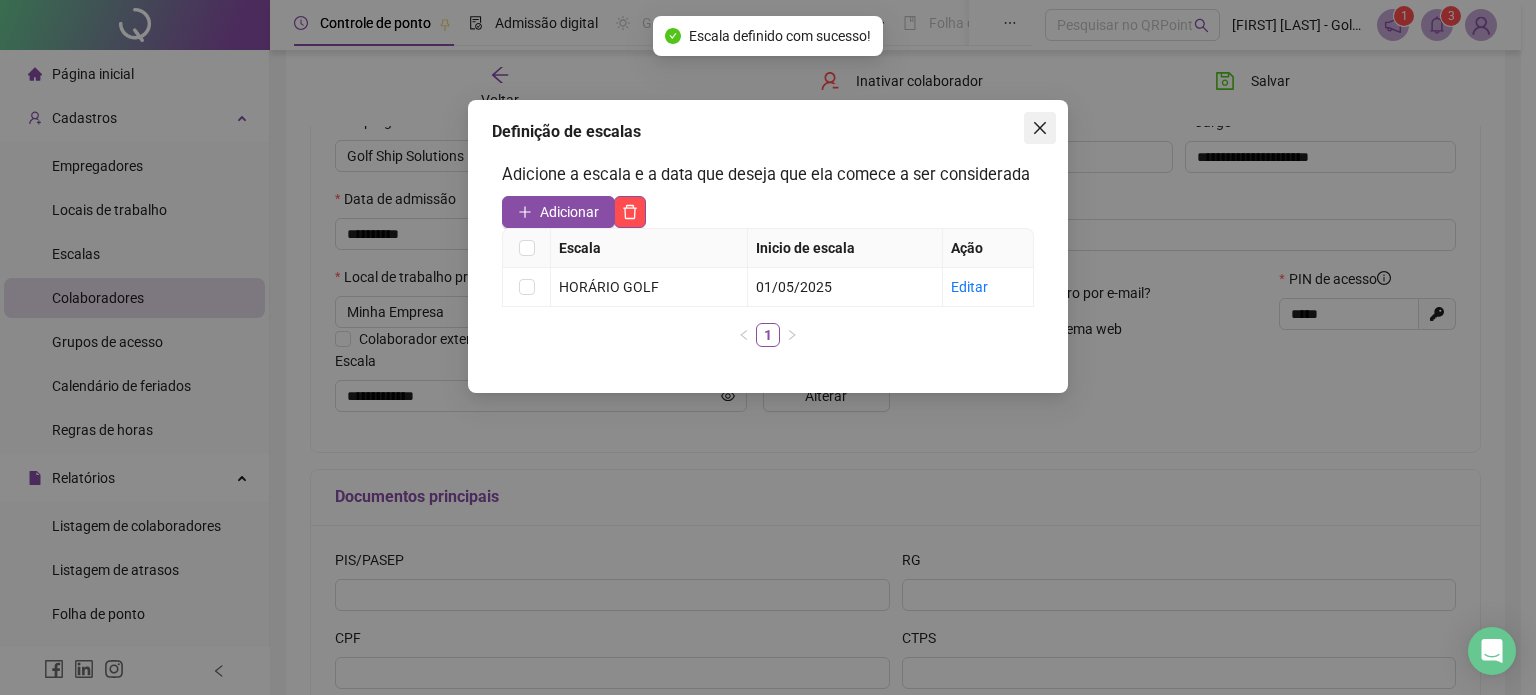 click at bounding box center [1040, 128] 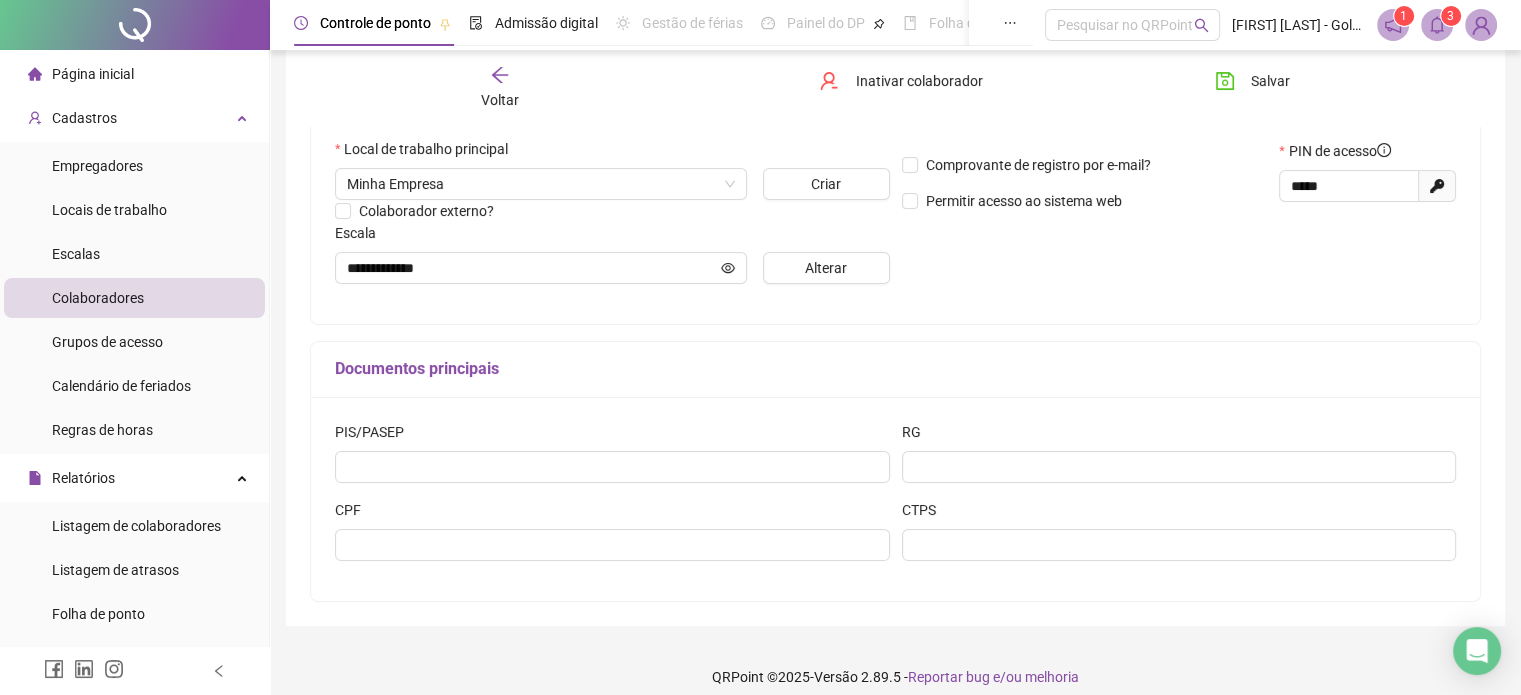 scroll, scrollTop: 0, scrollLeft: 0, axis: both 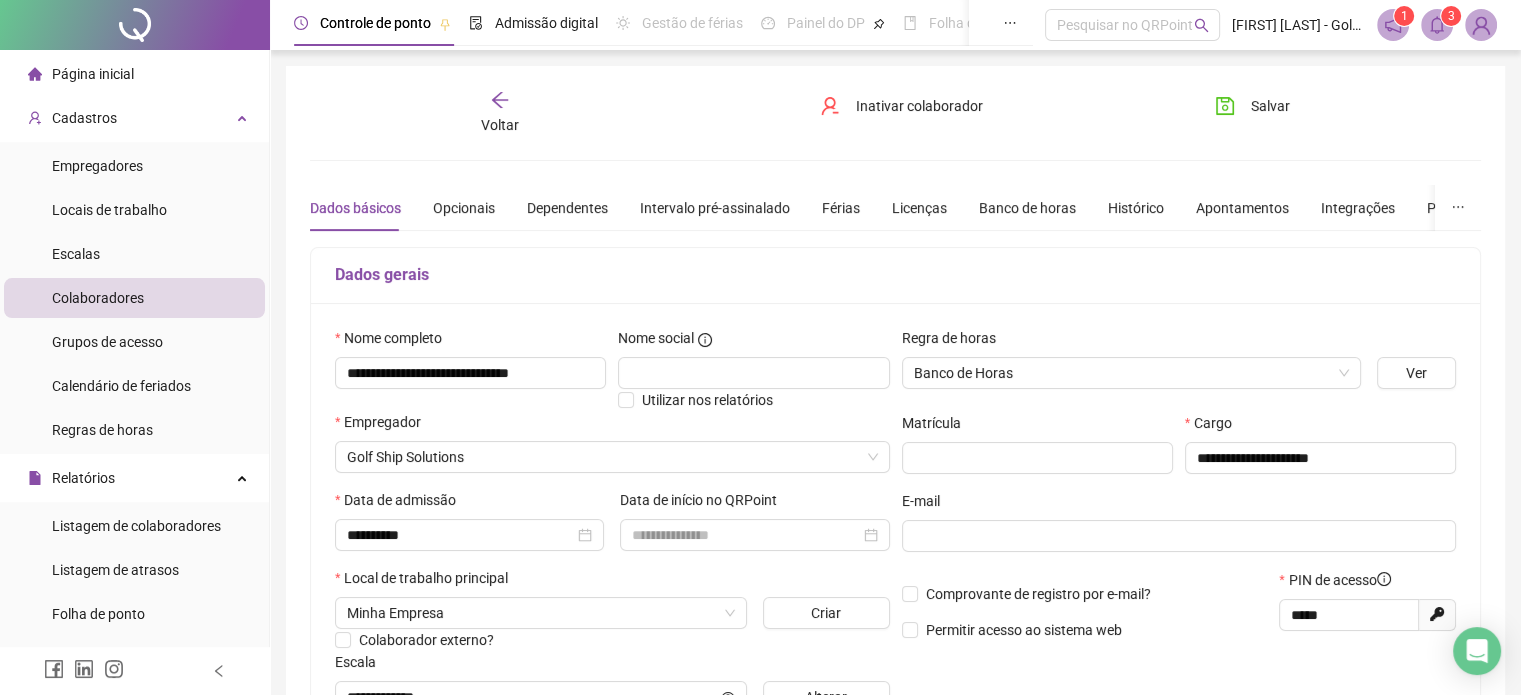 click on "**********" at bounding box center (895, 560) 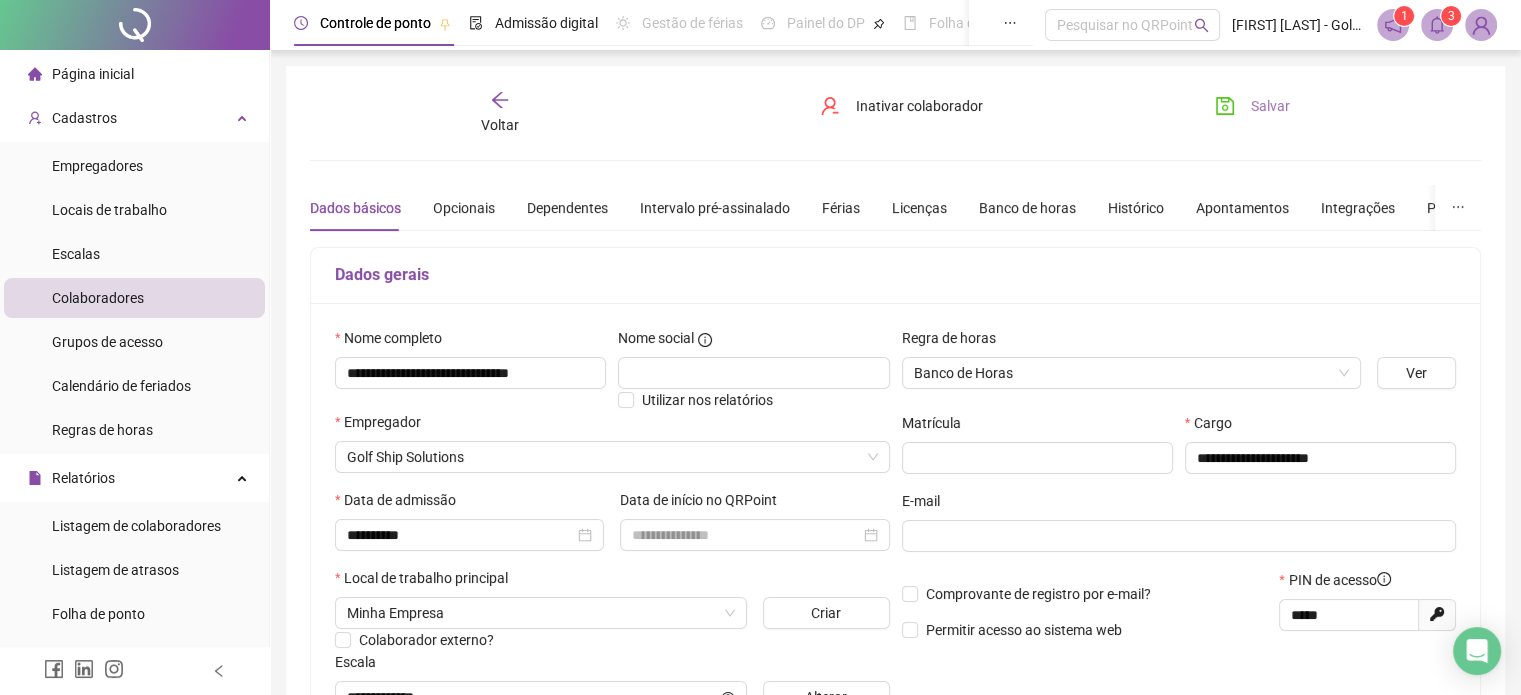 click on "Salvar" at bounding box center [1270, 106] 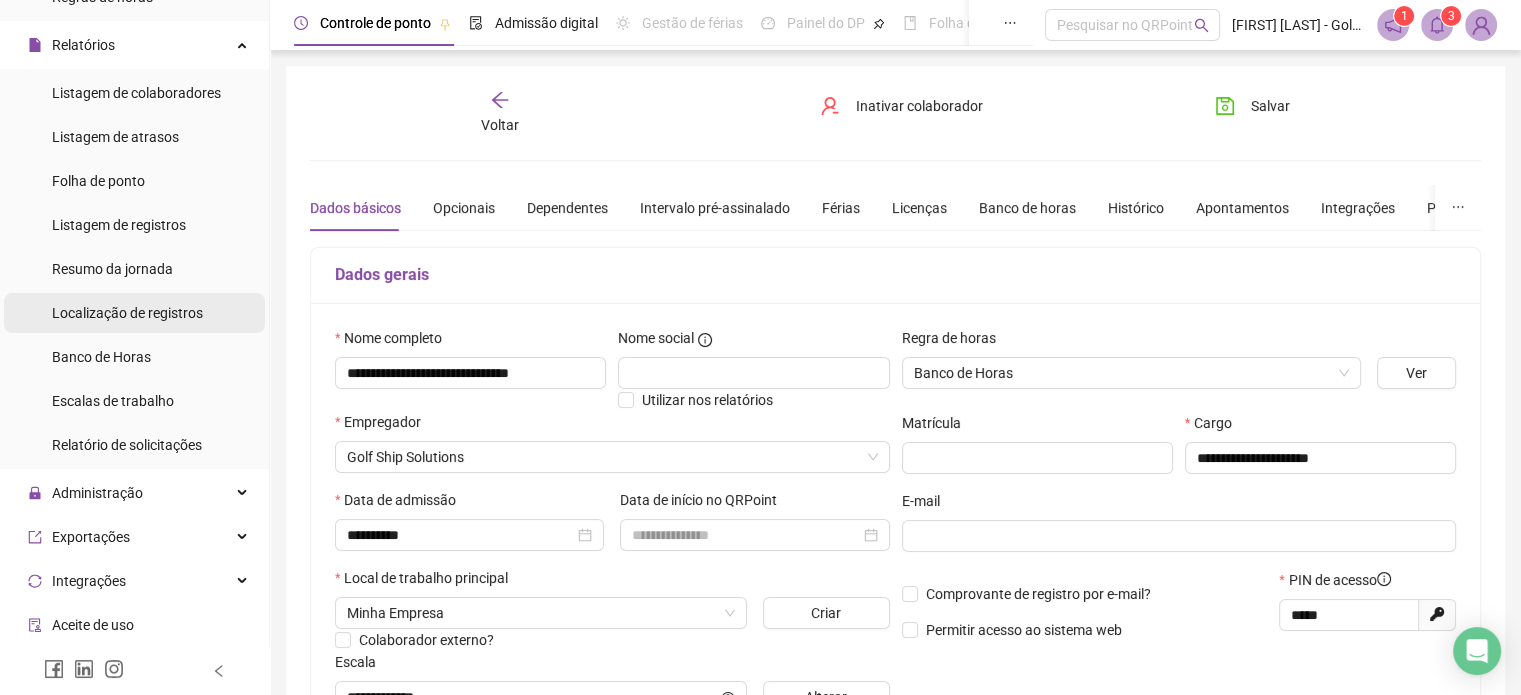 scroll, scrollTop: 300, scrollLeft: 0, axis: vertical 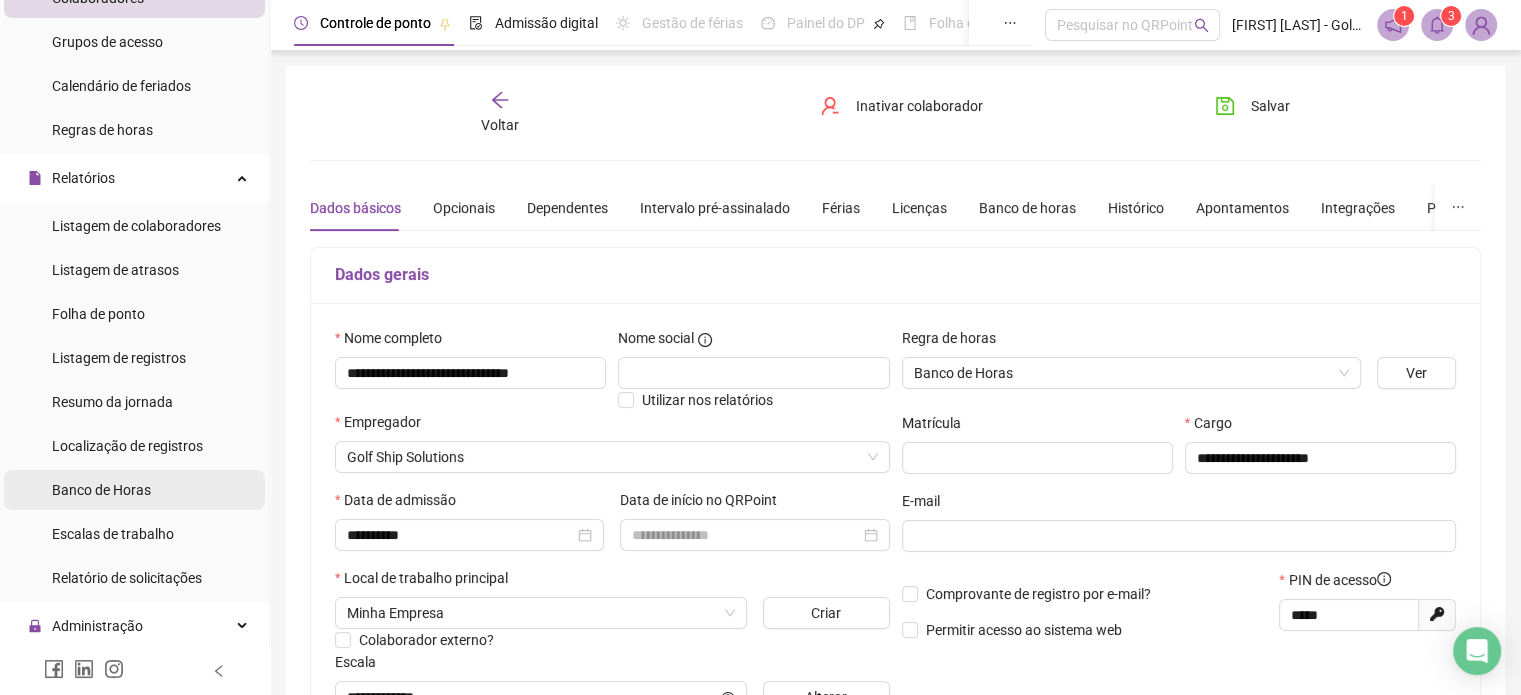 click on "Banco de Horas" at bounding box center (101, 490) 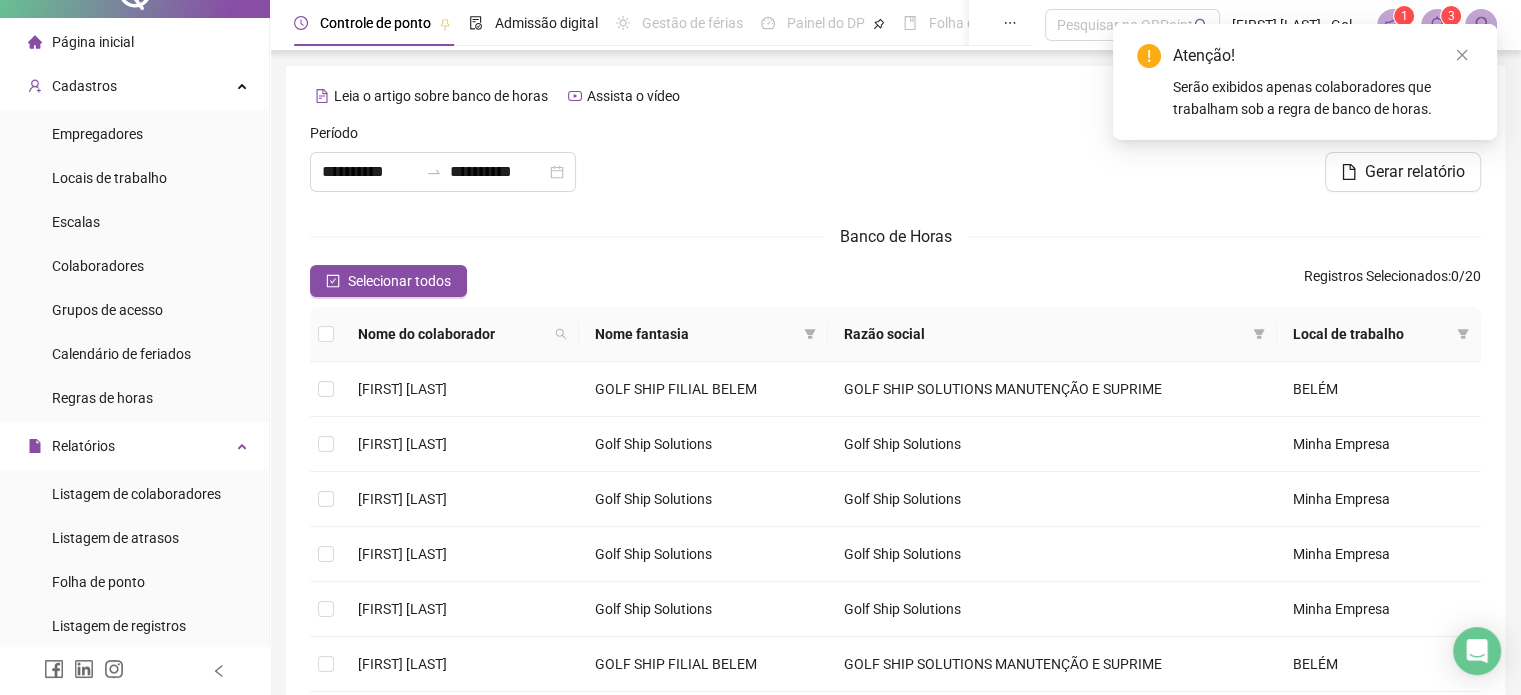 scroll, scrollTop: 0, scrollLeft: 0, axis: both 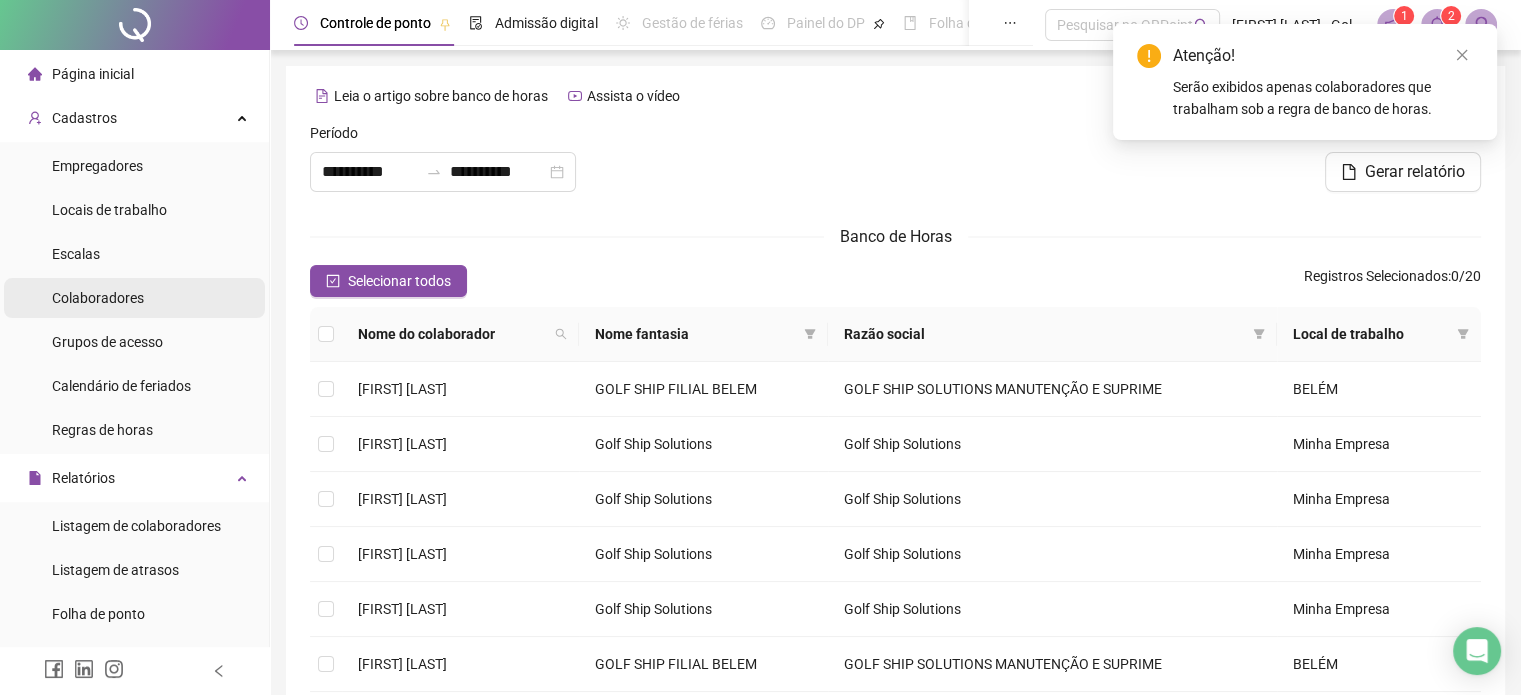 click on "Colaboradores" at bounding box center [98, 298] 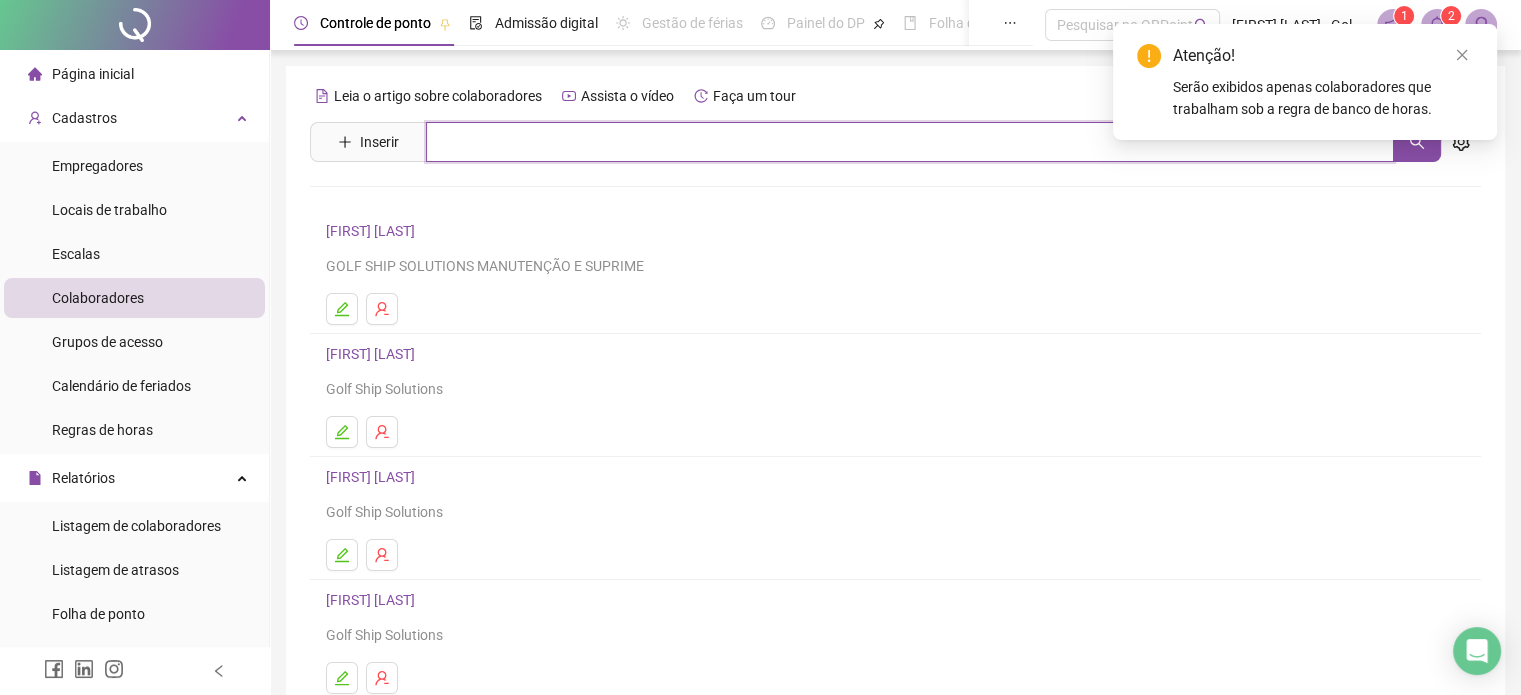 click at bounding box center (910, 142) 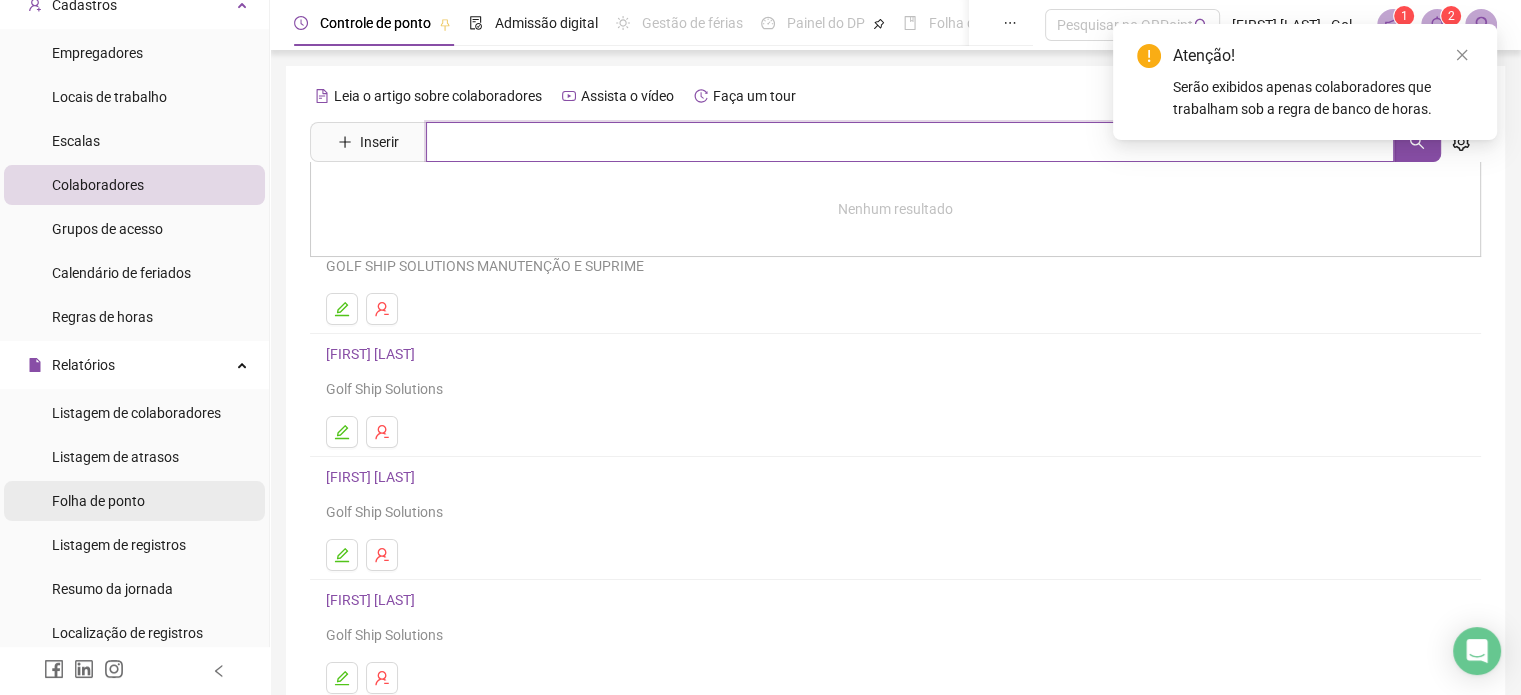 scroll, scrollTop: 200, scrollLeft: 0, axis: vertical 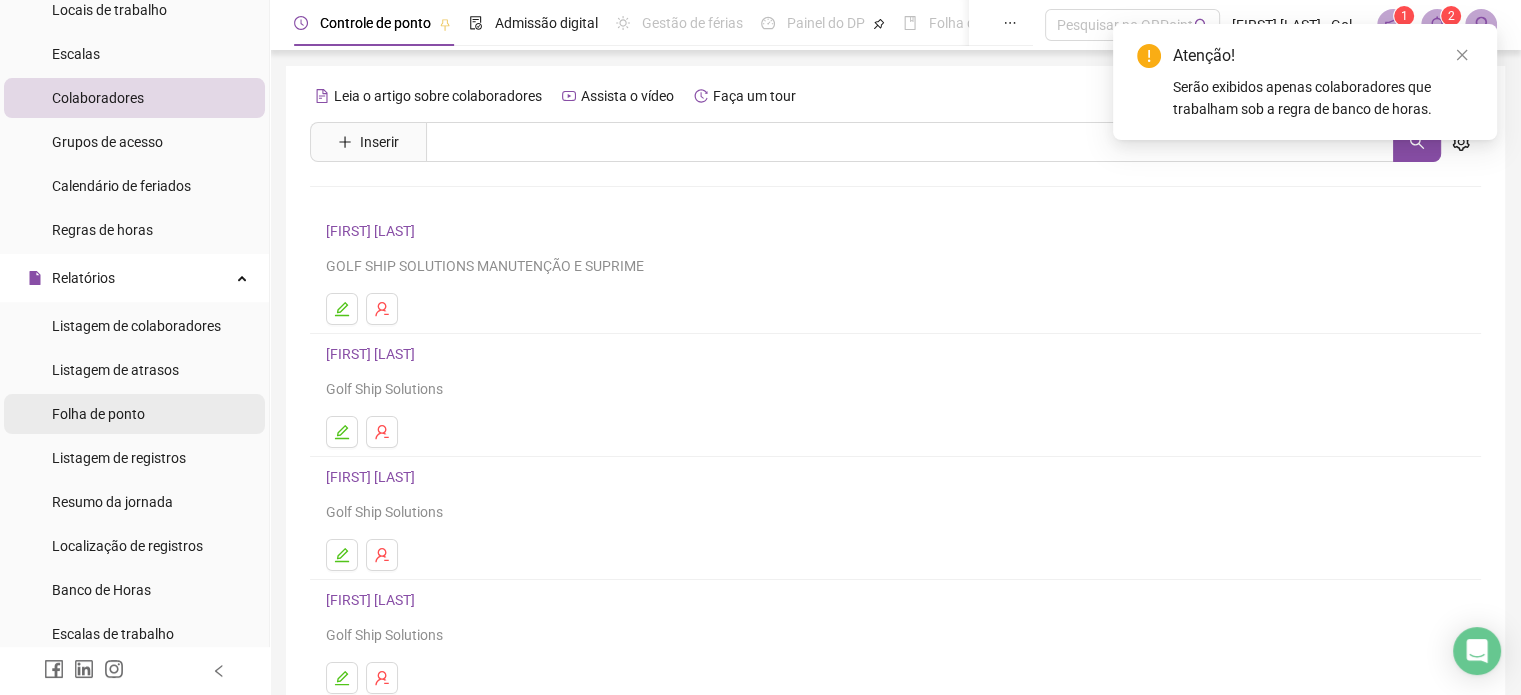 click on "Folha de ponto" at bounding box center [98, 414] 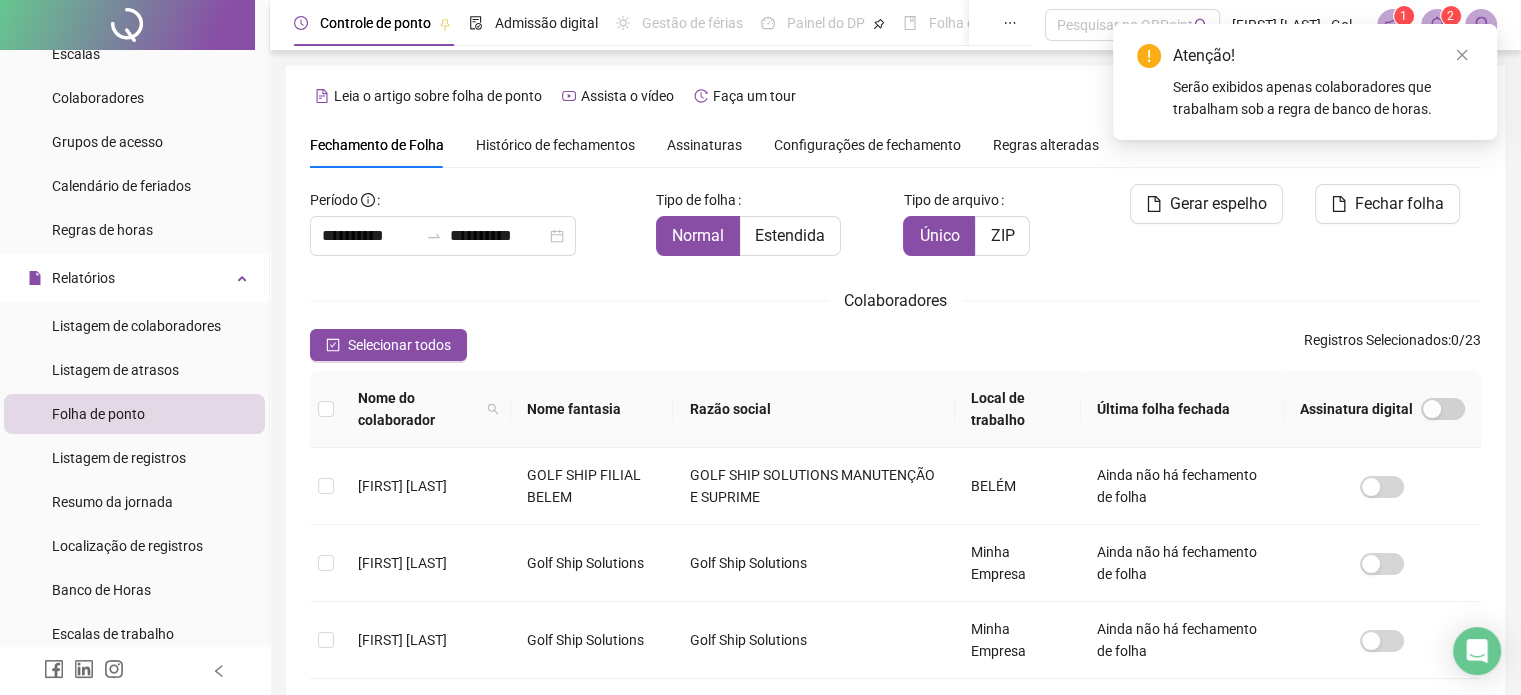 scroll, scrollTop: 61, scrollLeft: 0, axis: vertical 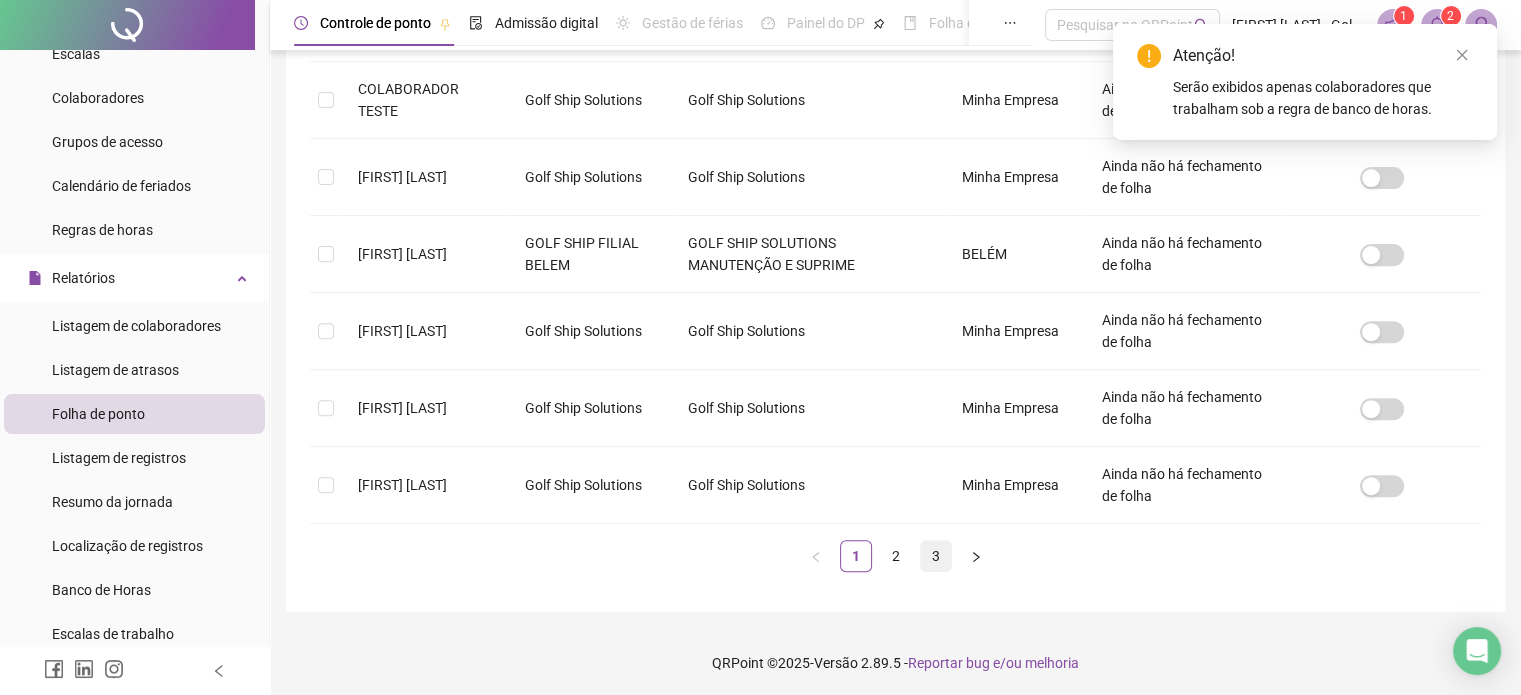 click on "3" at bounding box center (936, 556) 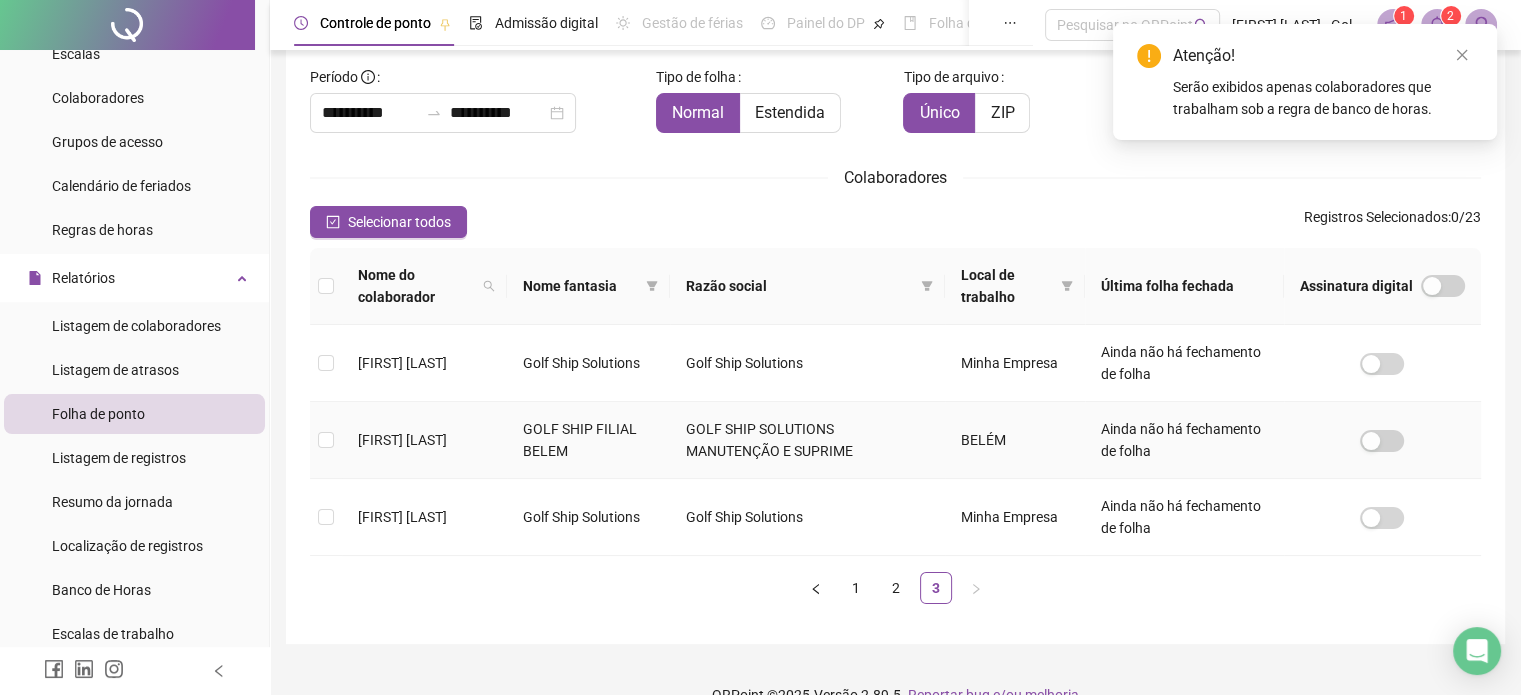 scroll, scrollTop: 156, scrollLeft: 0, axis: vertical 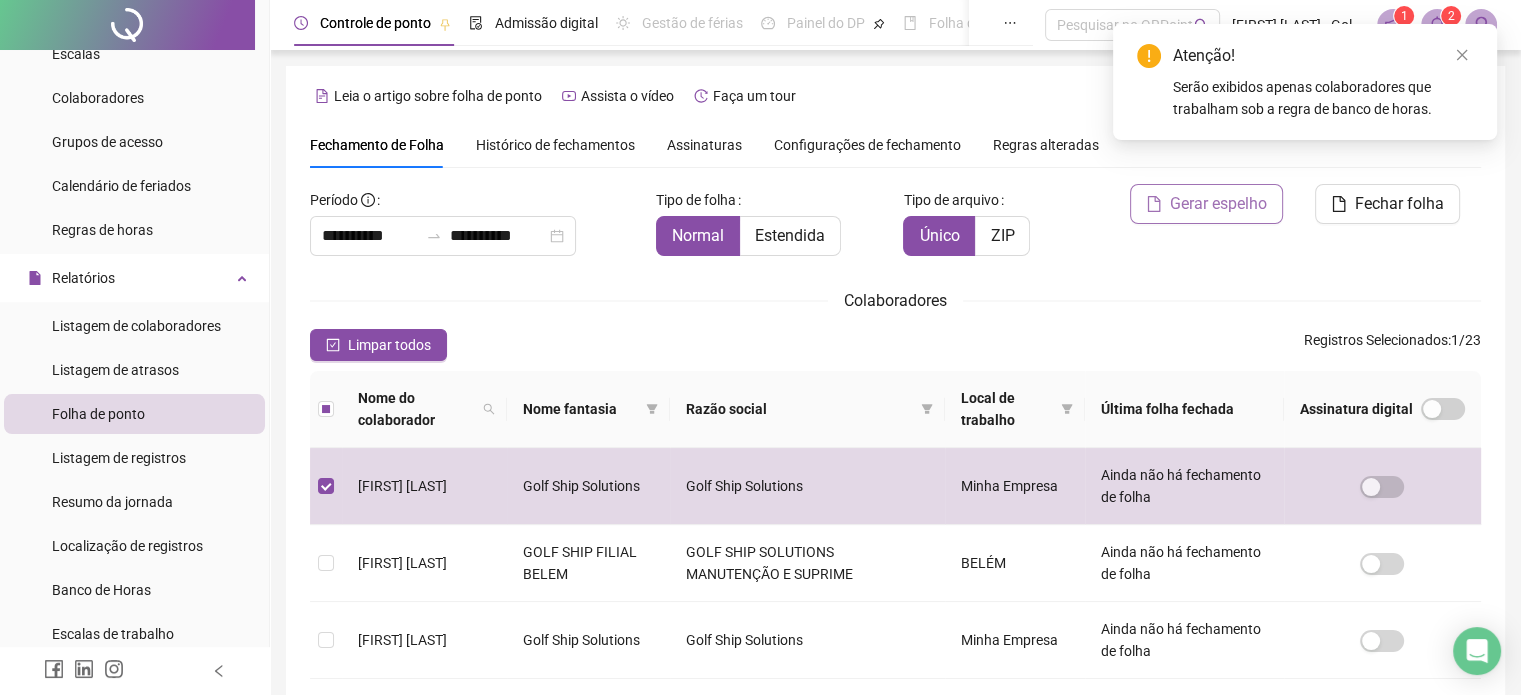 click on "Gerar espelho" at bounding box center (1218, 204) 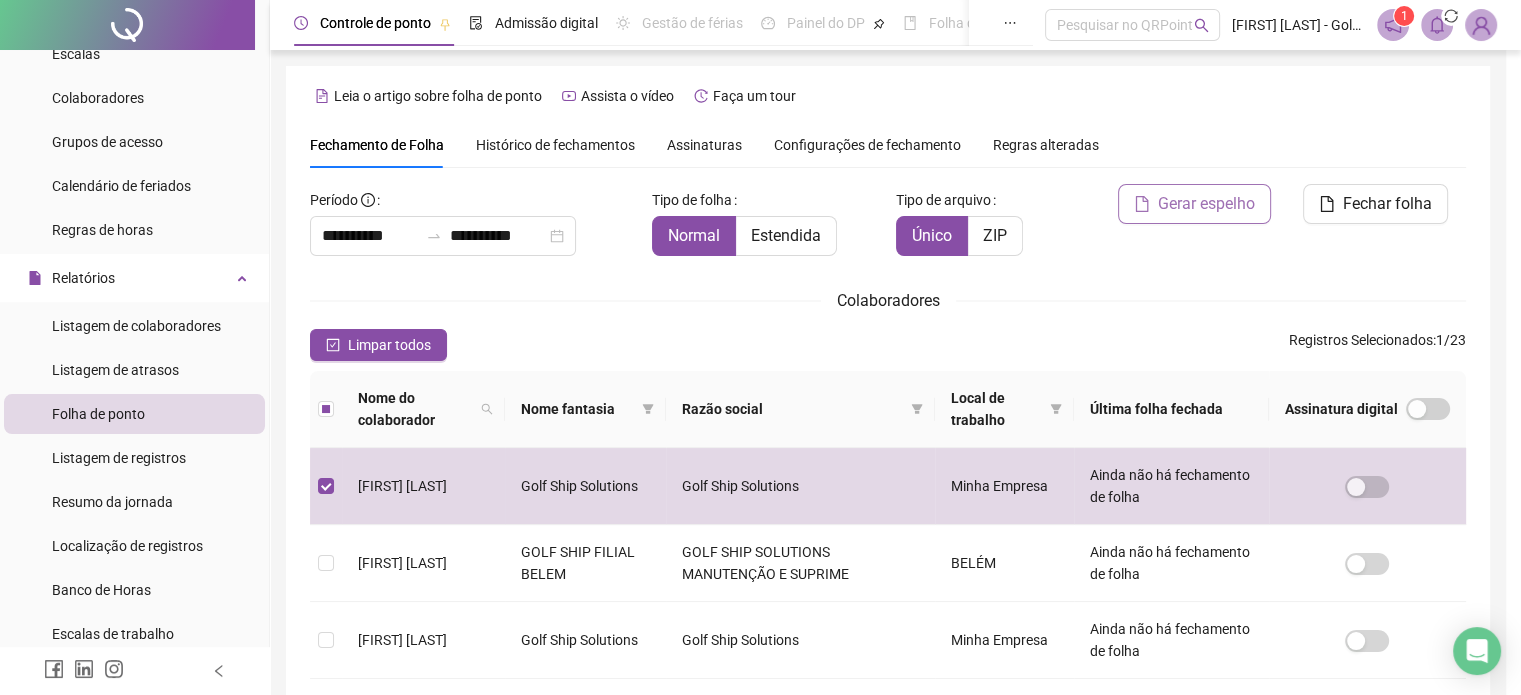 scroll, scrollTop: 61, scrollLeft: 0, axis: vertical 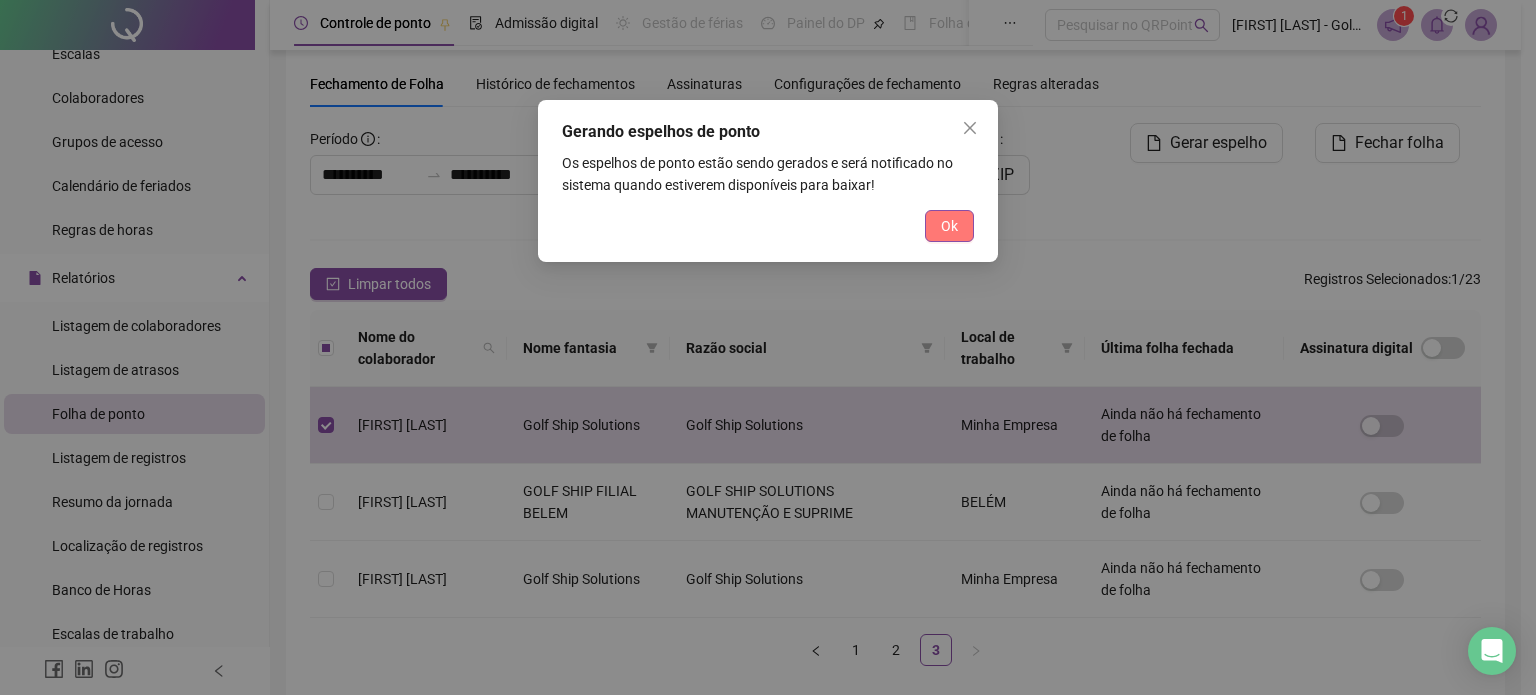 click on "Ok" at bounding box center (949, 226) 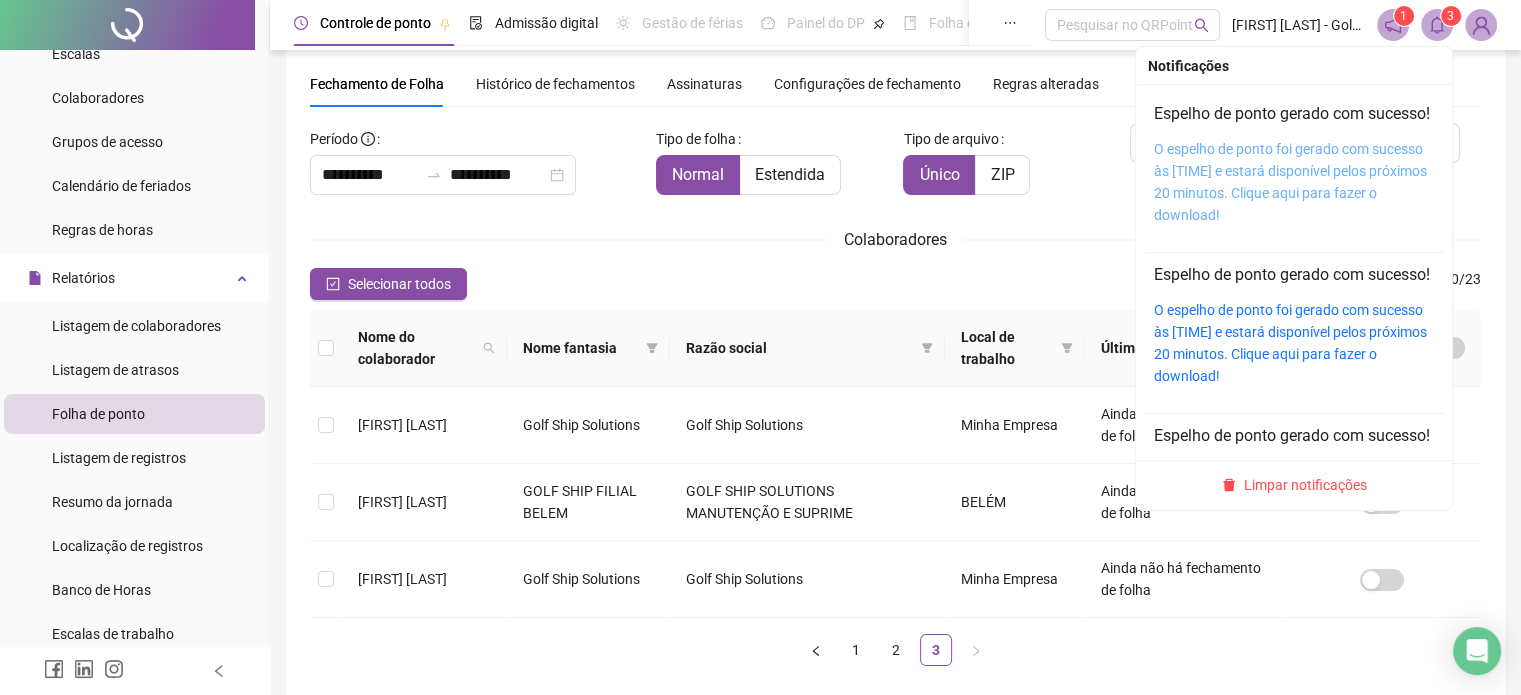 click on "O espelho de ponto foi gerado com sucesso às [TIME] e estará disponível pelos próximos 20 minutos.
Clique aqui para fazer o download!" at bounding box center [1290, 182] 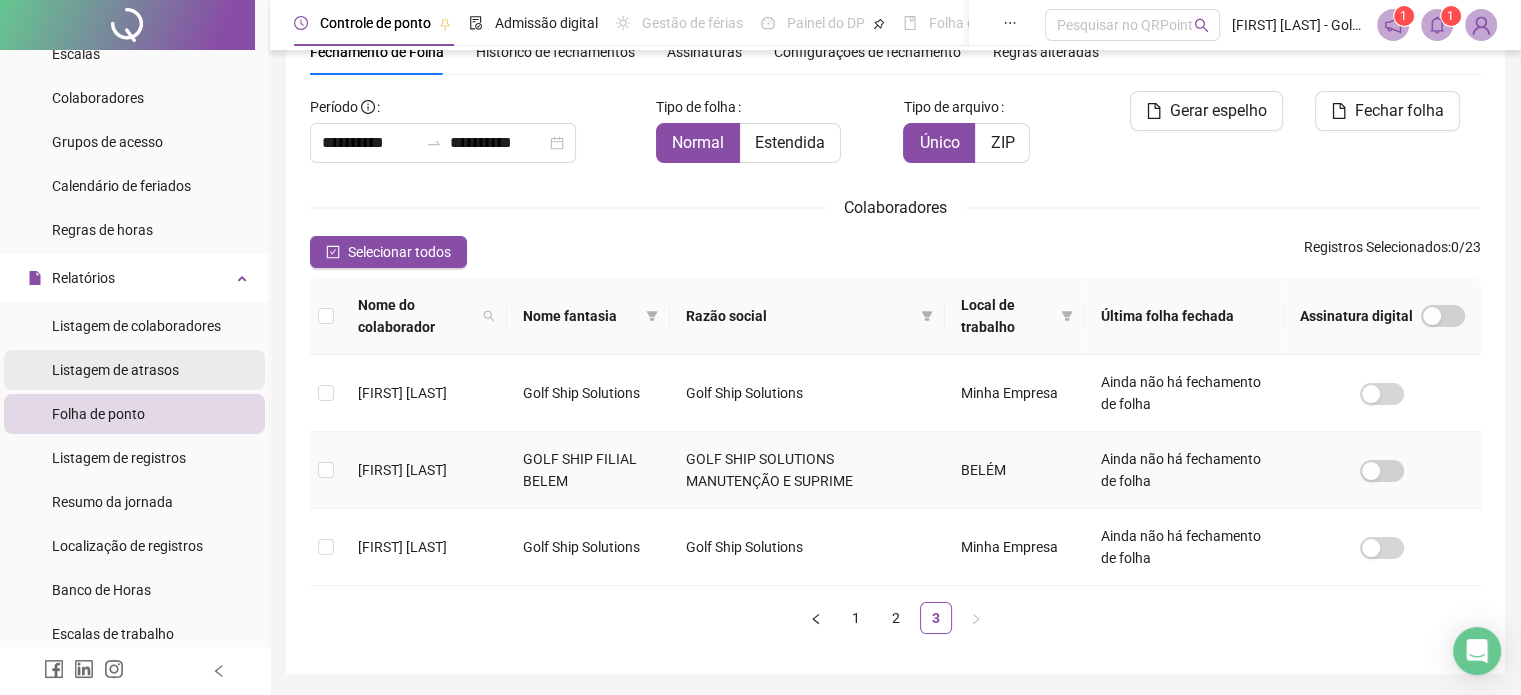 scroll, scrollTop: 0, scrollLeft: 0, axis: both 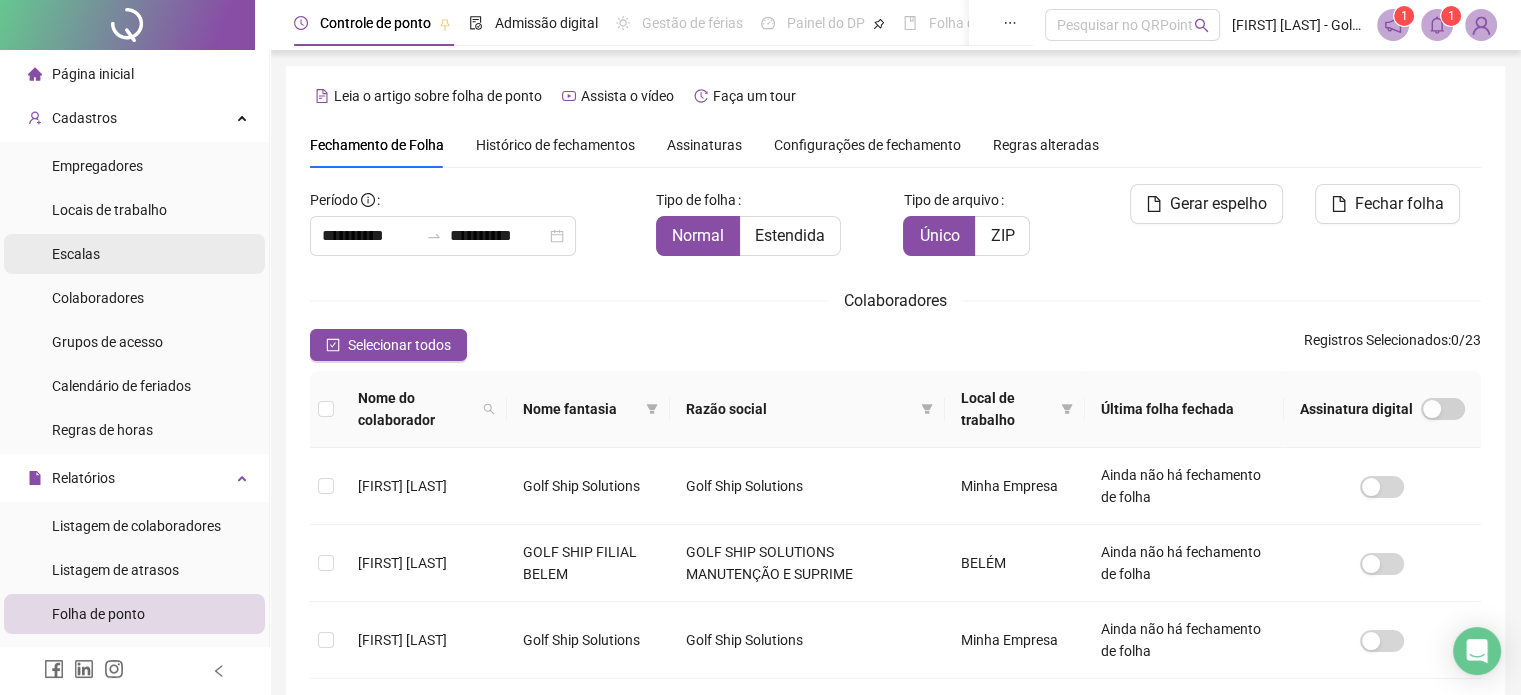 click on "Escalas" at bounding box center (76, 254) 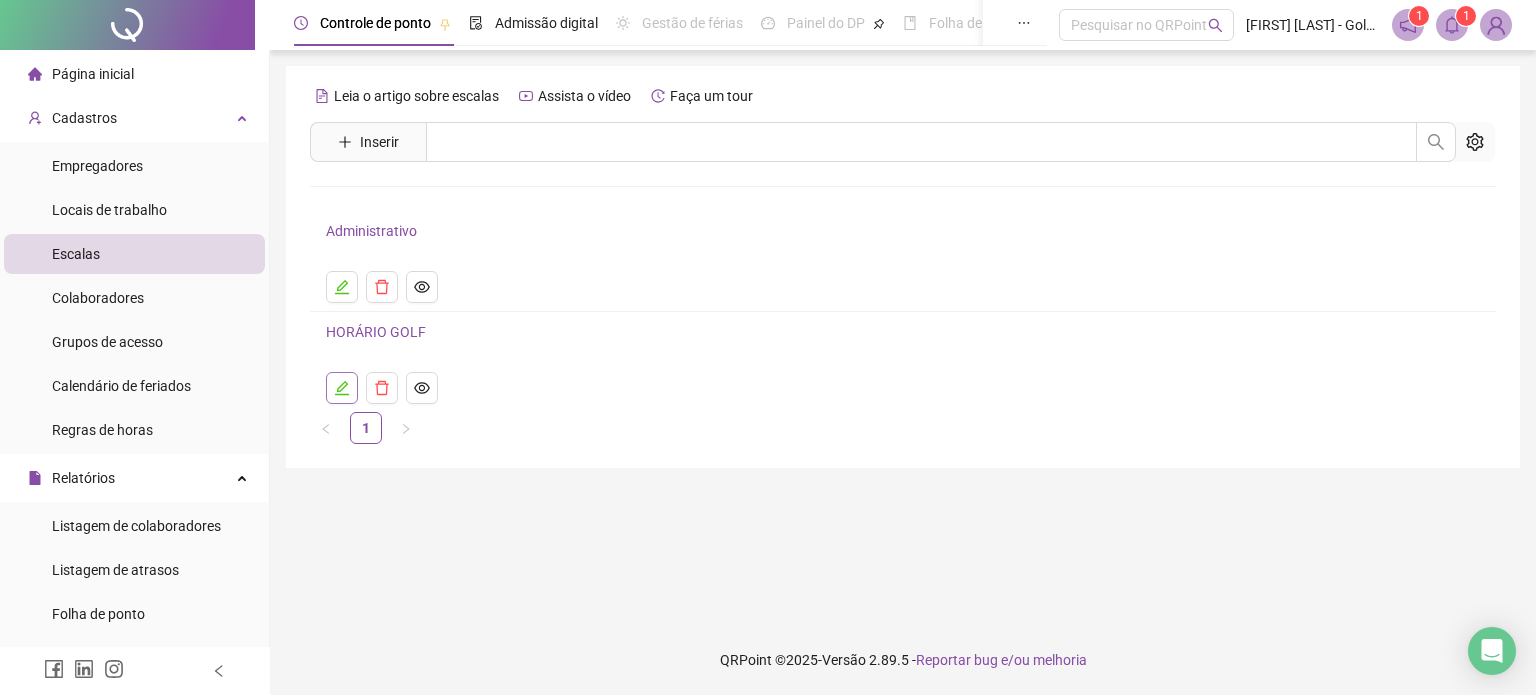 click at bounding box center [342, 388] 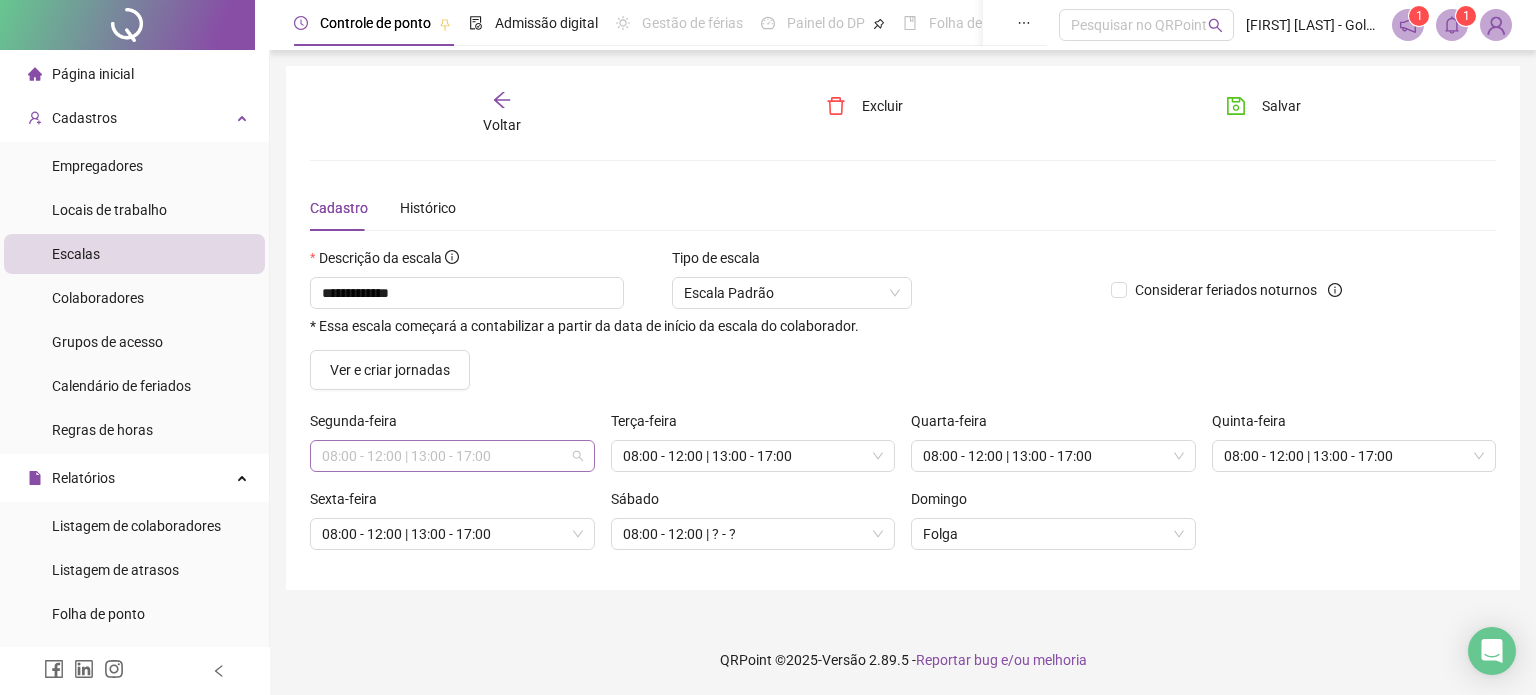 click on "08:00 - 12:00 | 13:00 - 17:00" at bounding box center (452, 456) 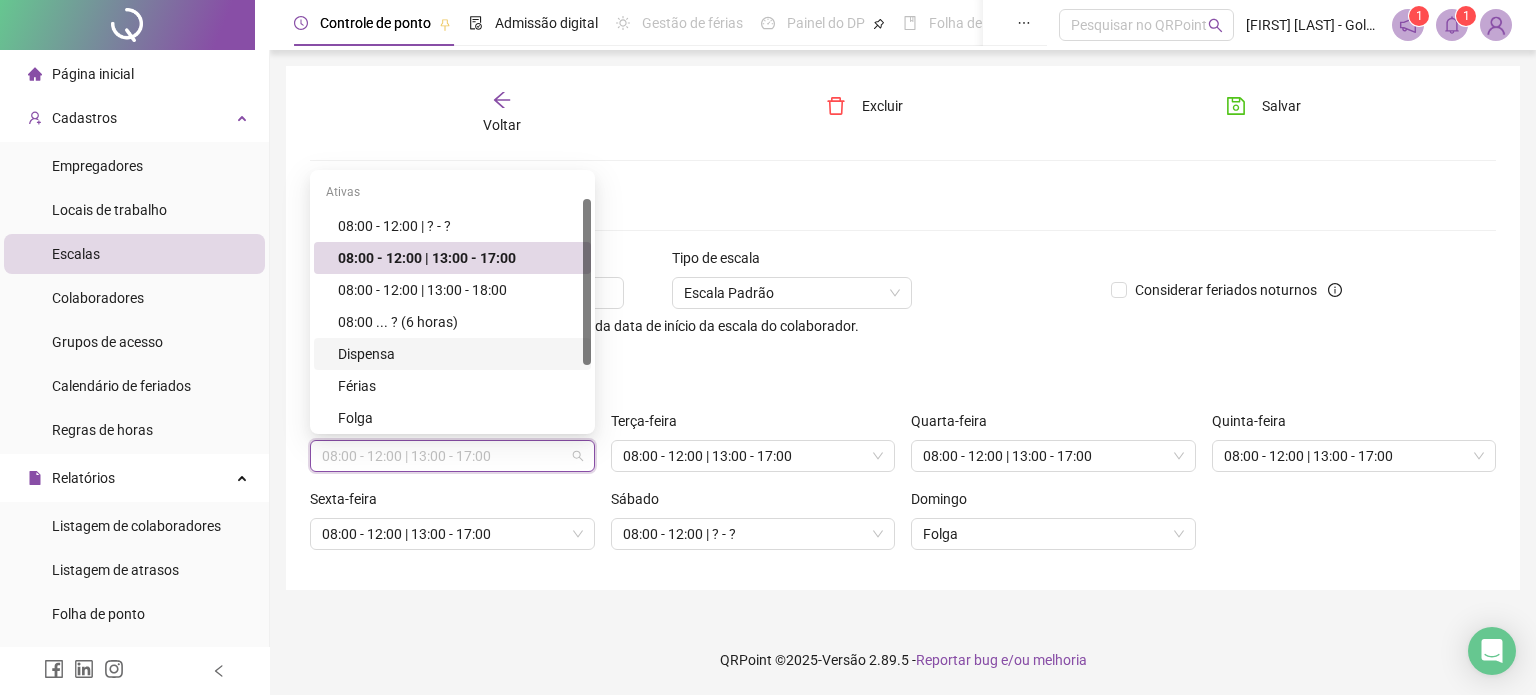 scroll, scrollTop: 0, scrollLeft: 0, axis: both 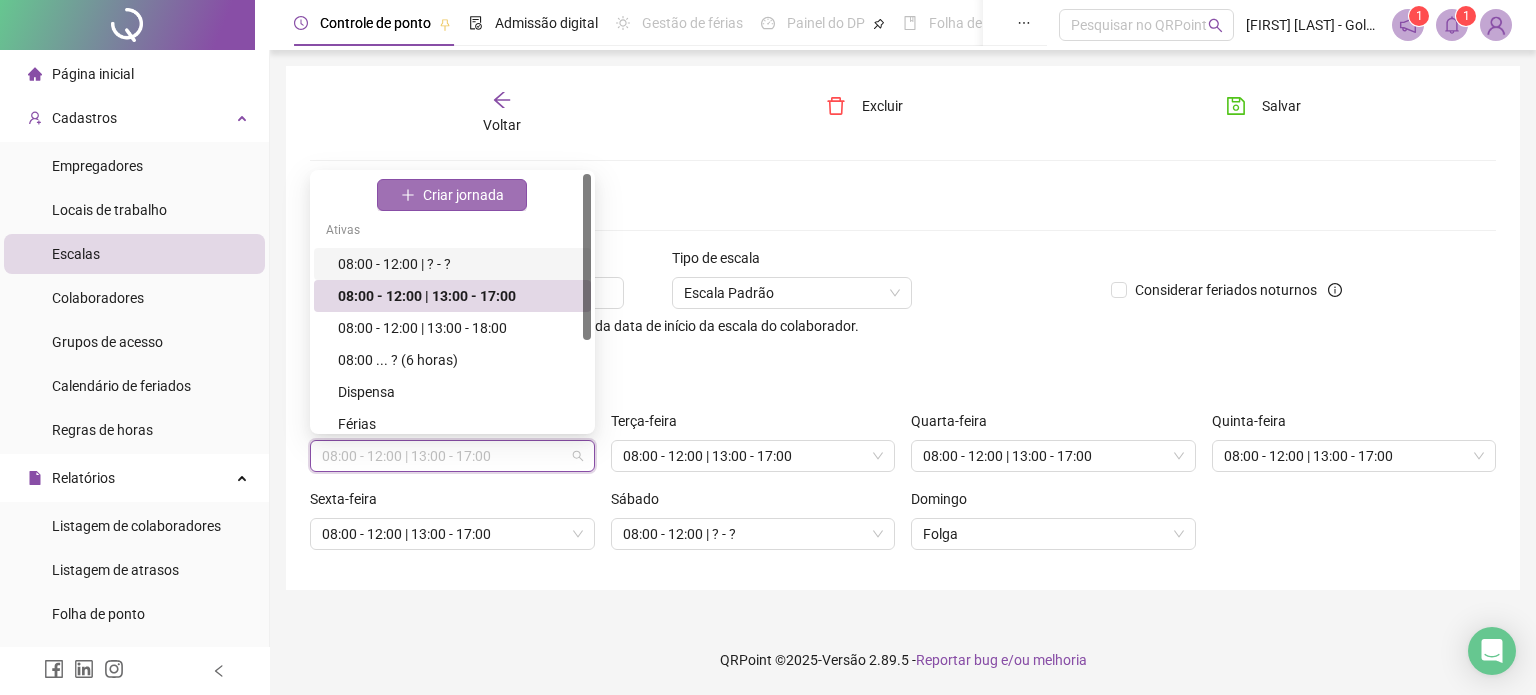 click on "Criar jornada" at bounding box center [463, 195] 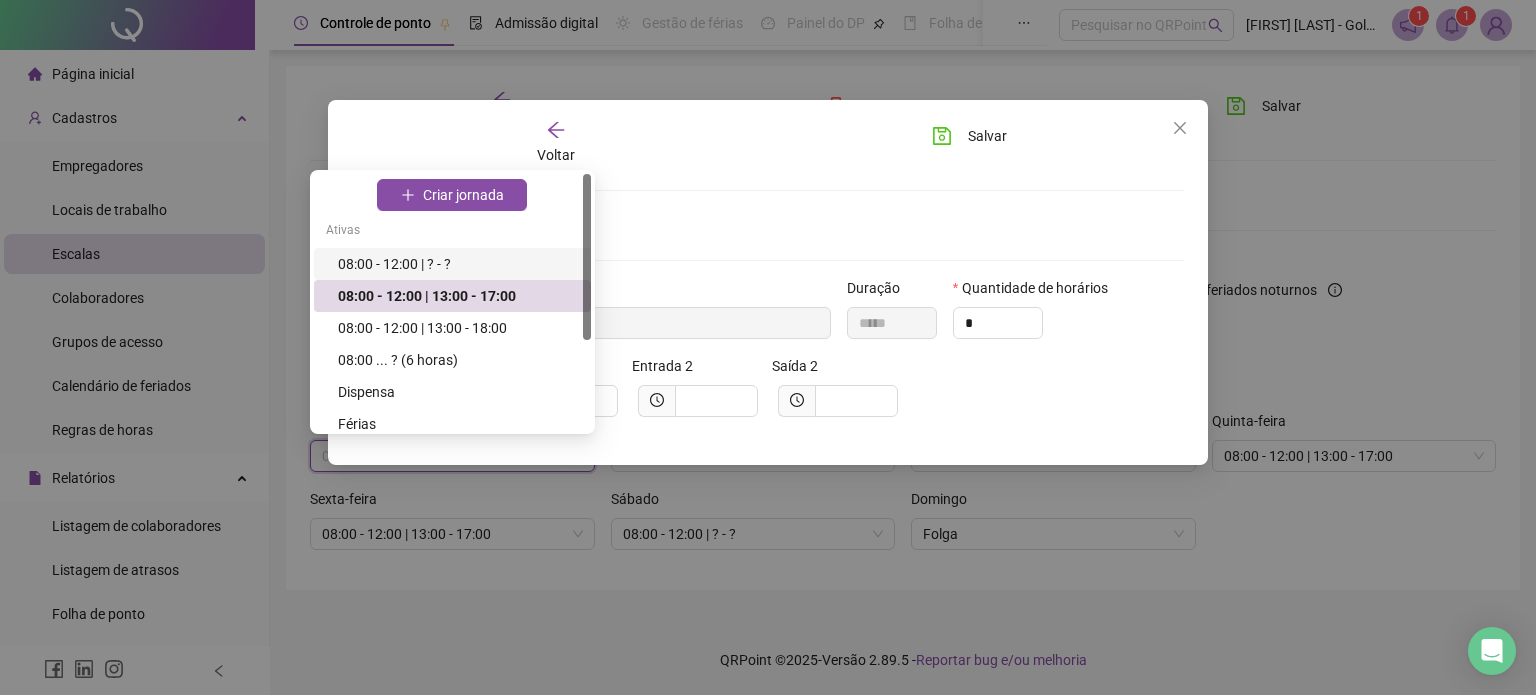 type 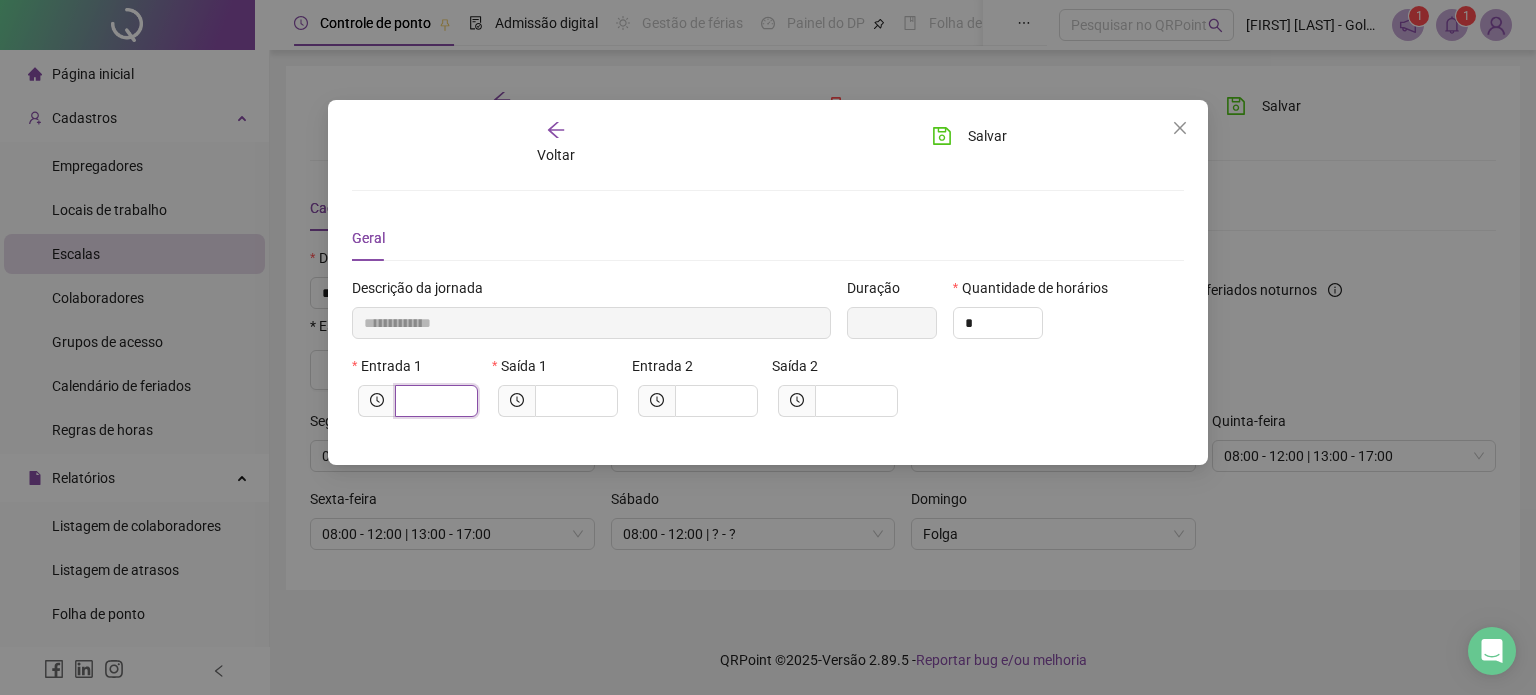 click at bounding box center [434, 401] 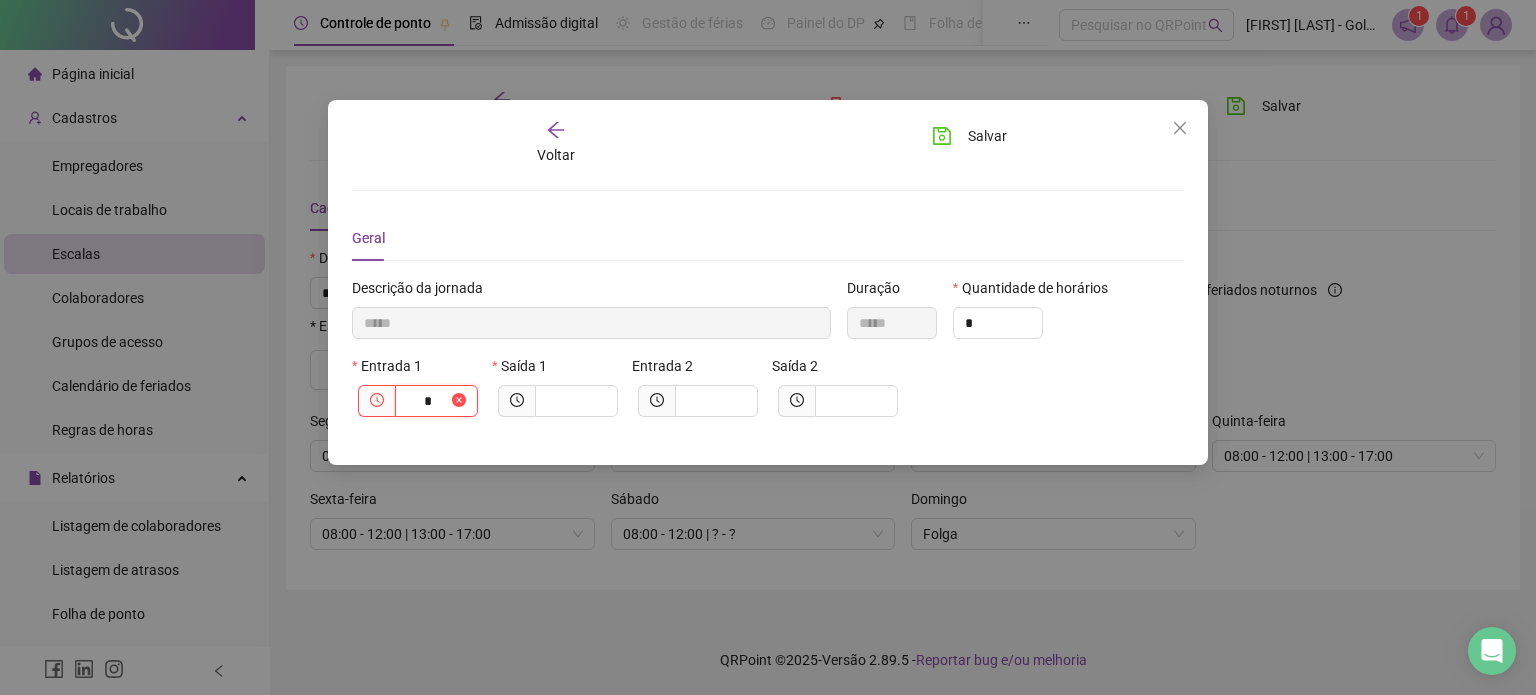 type on "******" 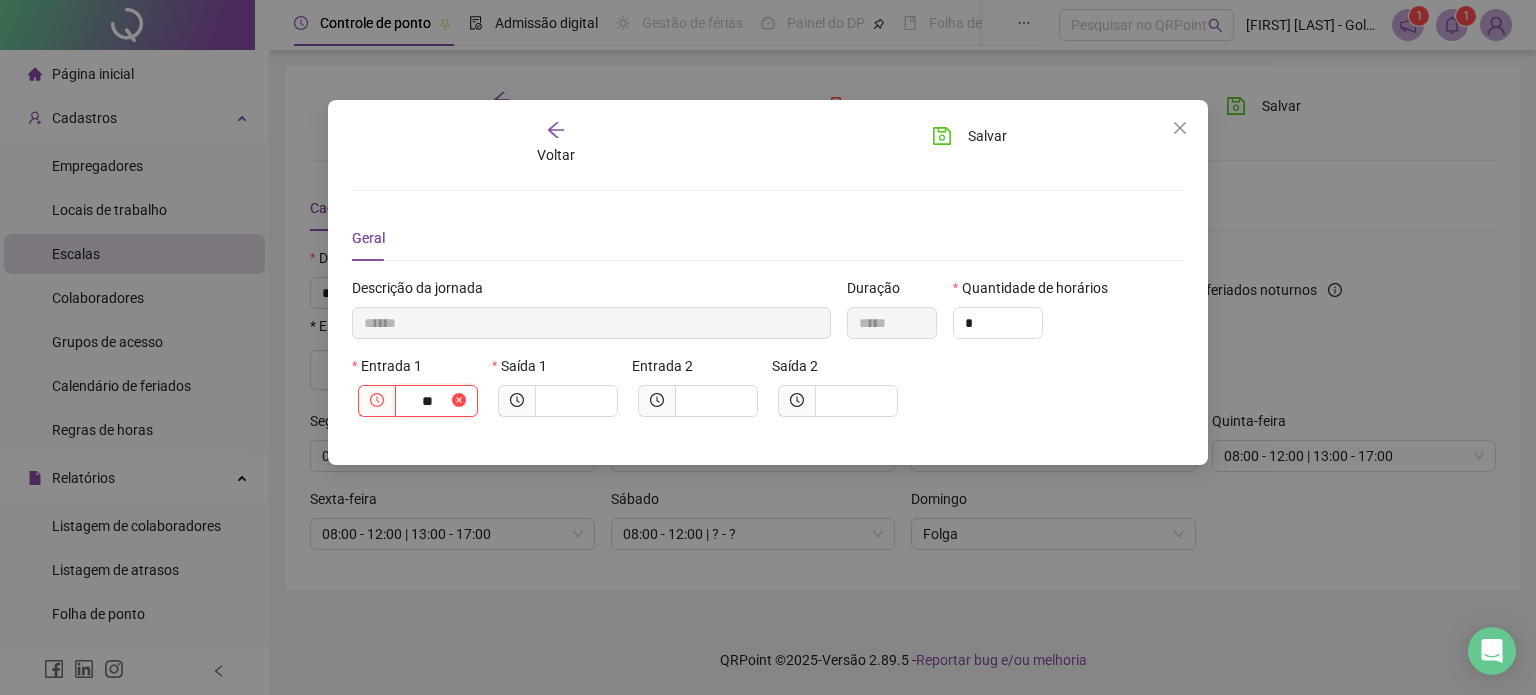 type on "********" 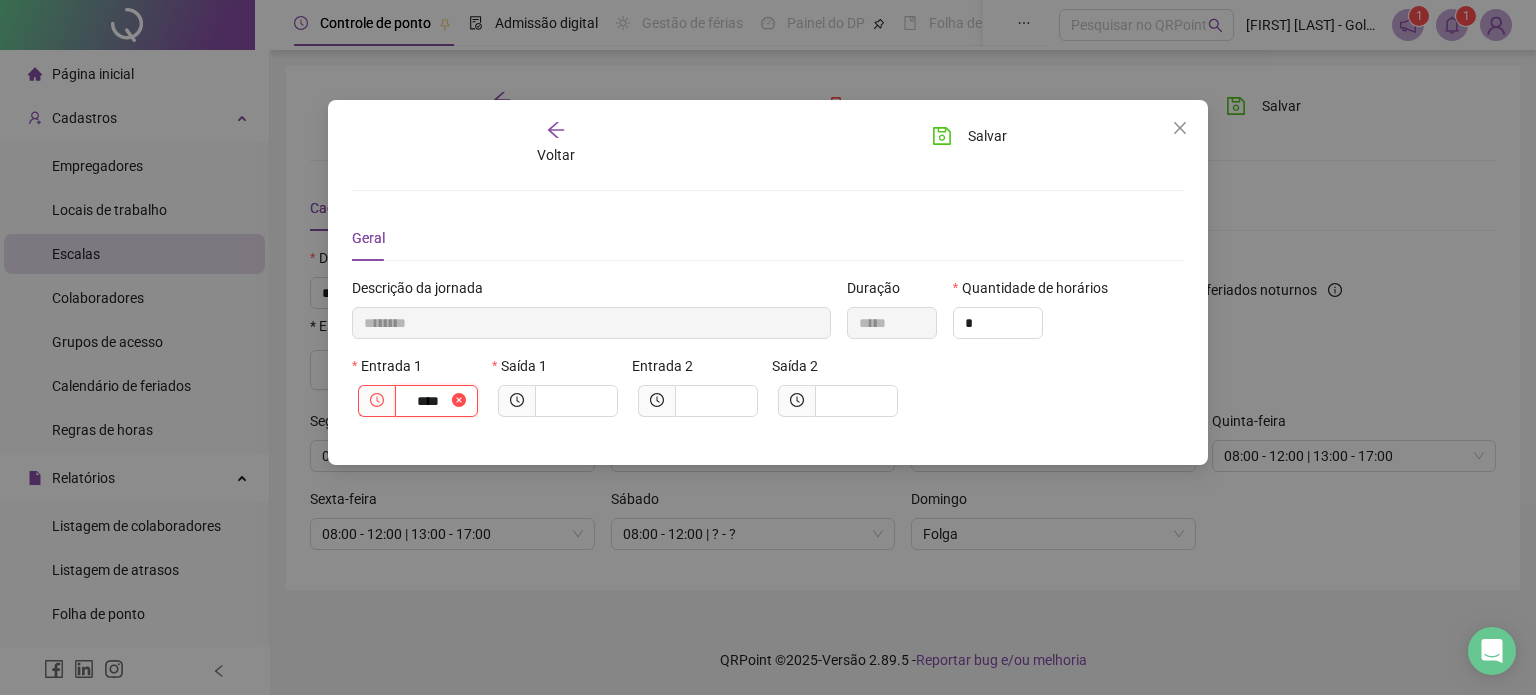 type on "*********" 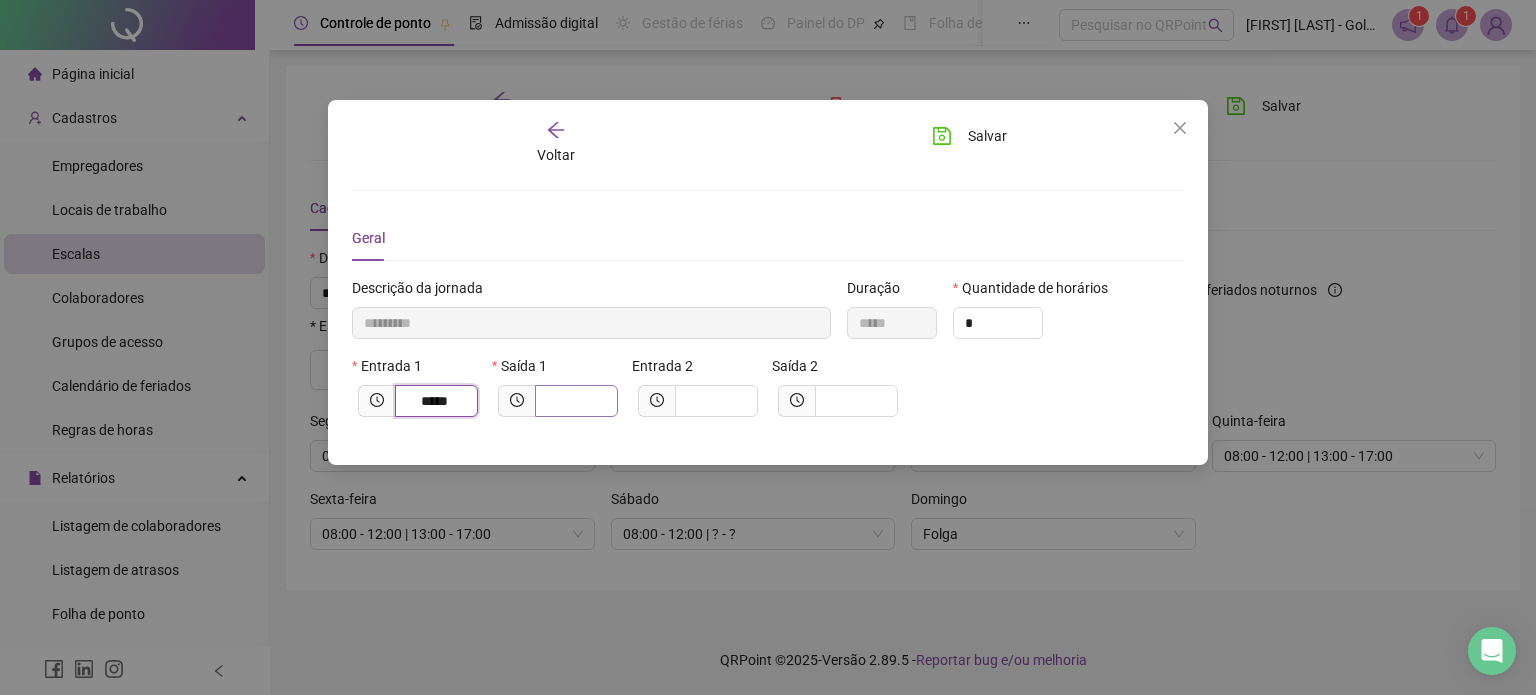 type on "*****" 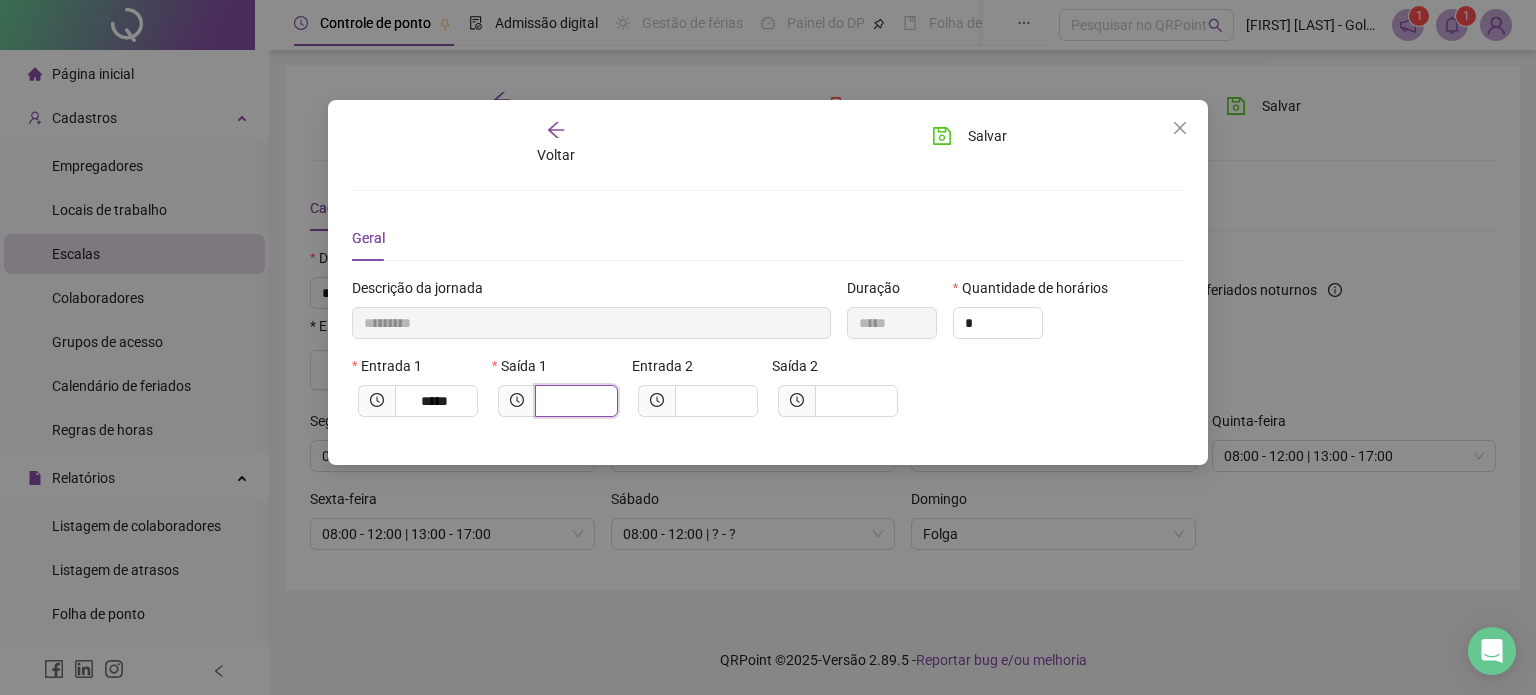 click at bounding box center (574, 401) 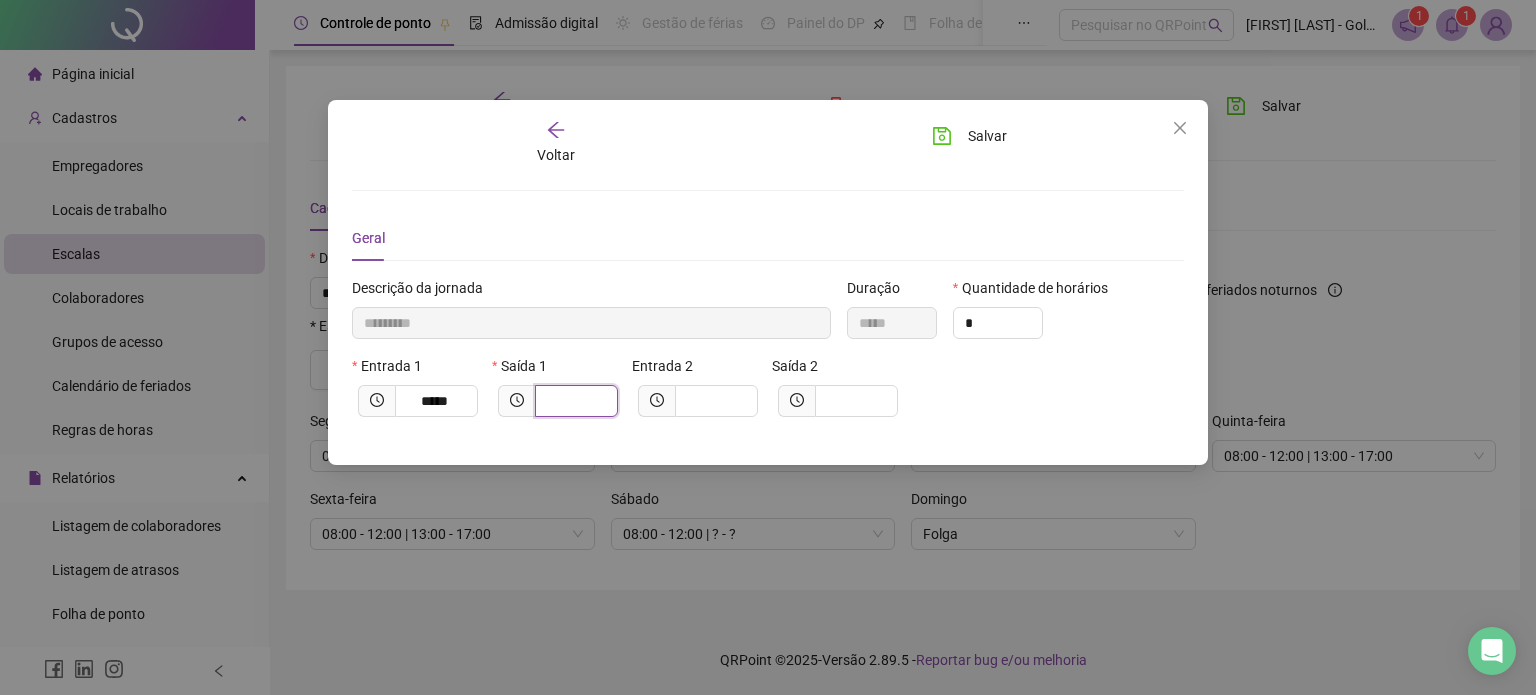 type on "*********" 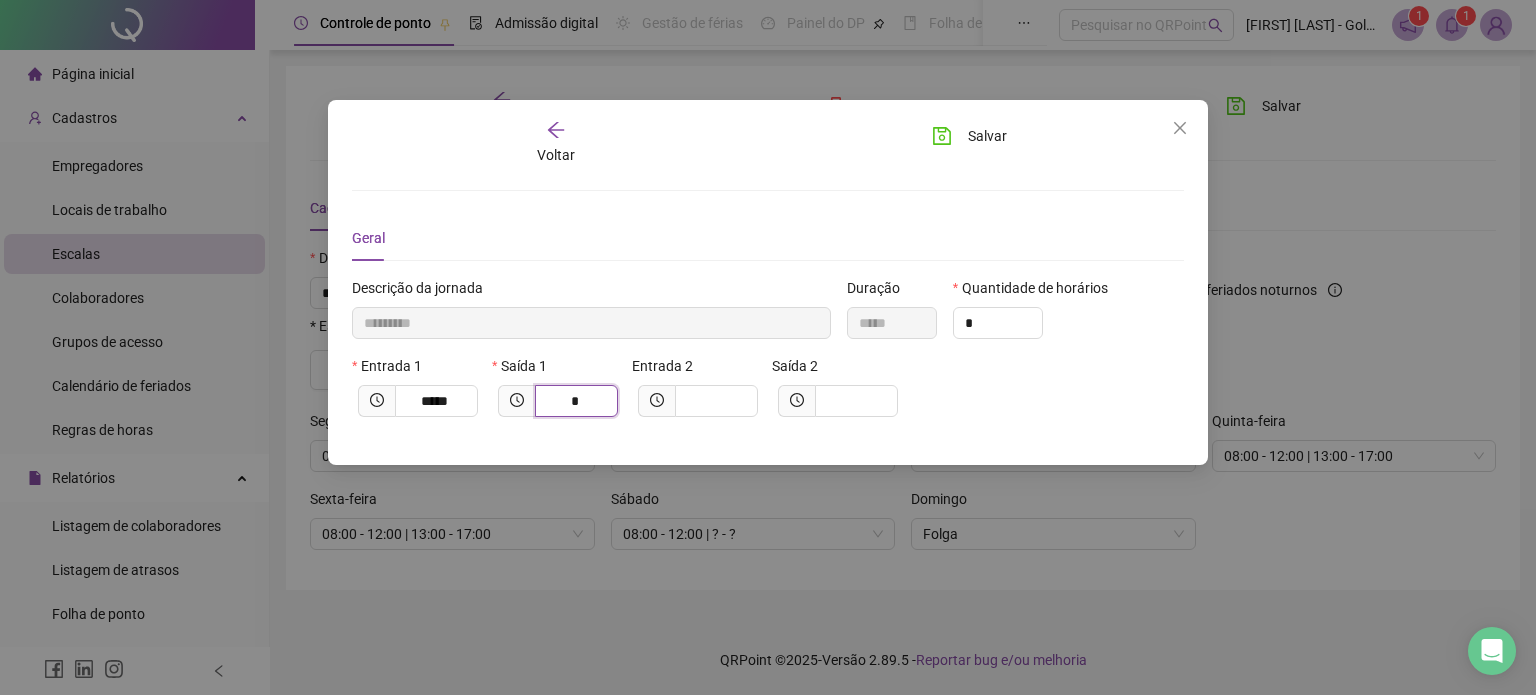 type on "**********" 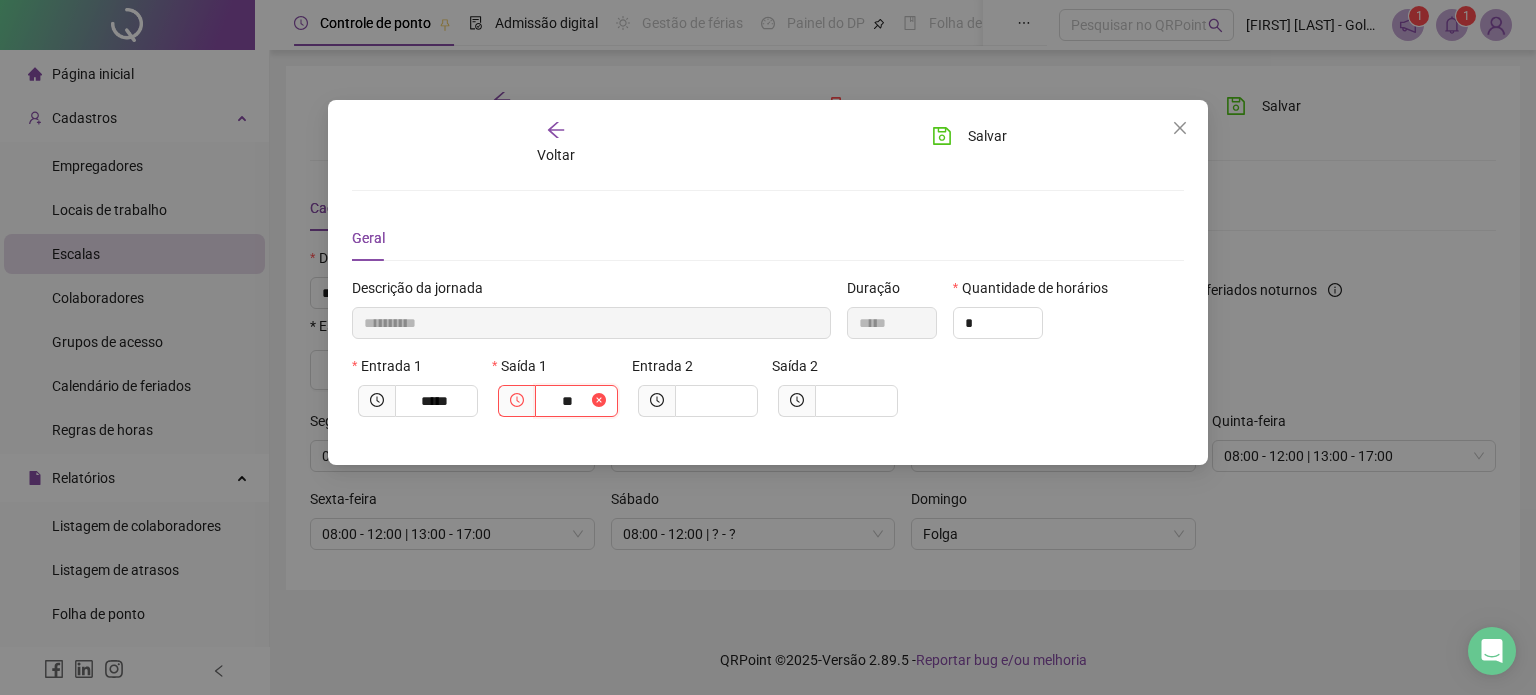 type on "**********" 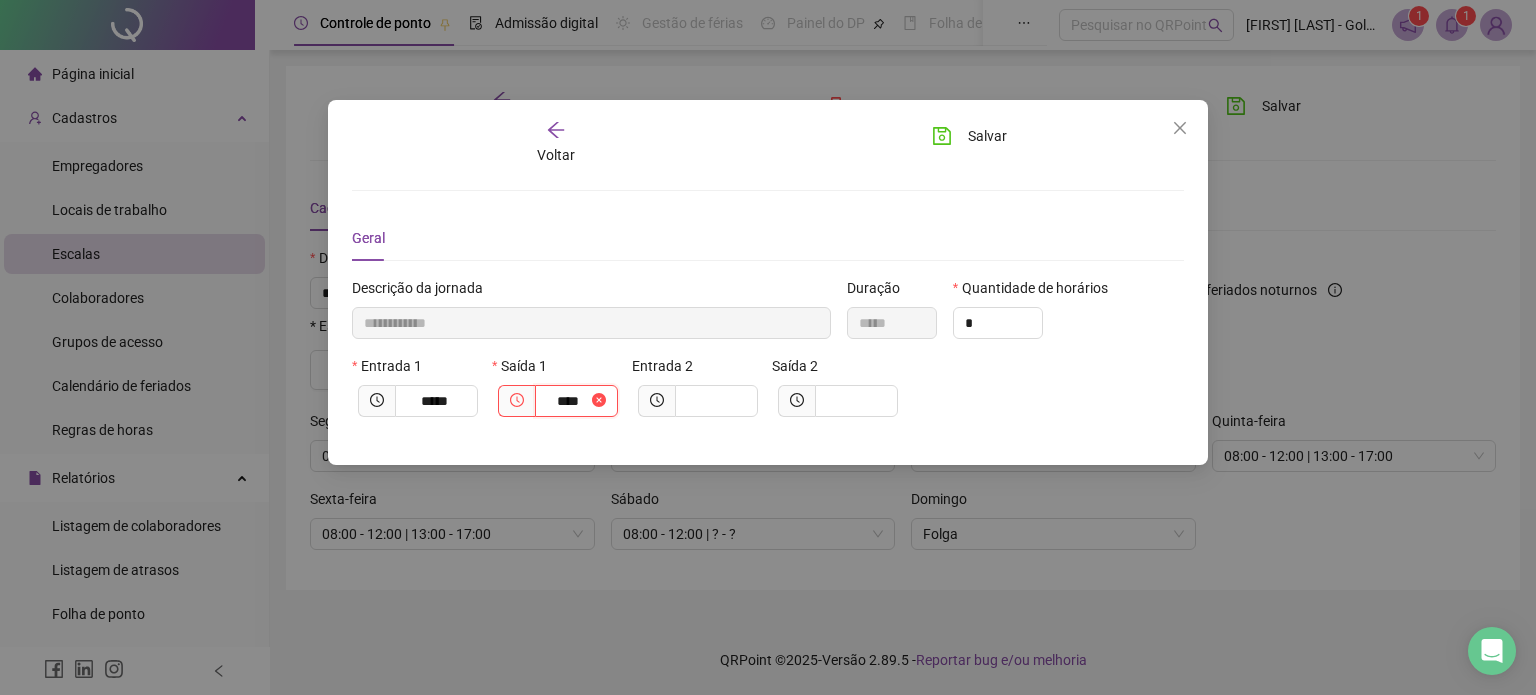 type on "**********" 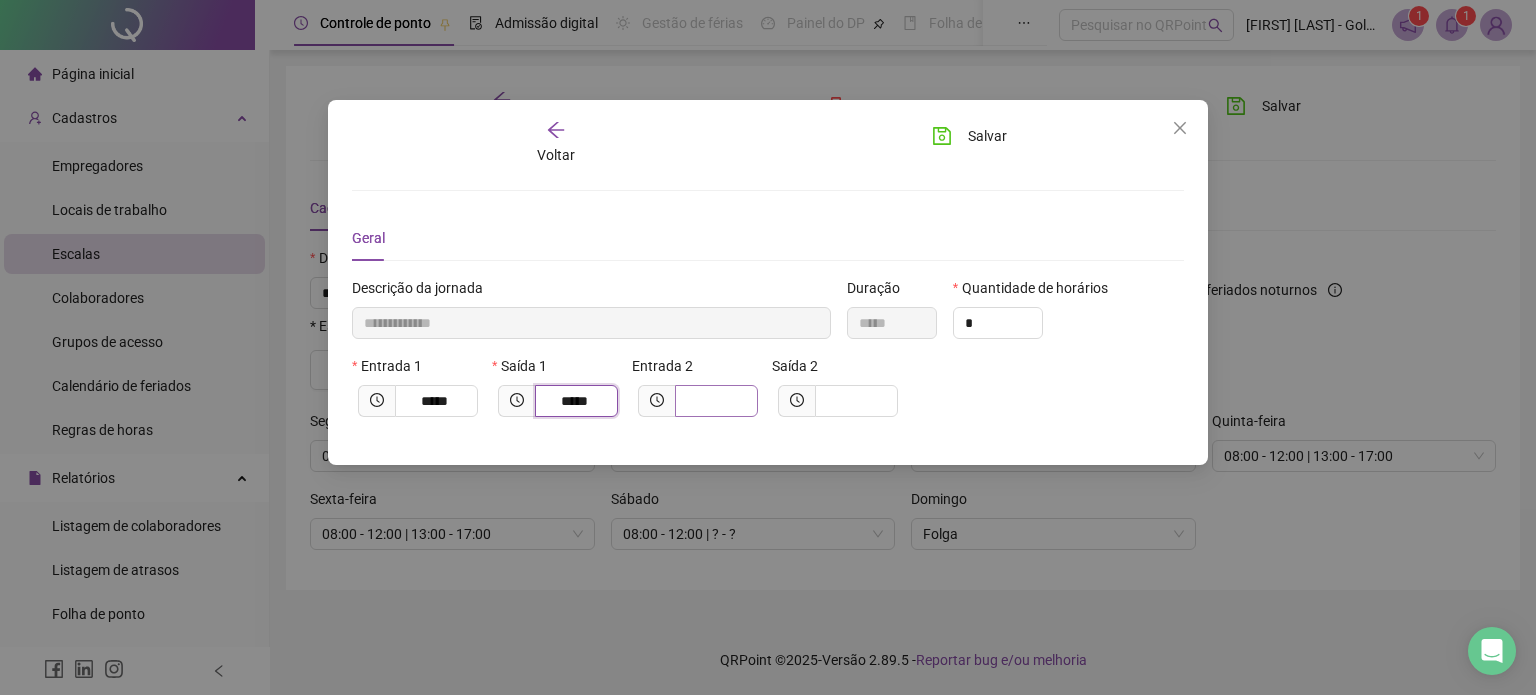type on "*****" 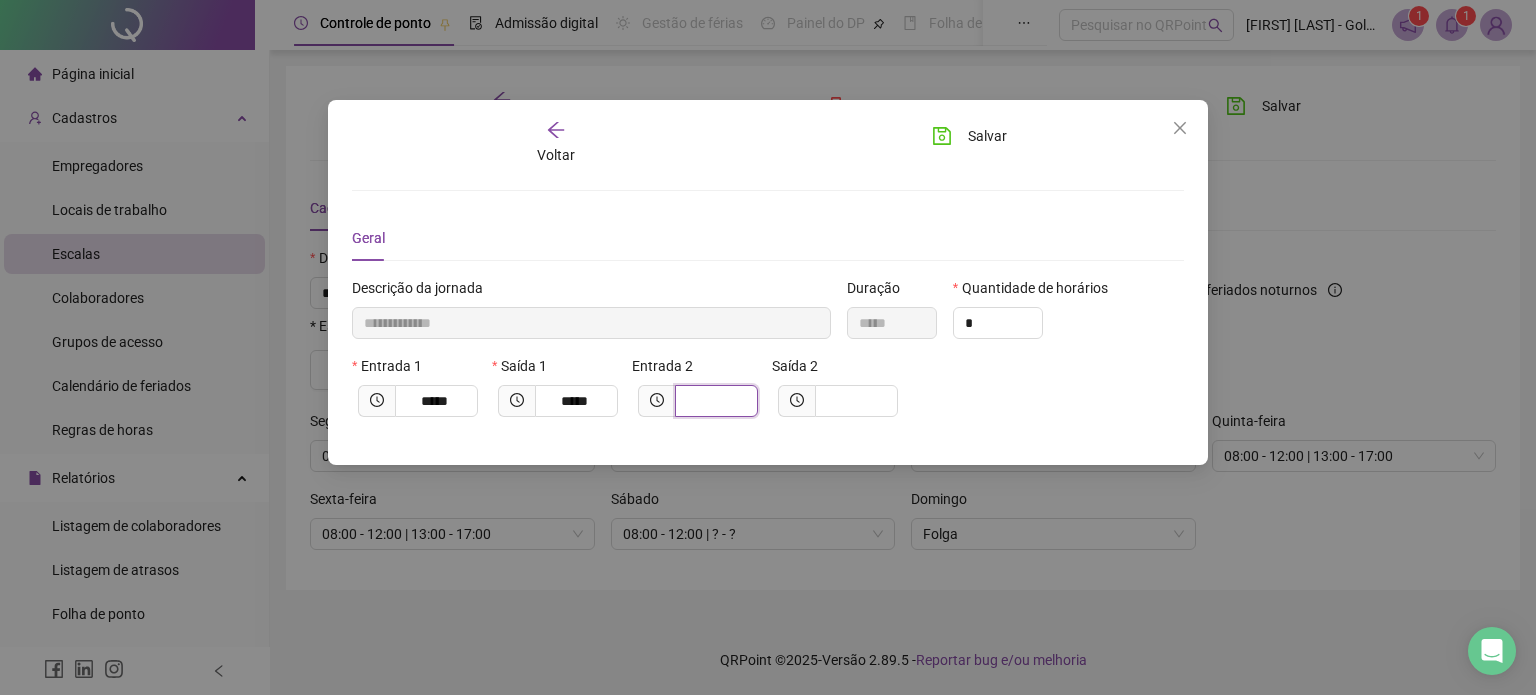 click at bounding box center [714, 401] 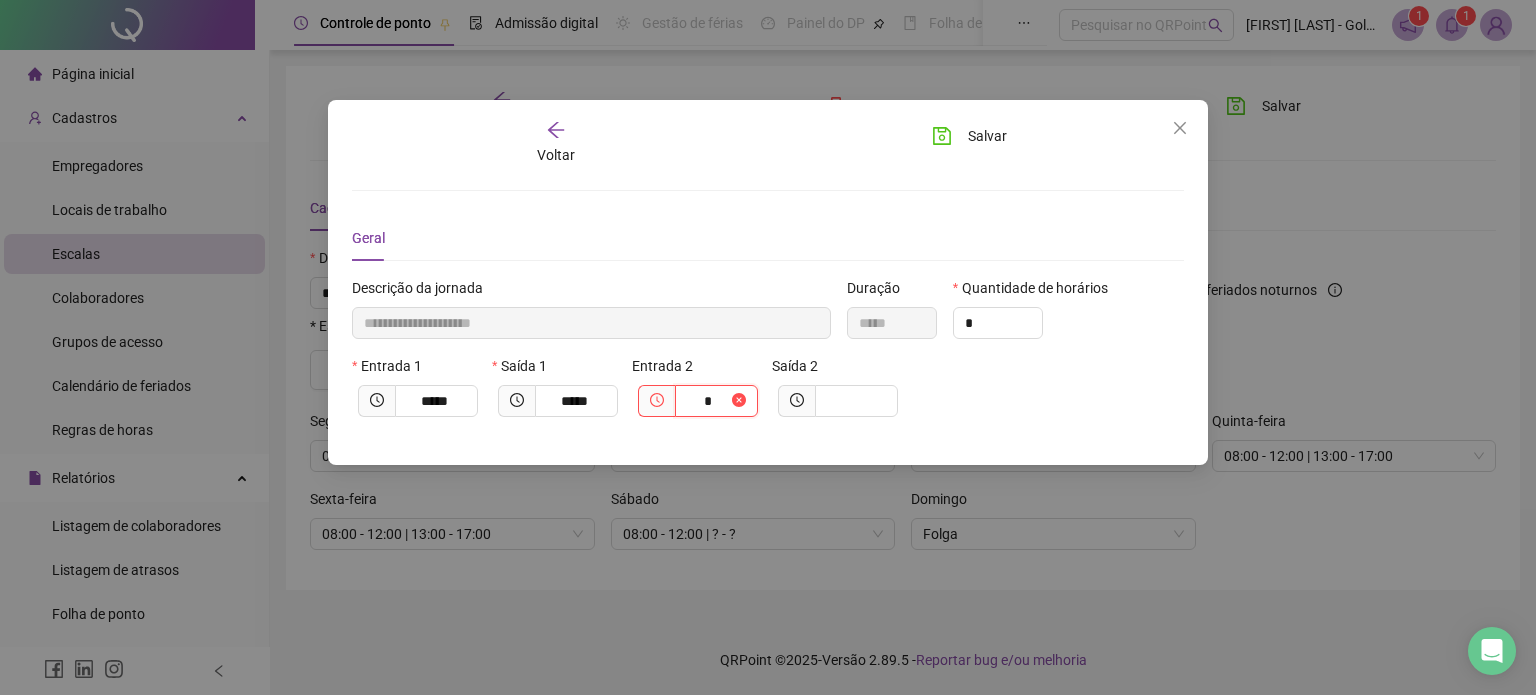 type on "**********" 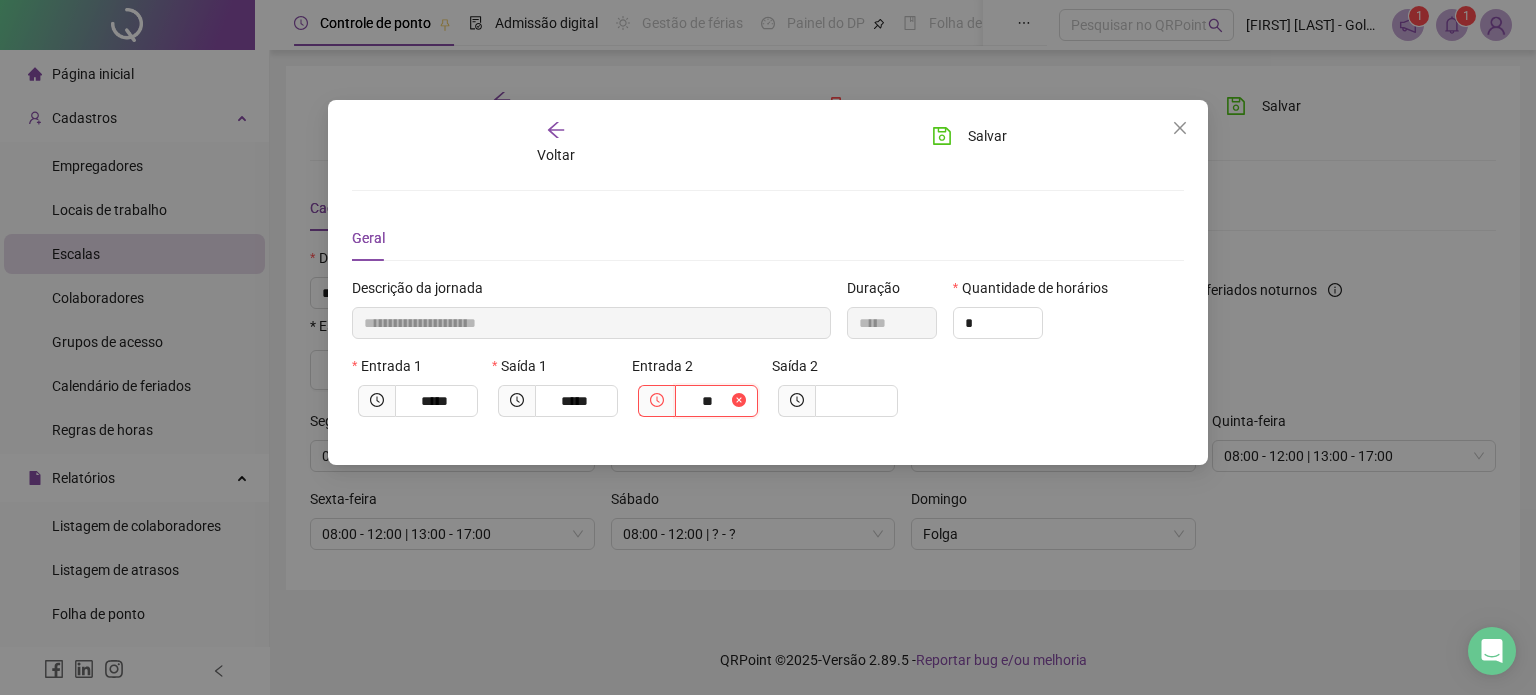 type on "**********" 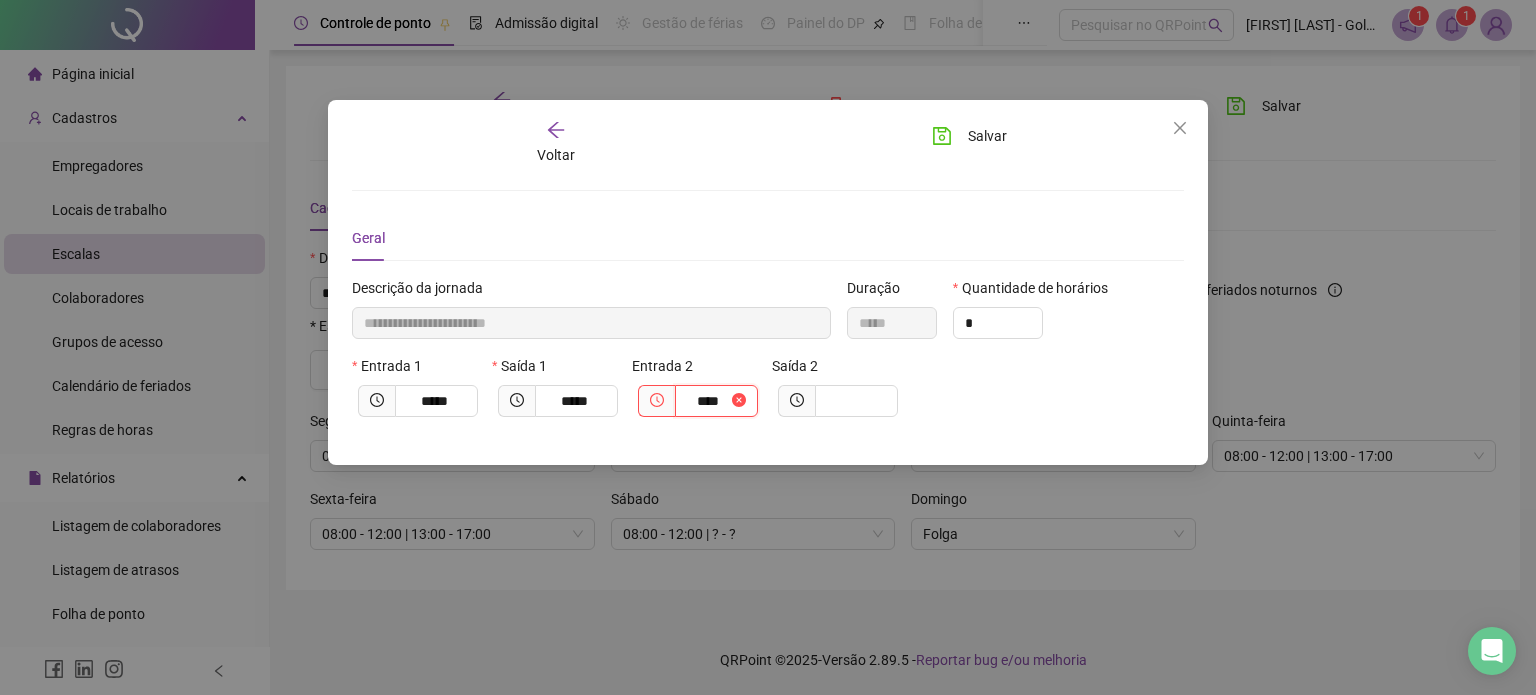type on "**********" 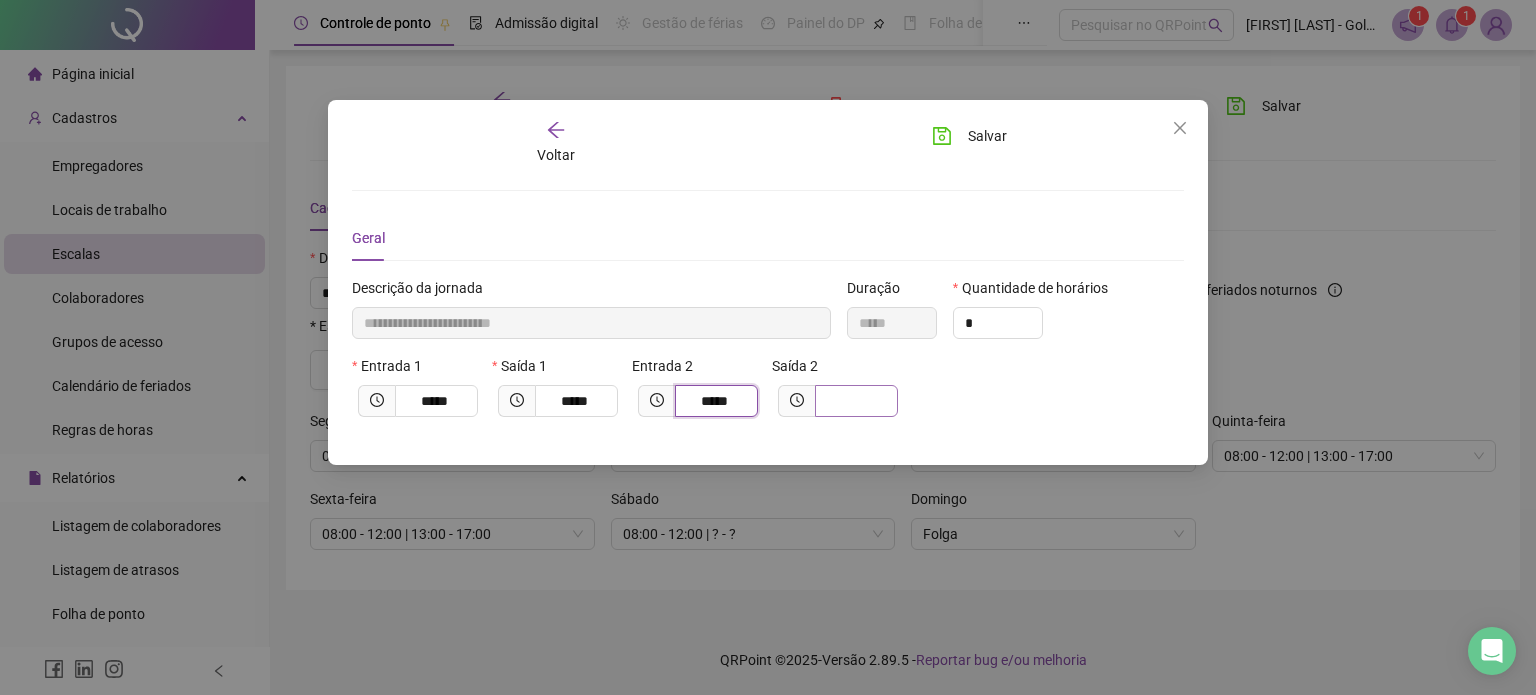 type on "*****" 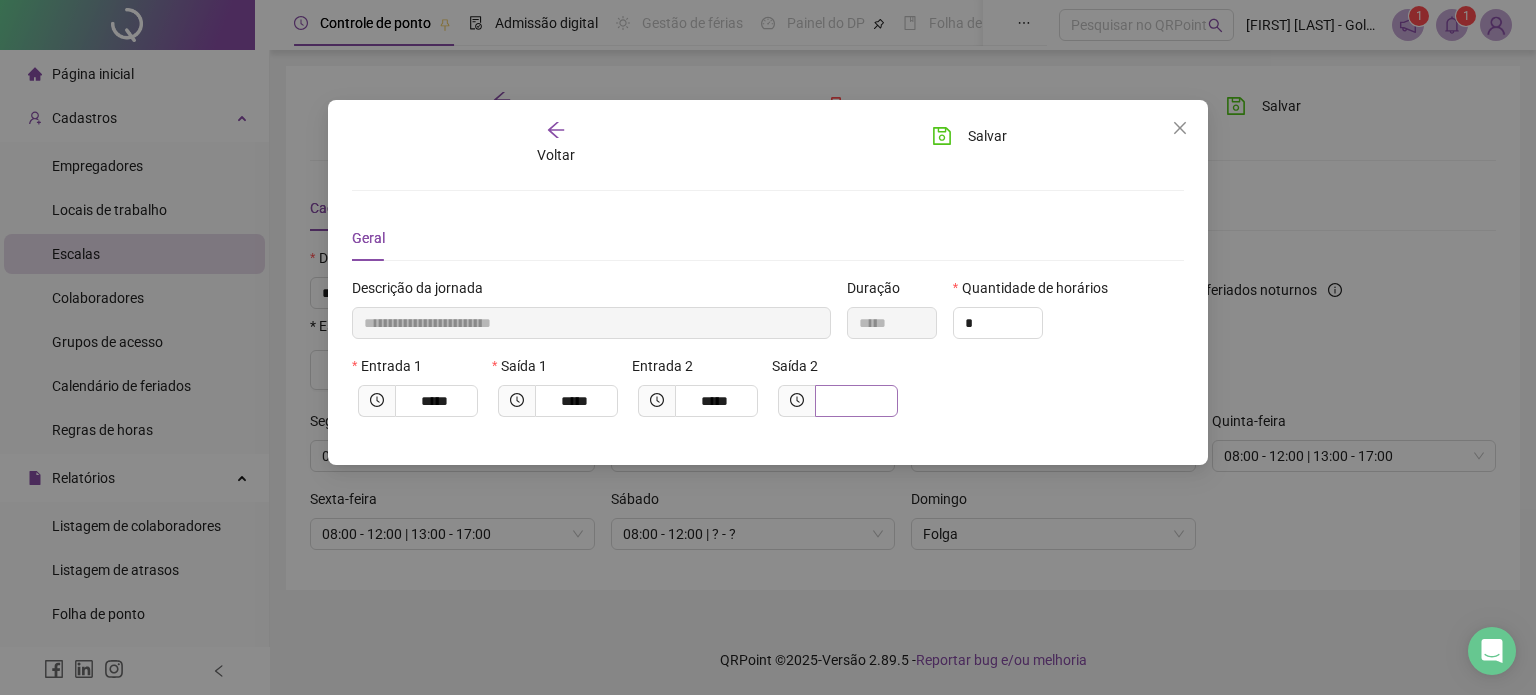 click at bounding box center [856, 401] 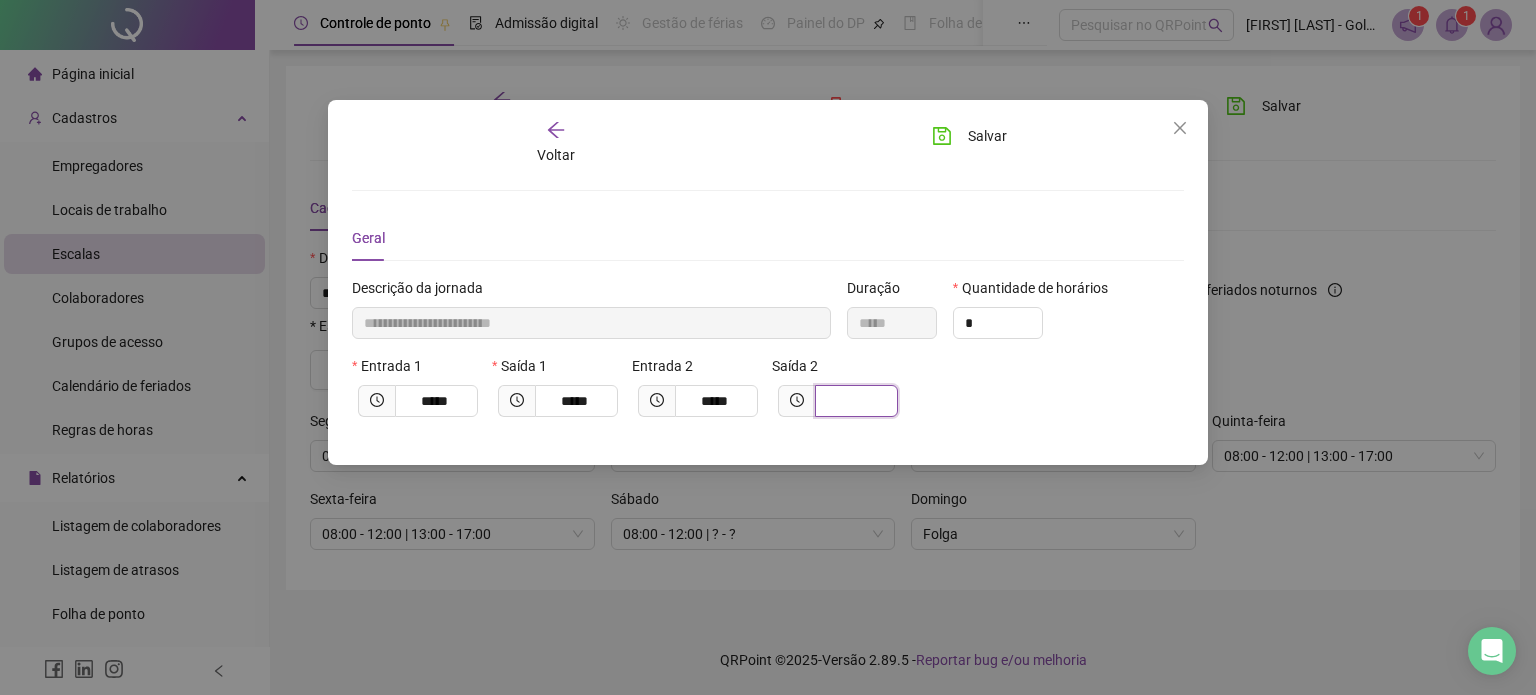 type on "**********" 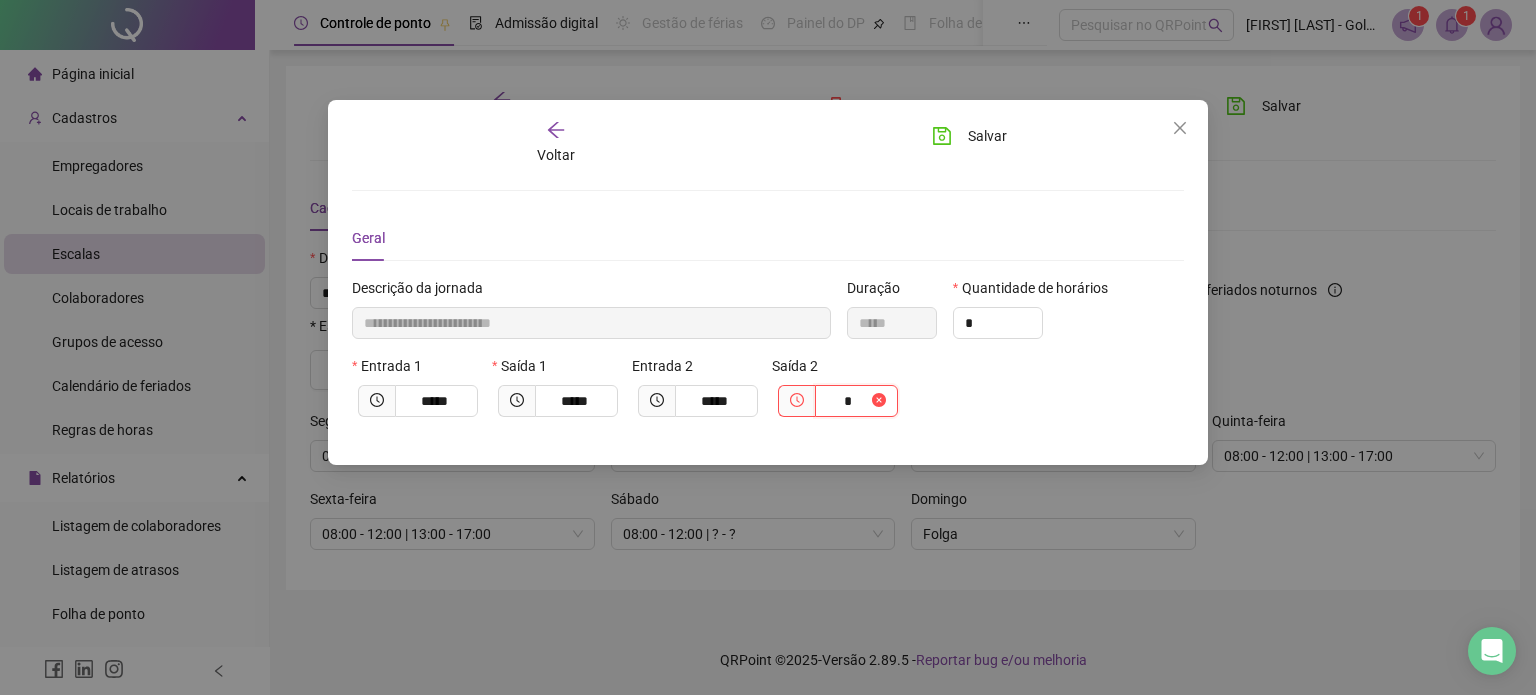 type on "**********" 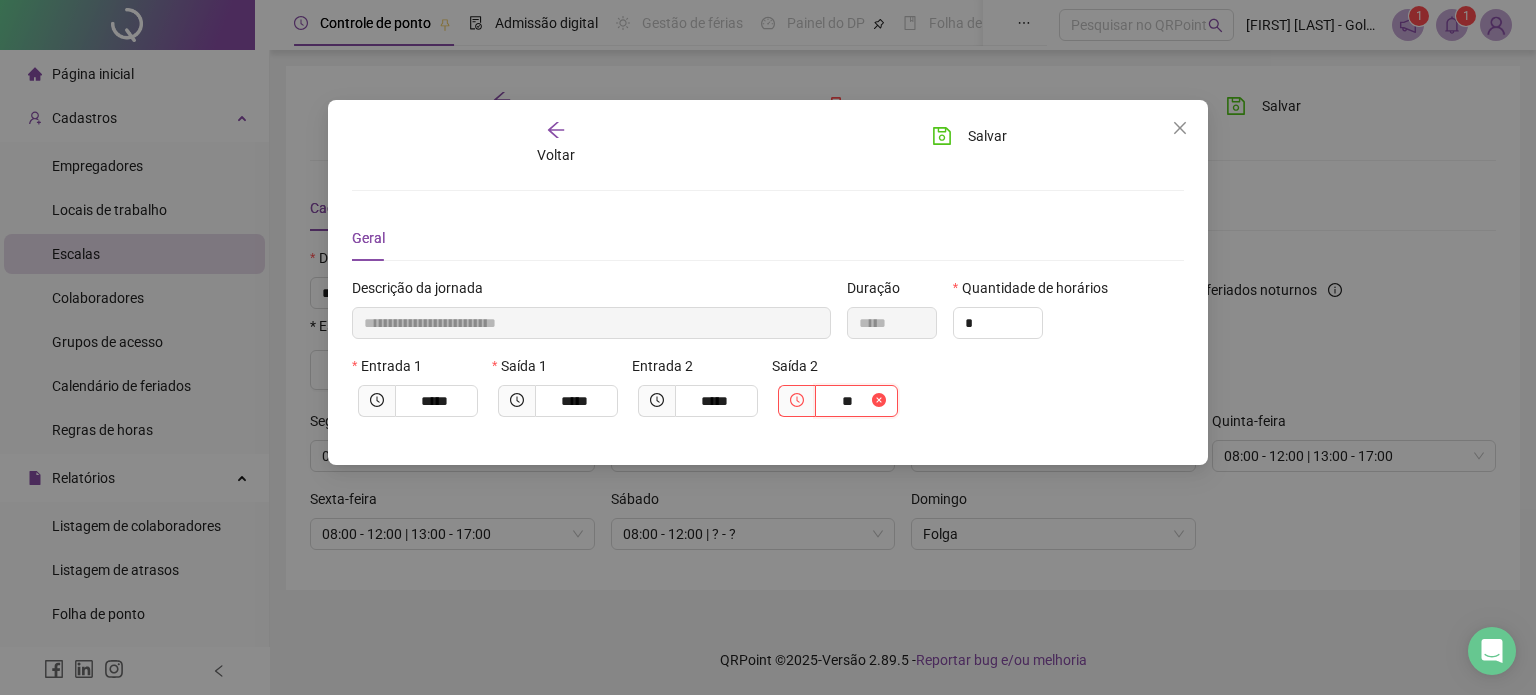 type on "**********" 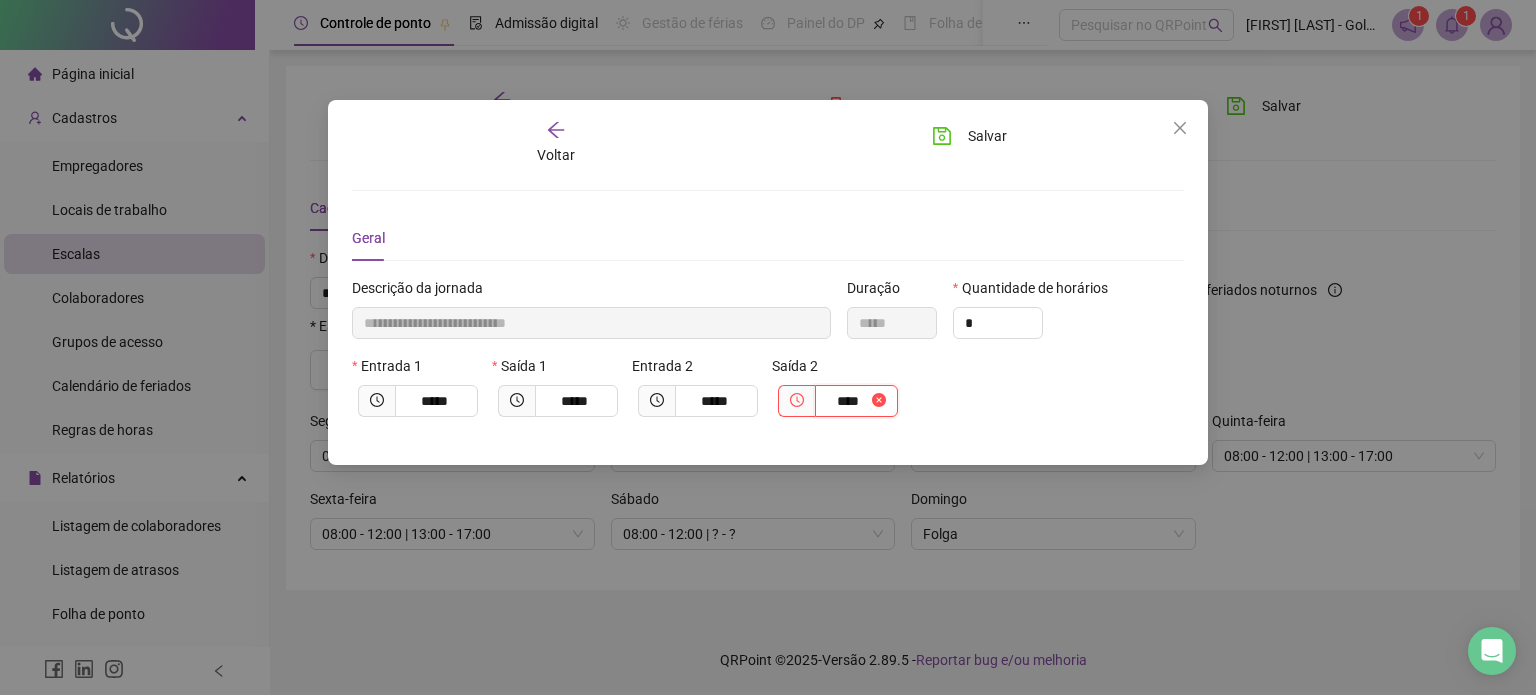 type on "**********" 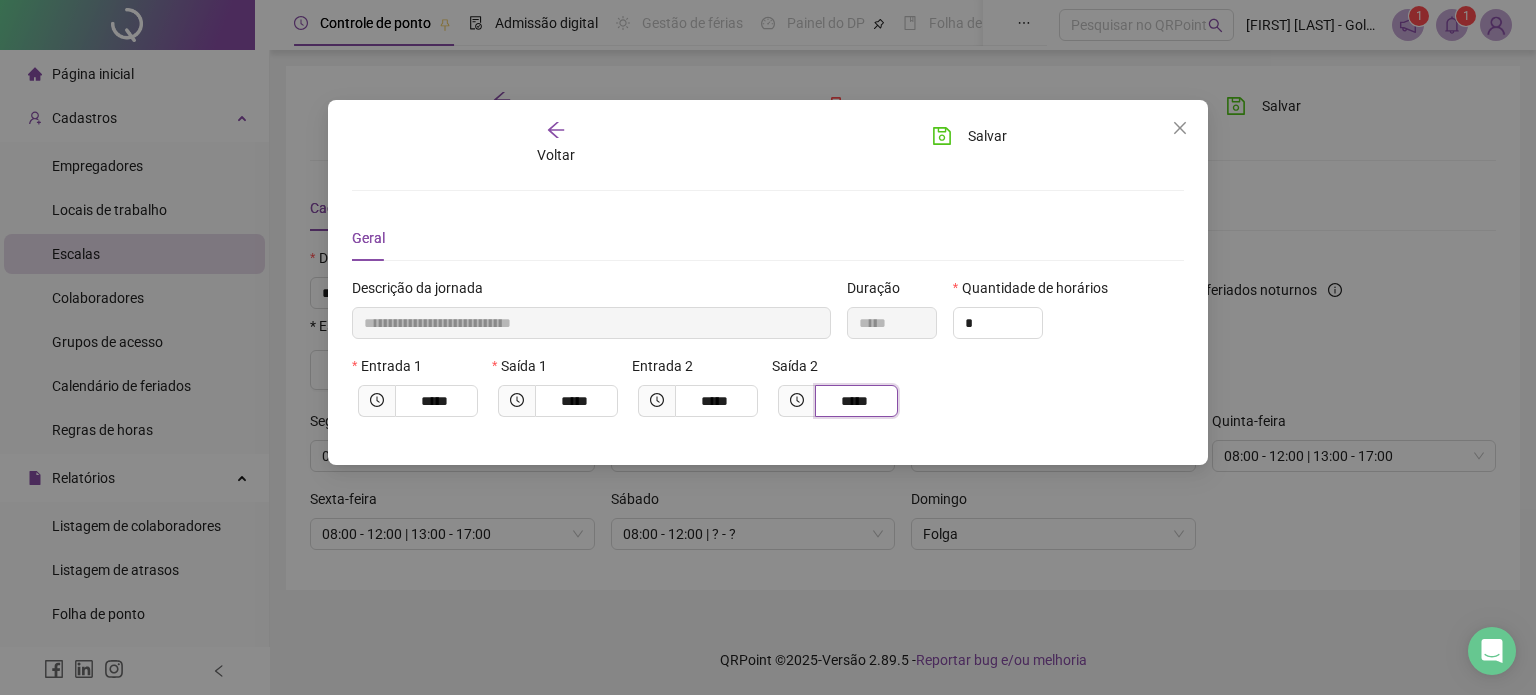 type on "*****" 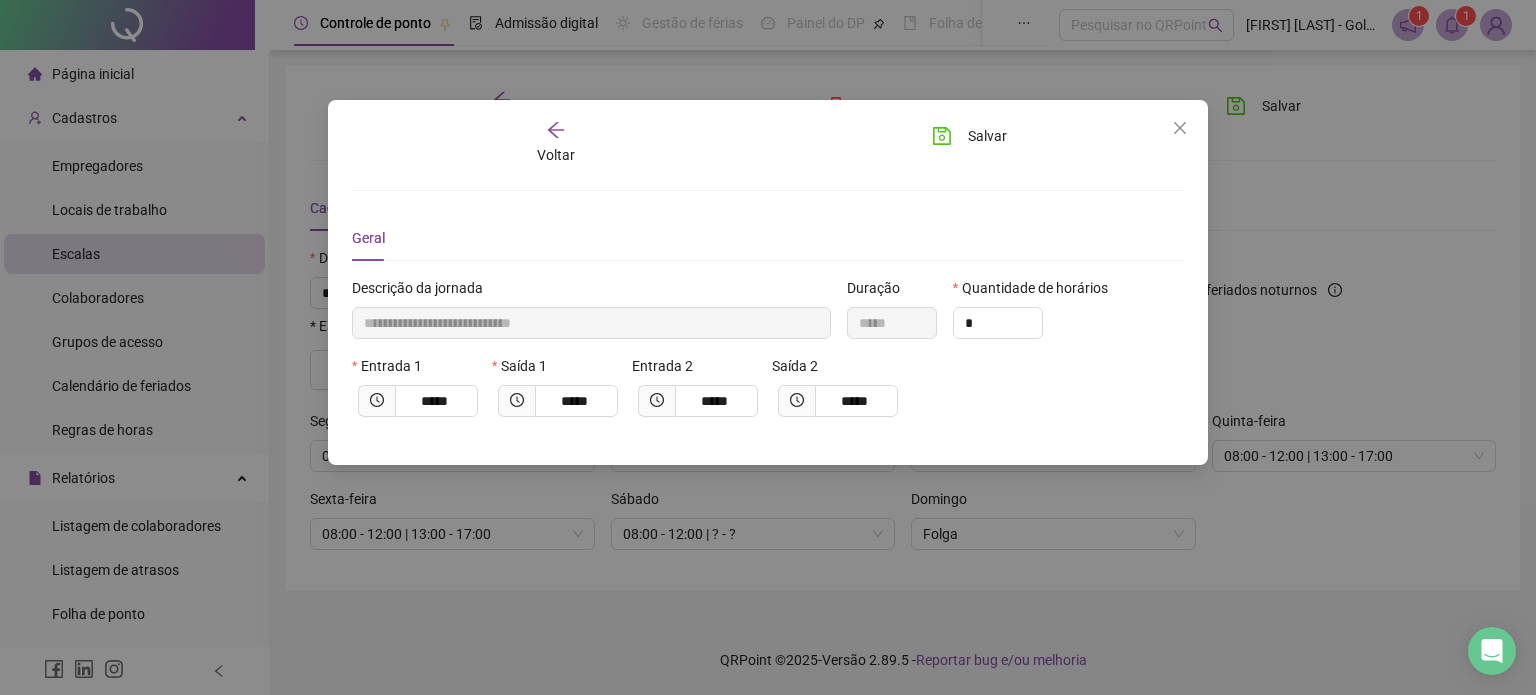 click on "Entrada 1 ***** Saída 1 ***** Entrada 2 ***** Saída 2 *****" at bounding box center [768, 394] 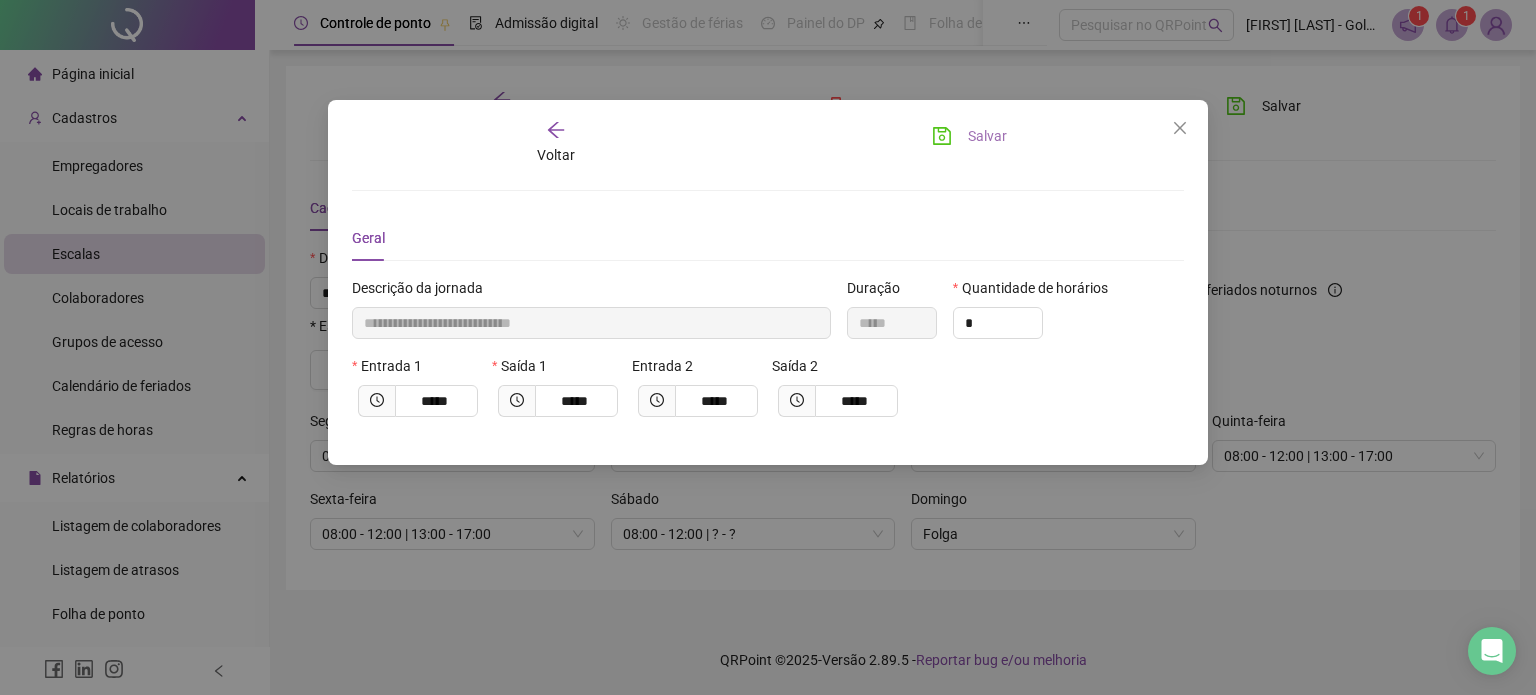 click on "Salvar" at bounding box center (969, 136) 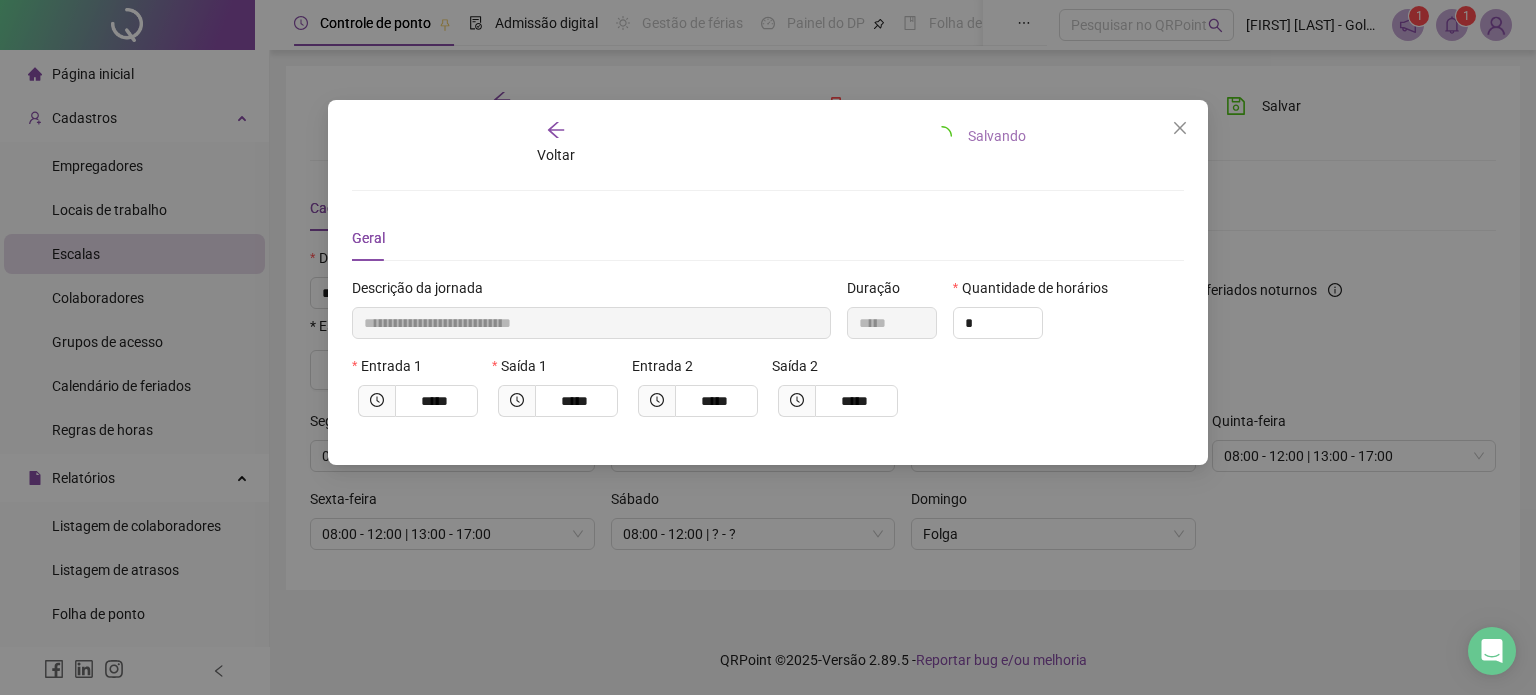 type 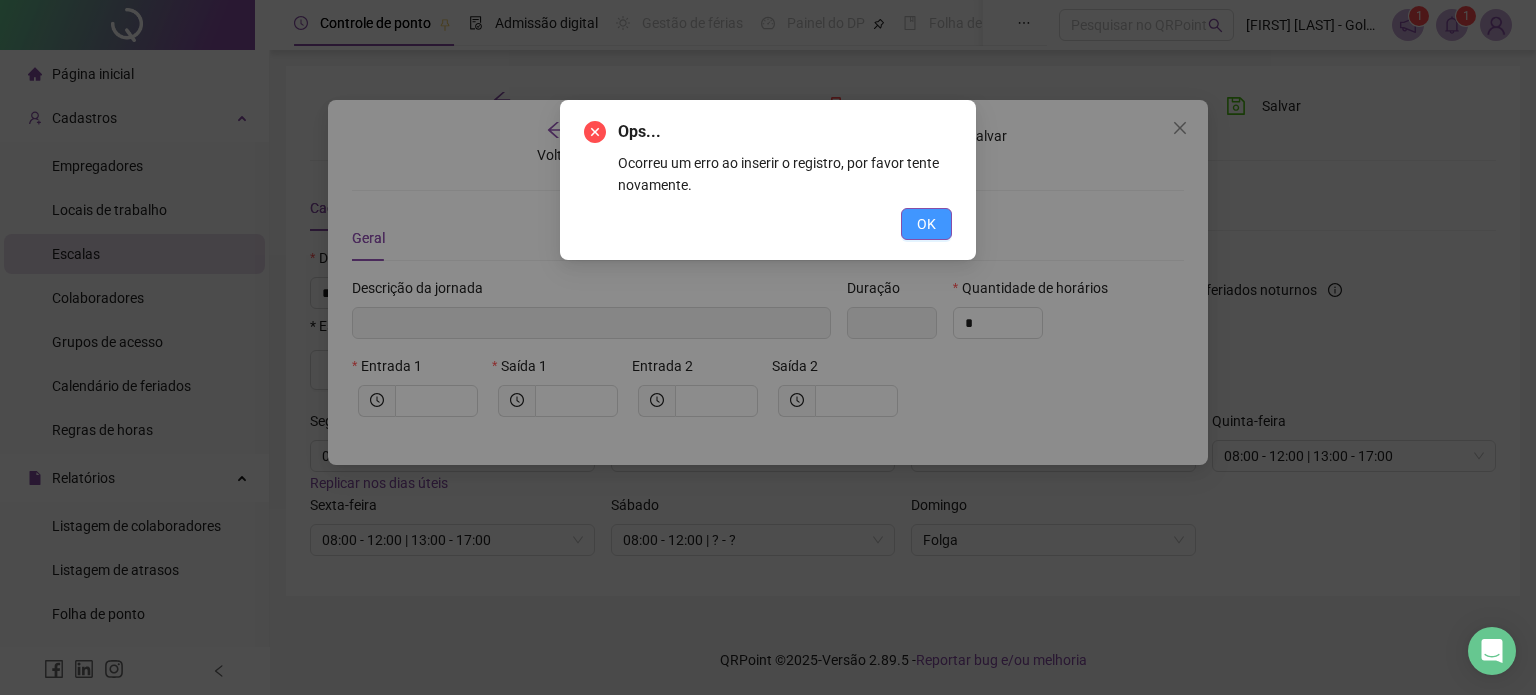 click on "OK" at bounding box center (926, 224) 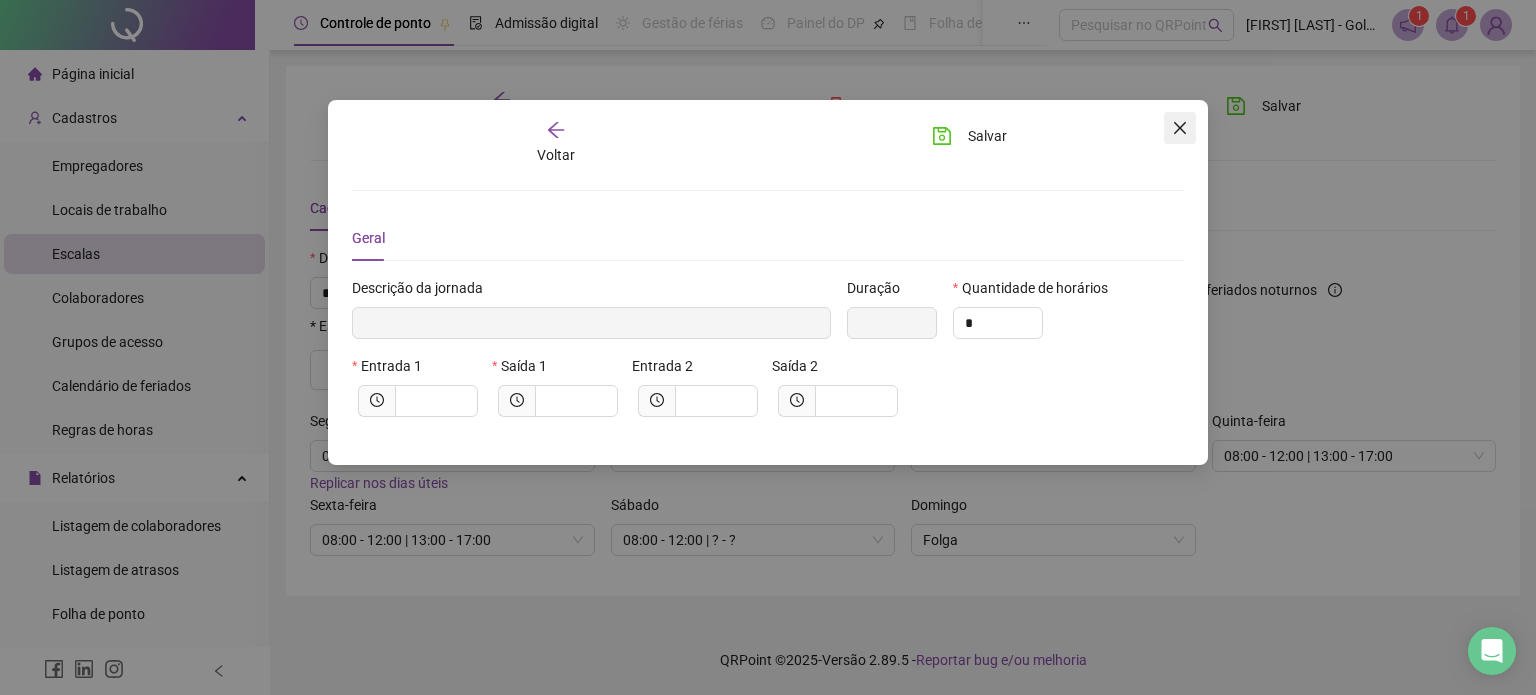 click 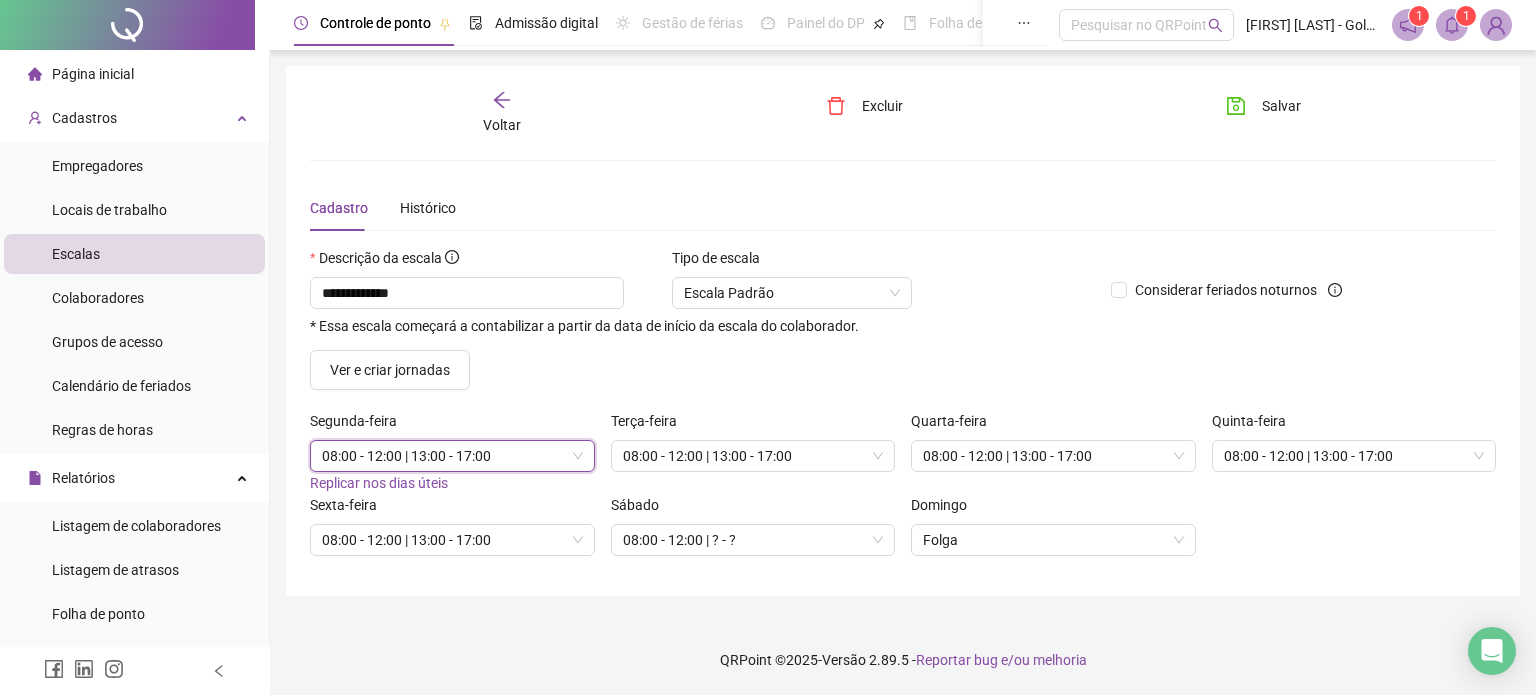 click on "08:00 - 12:00 | 13:00 - 17:00" at bounding box center (452, 456) 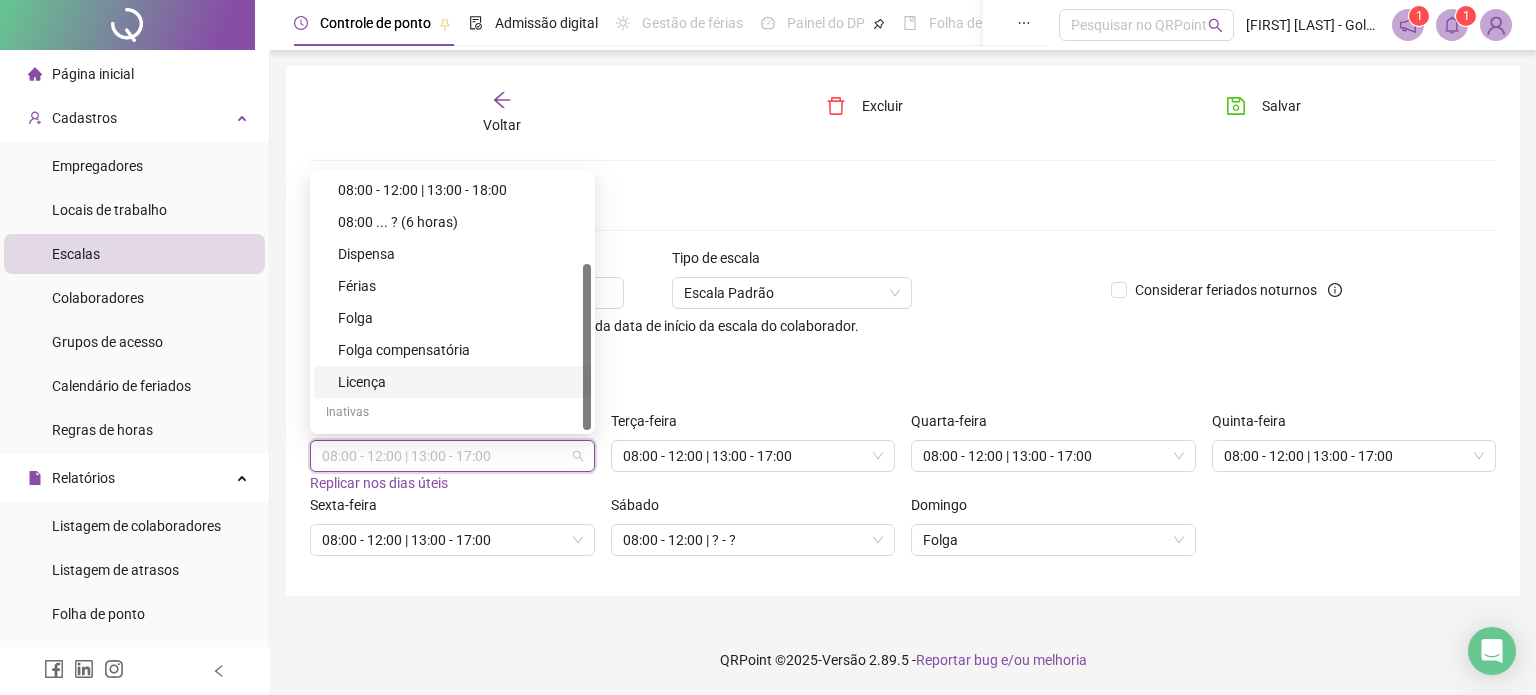 scroll, scrollTop: 0, scrollLeft: 0, axis: both 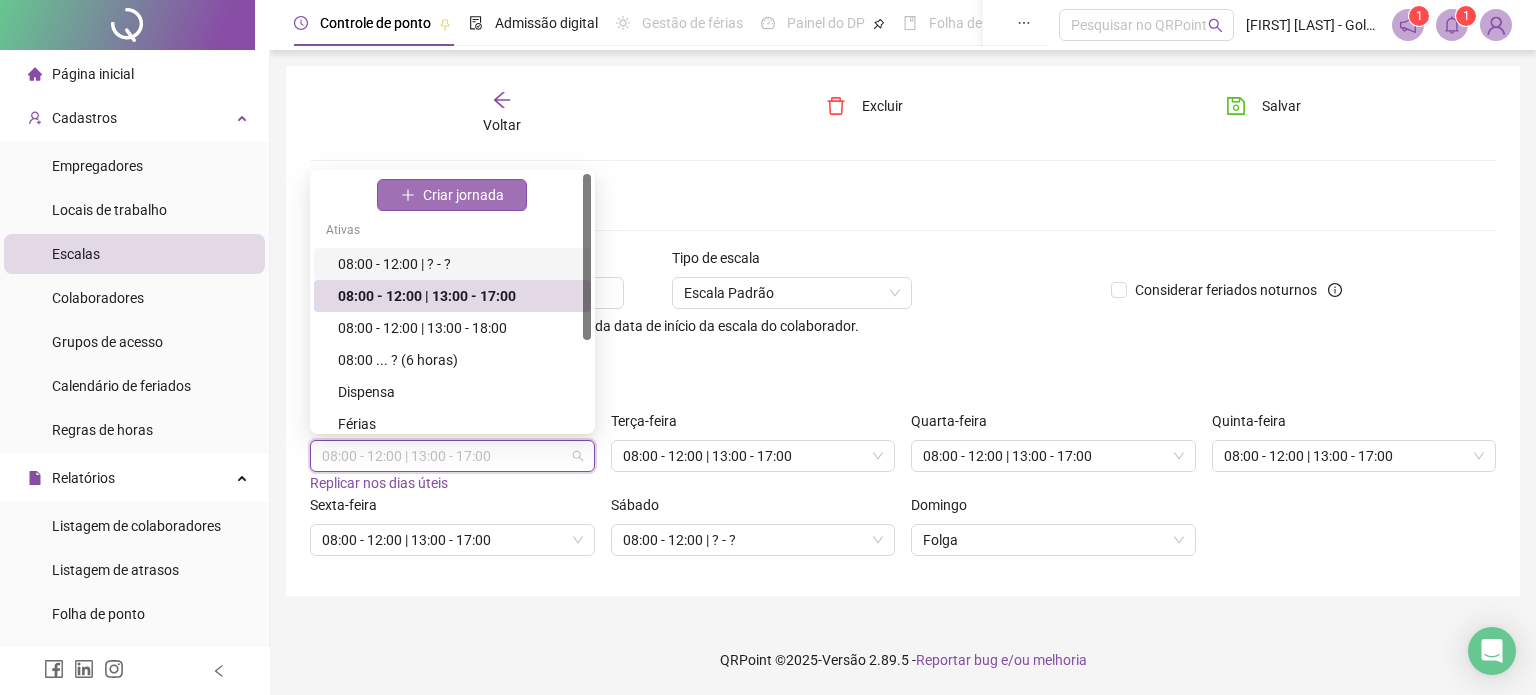 click on "Criar jornada" at bounding box center (463, 195) 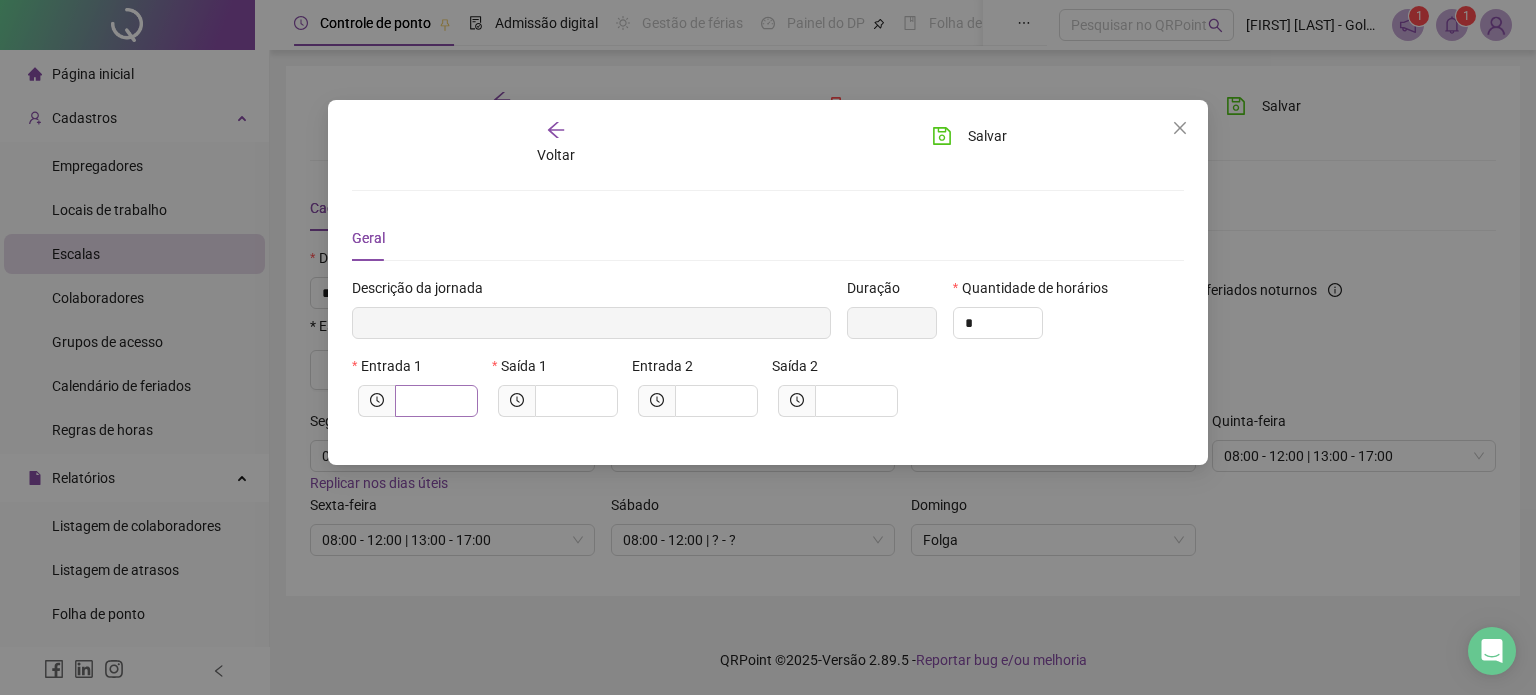 click at bounding box center [436, 401] 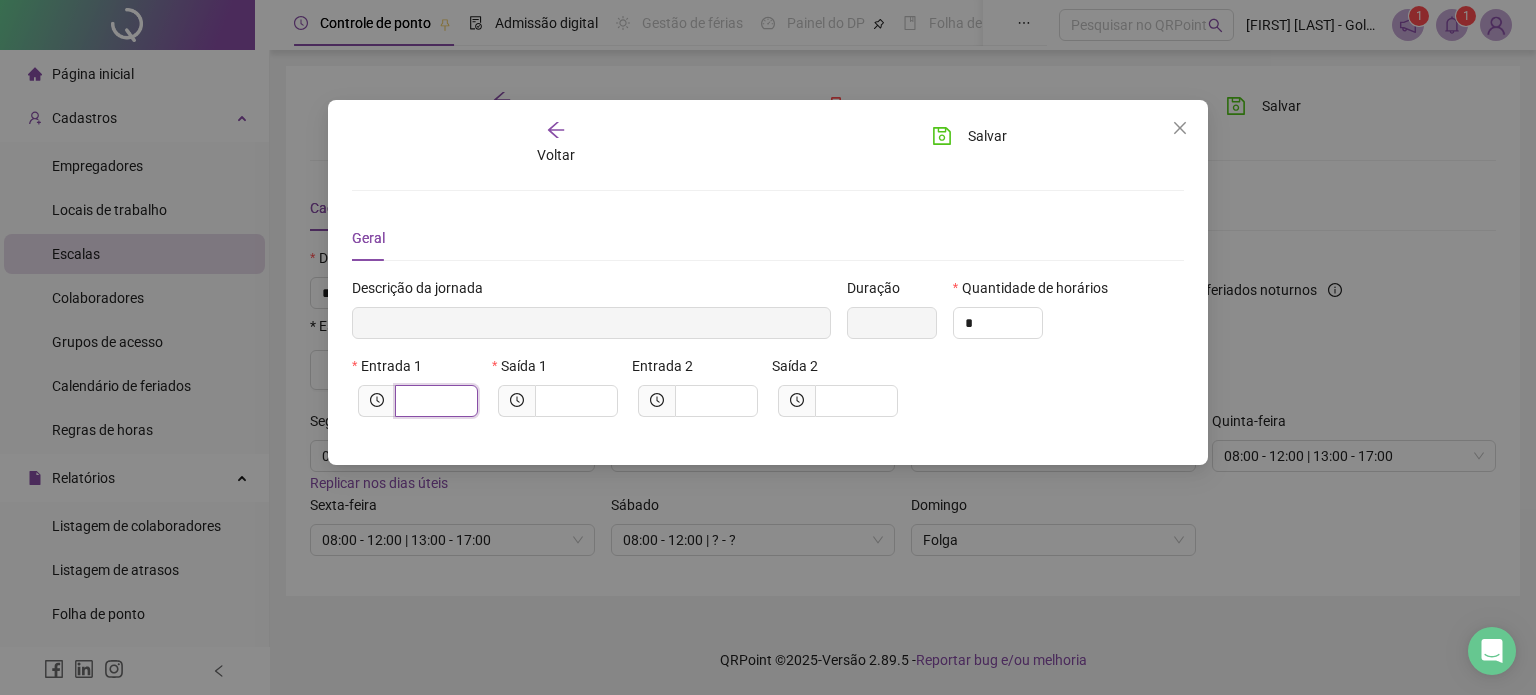 type on "*****" 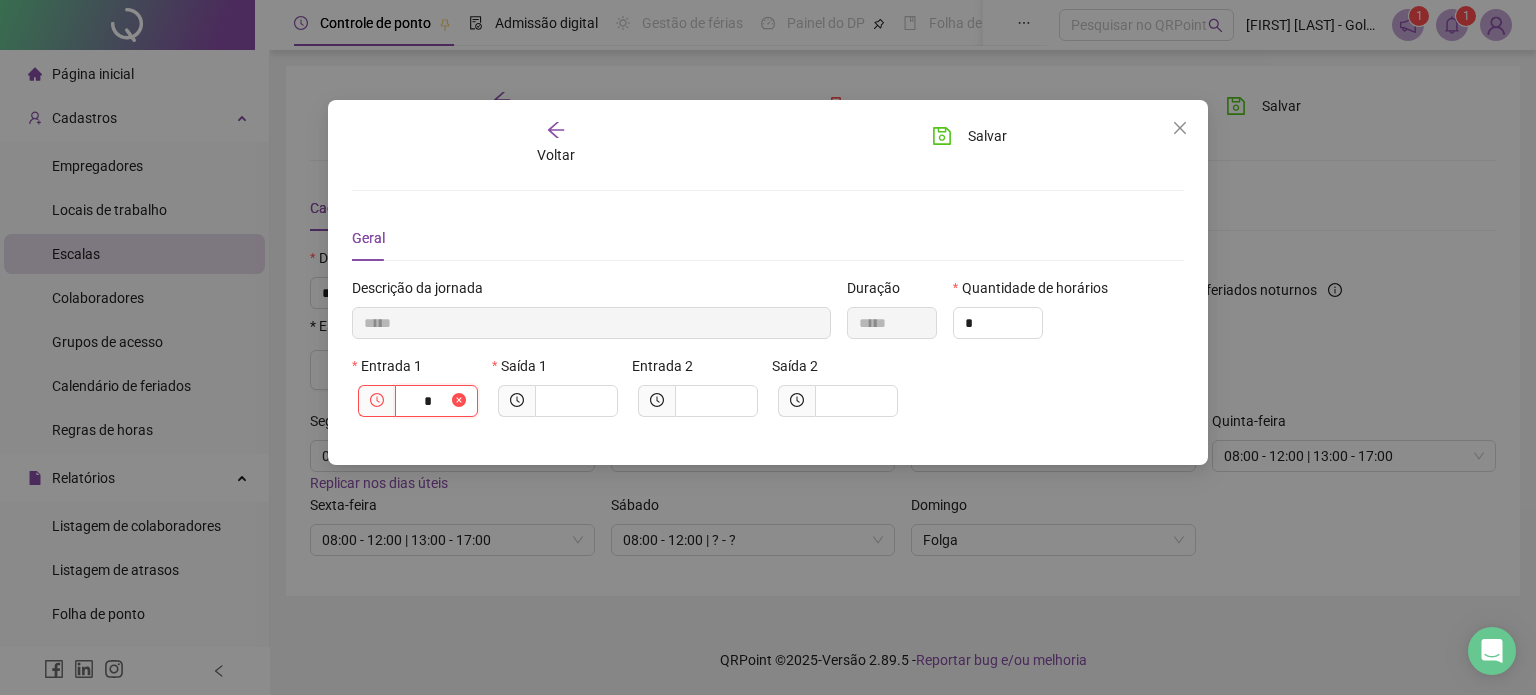 type on "******" 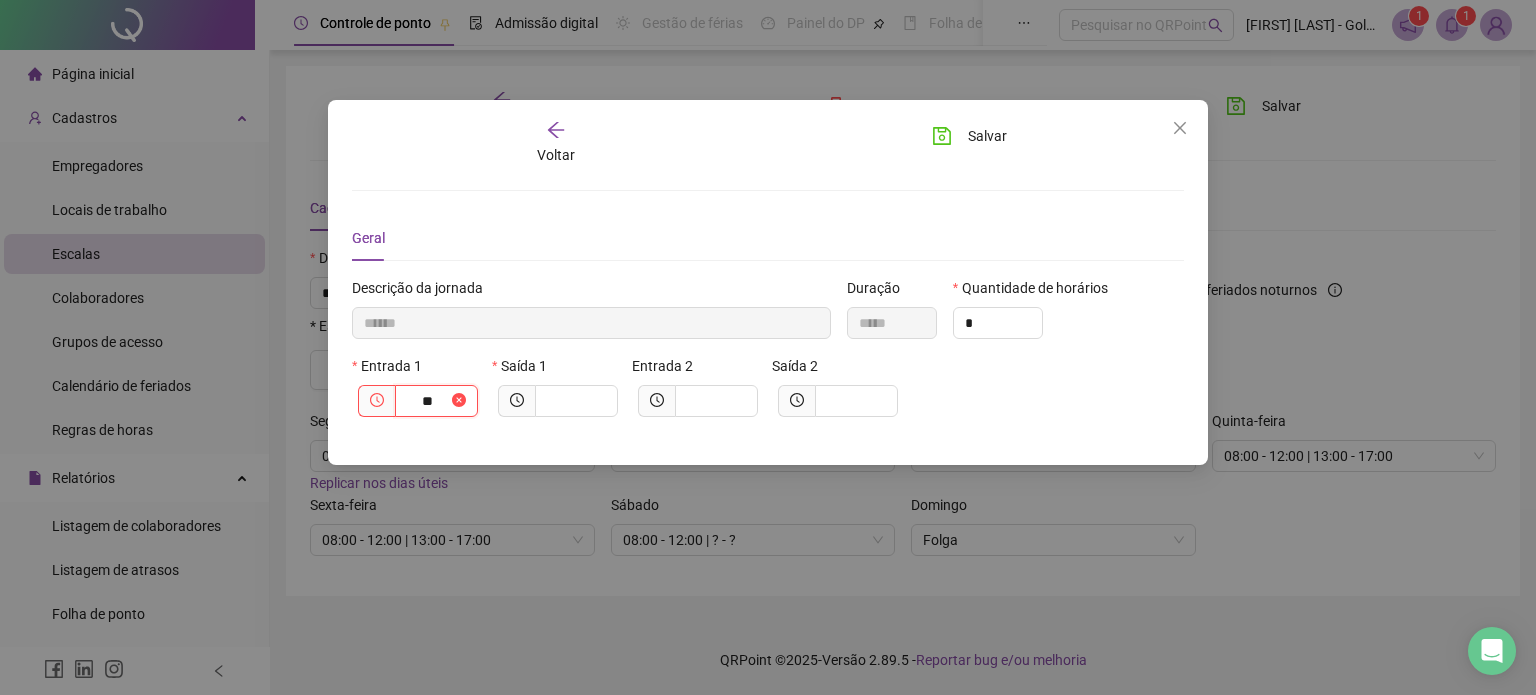 type on "********" 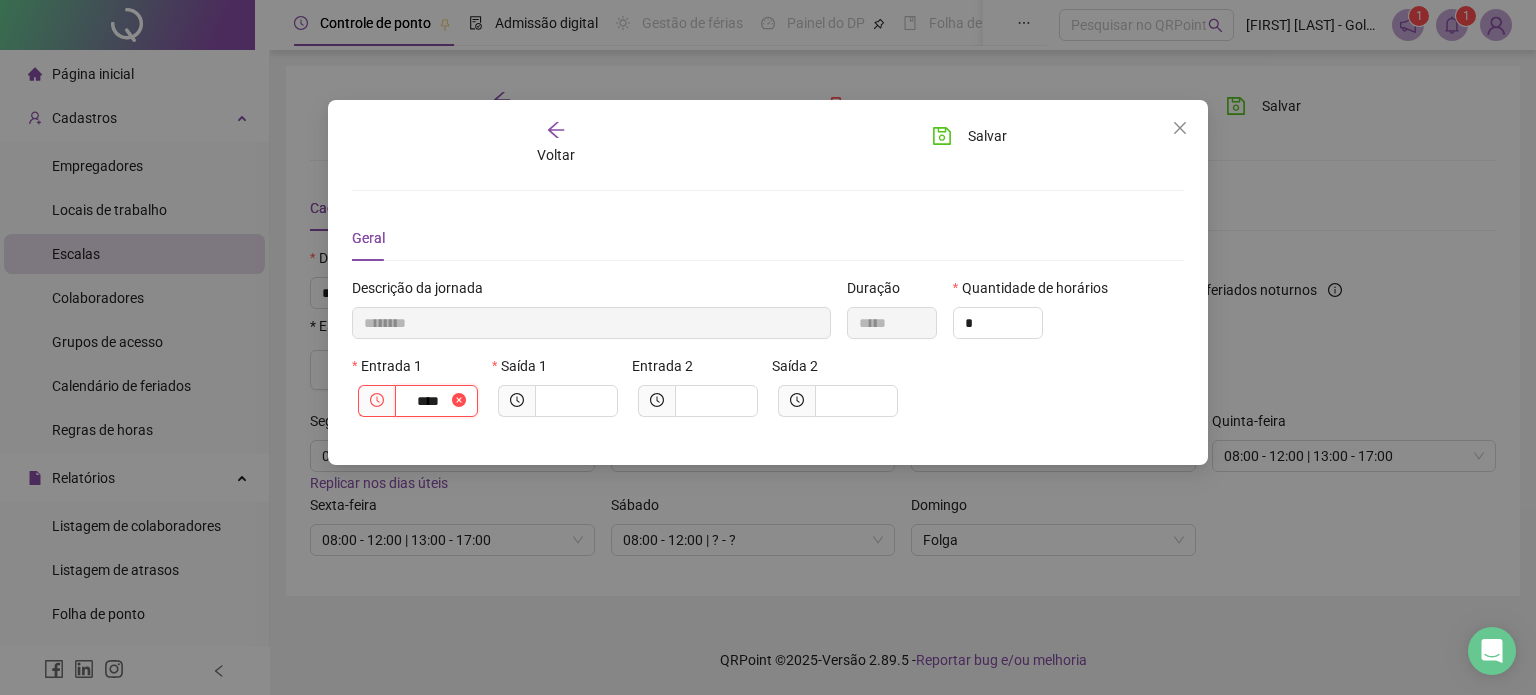 type on "*********" 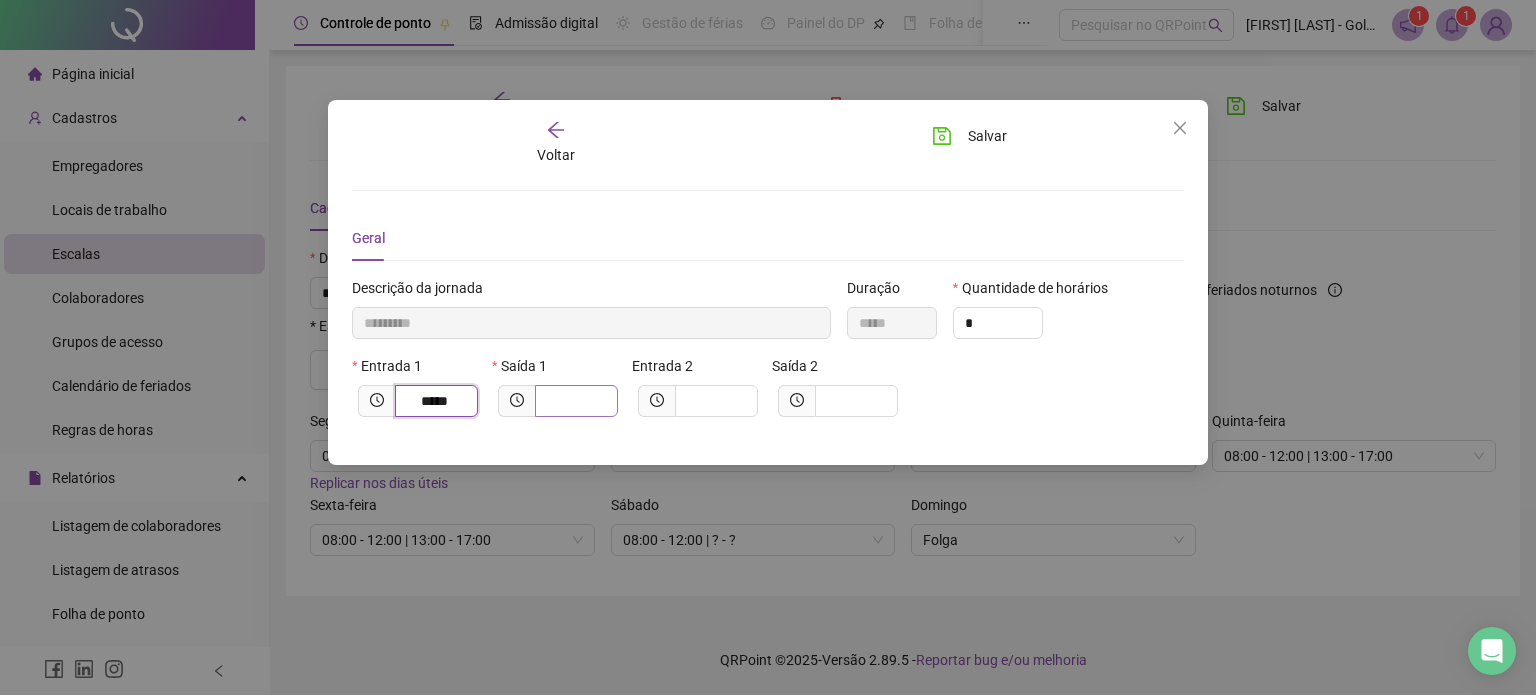 type on "*****" 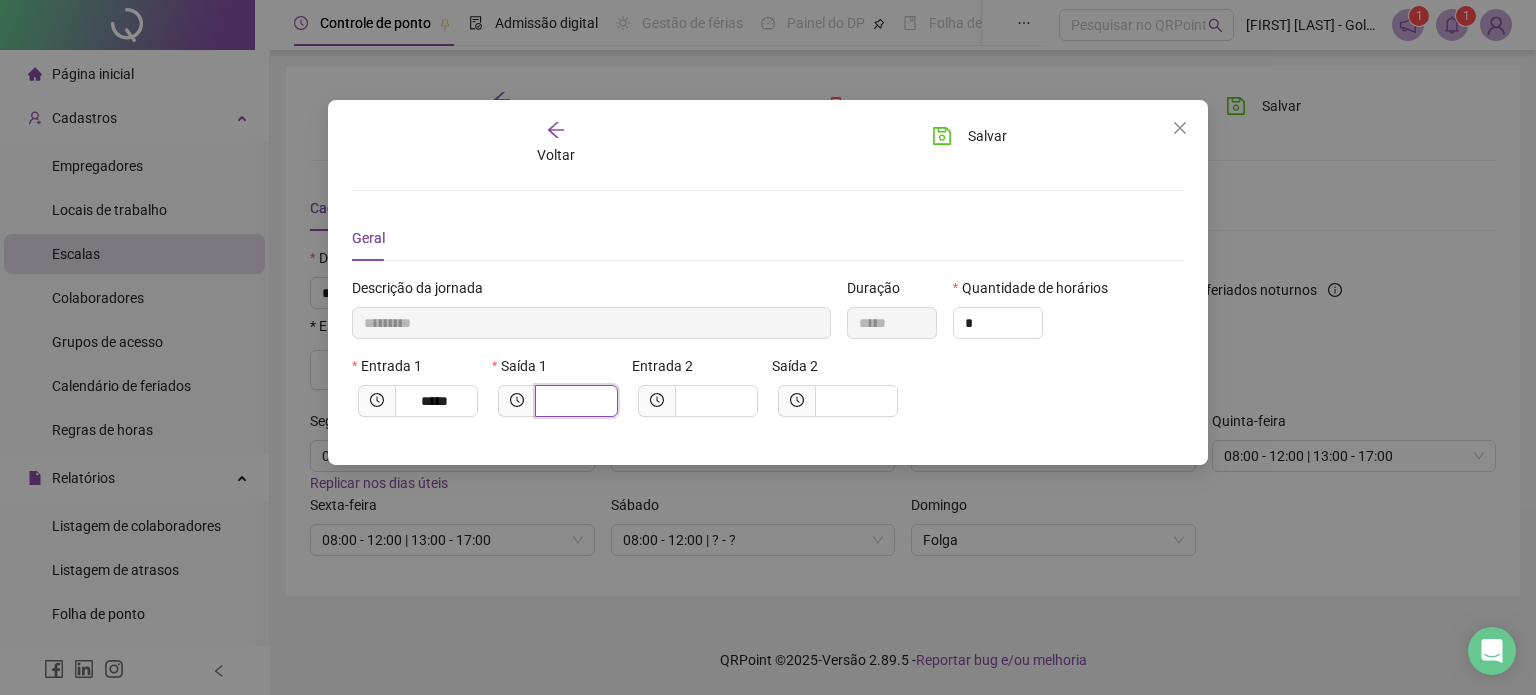 click at bounding box center (574, 401) 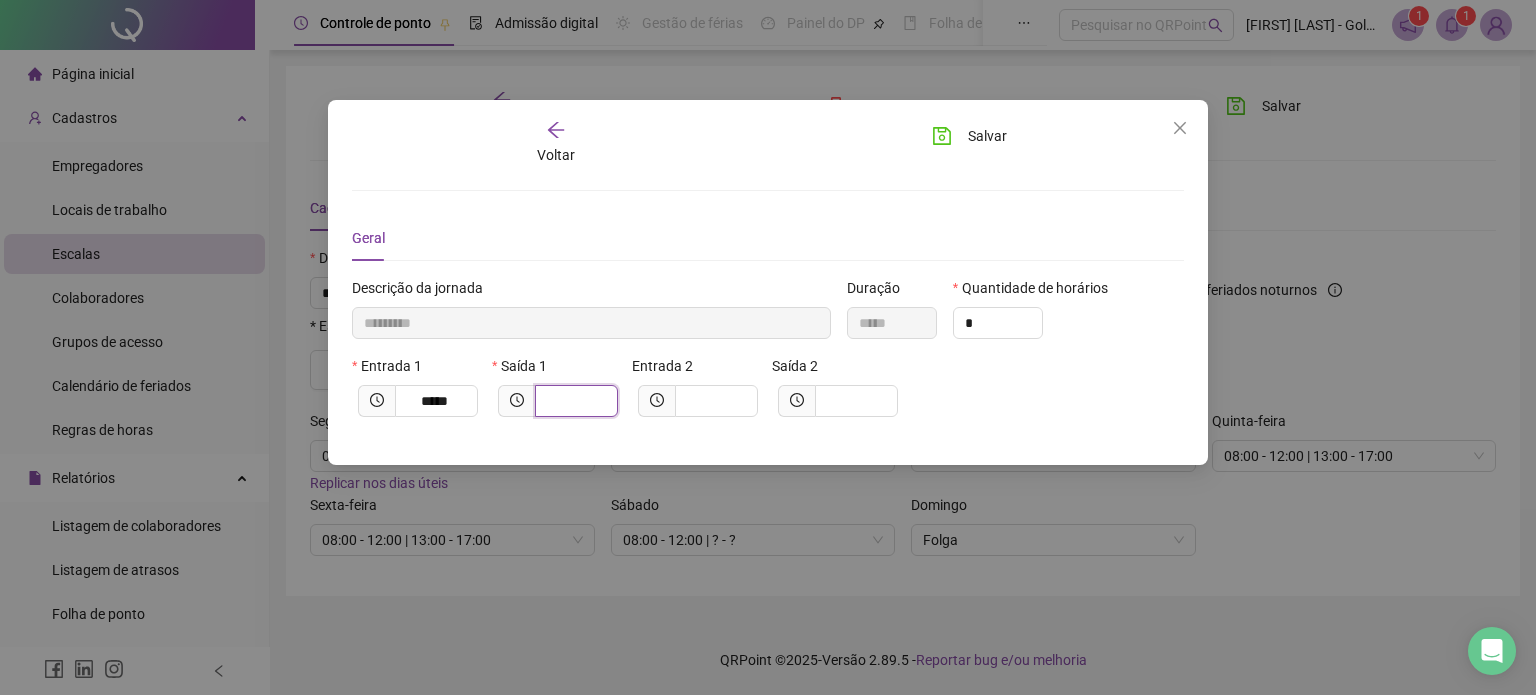 type on "*********" 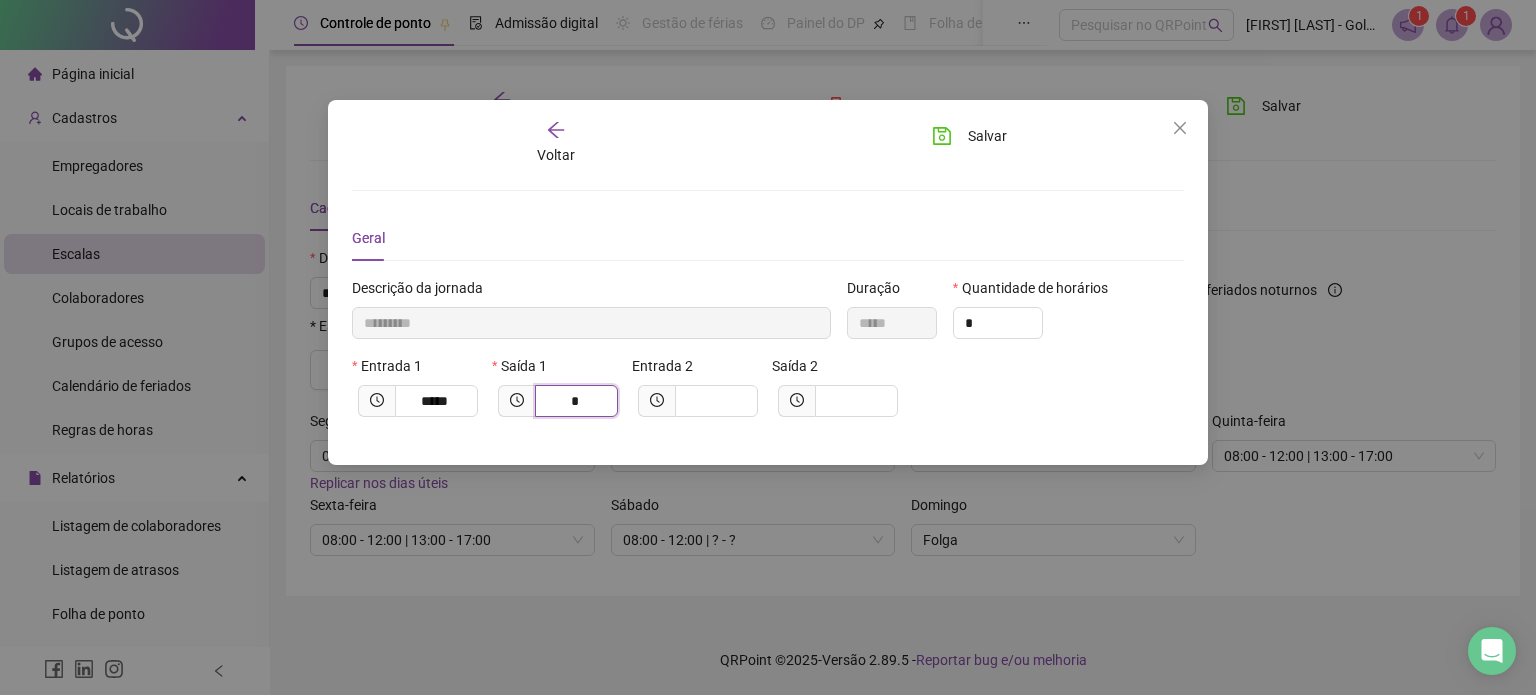 type on "**********" 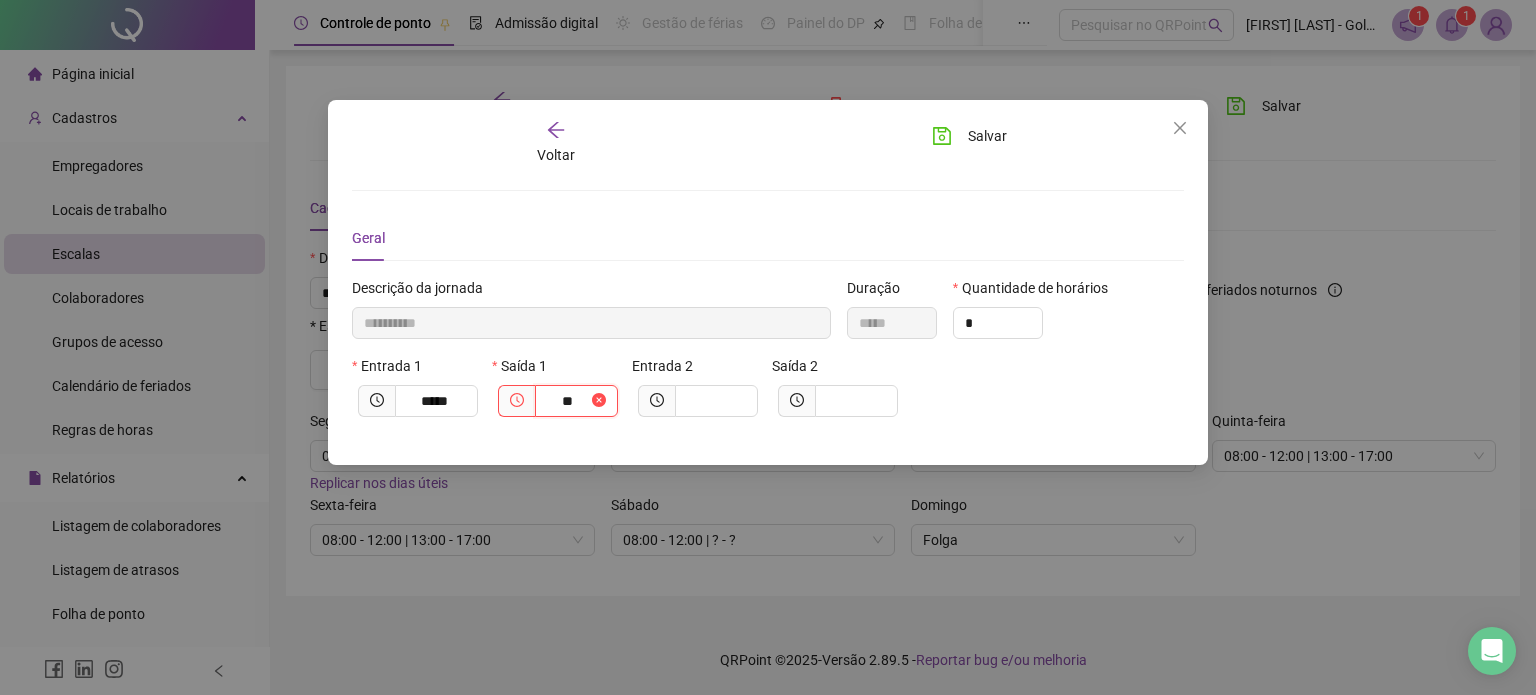 type on "**********" 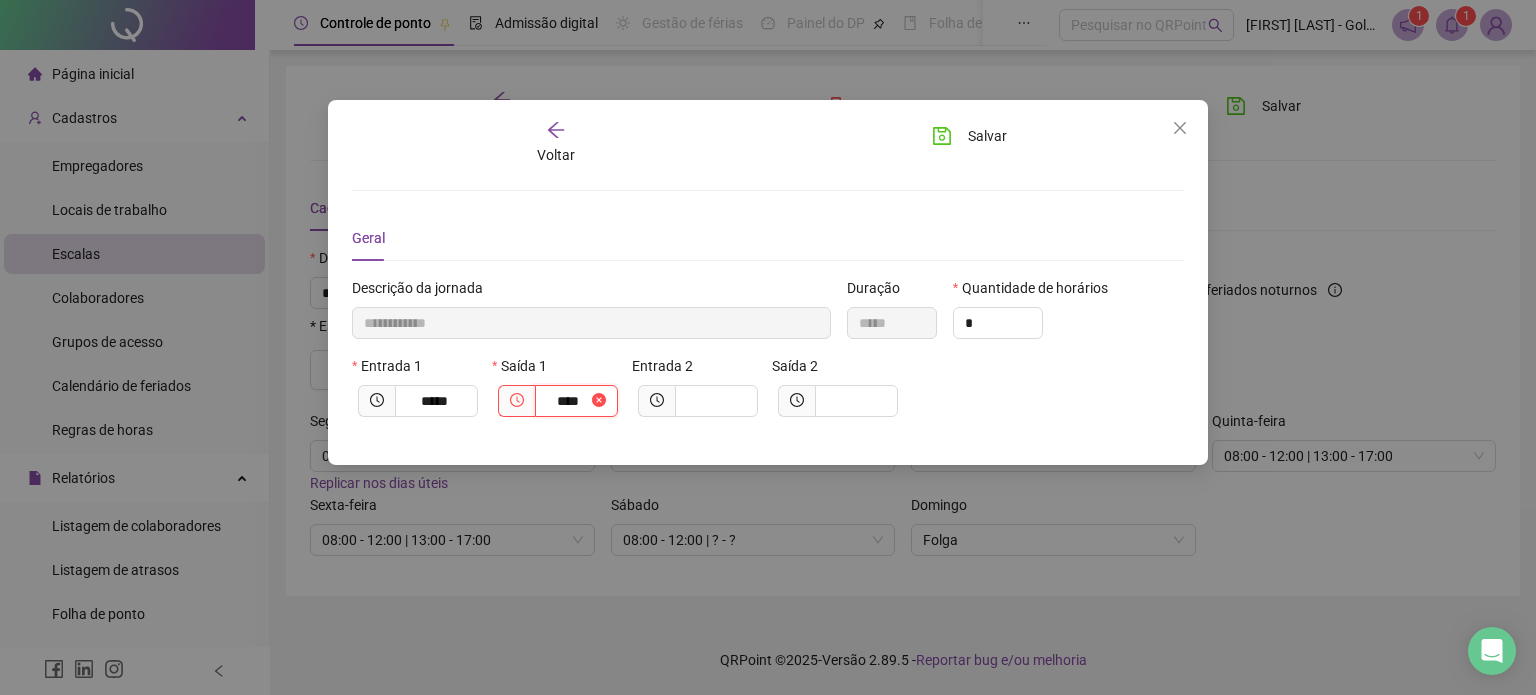 type on "**********" 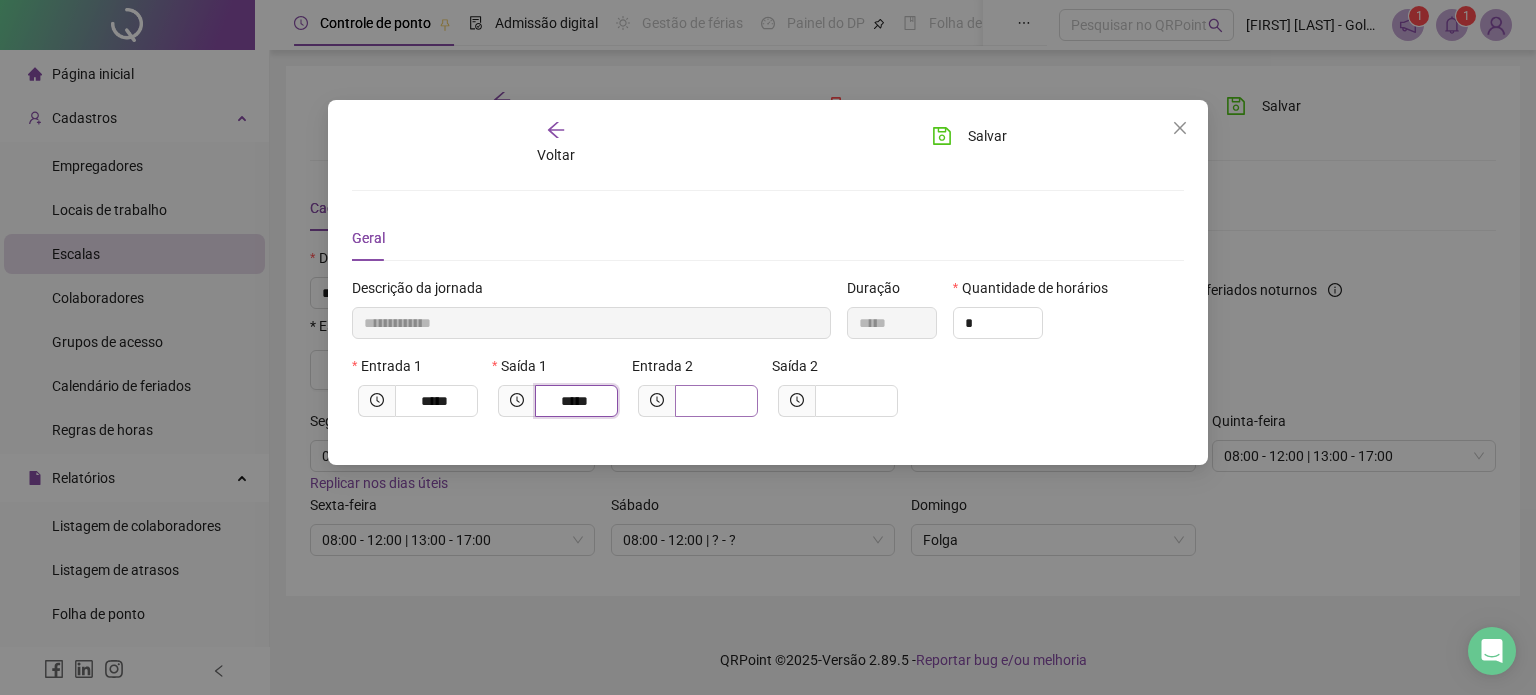 type on "*****" 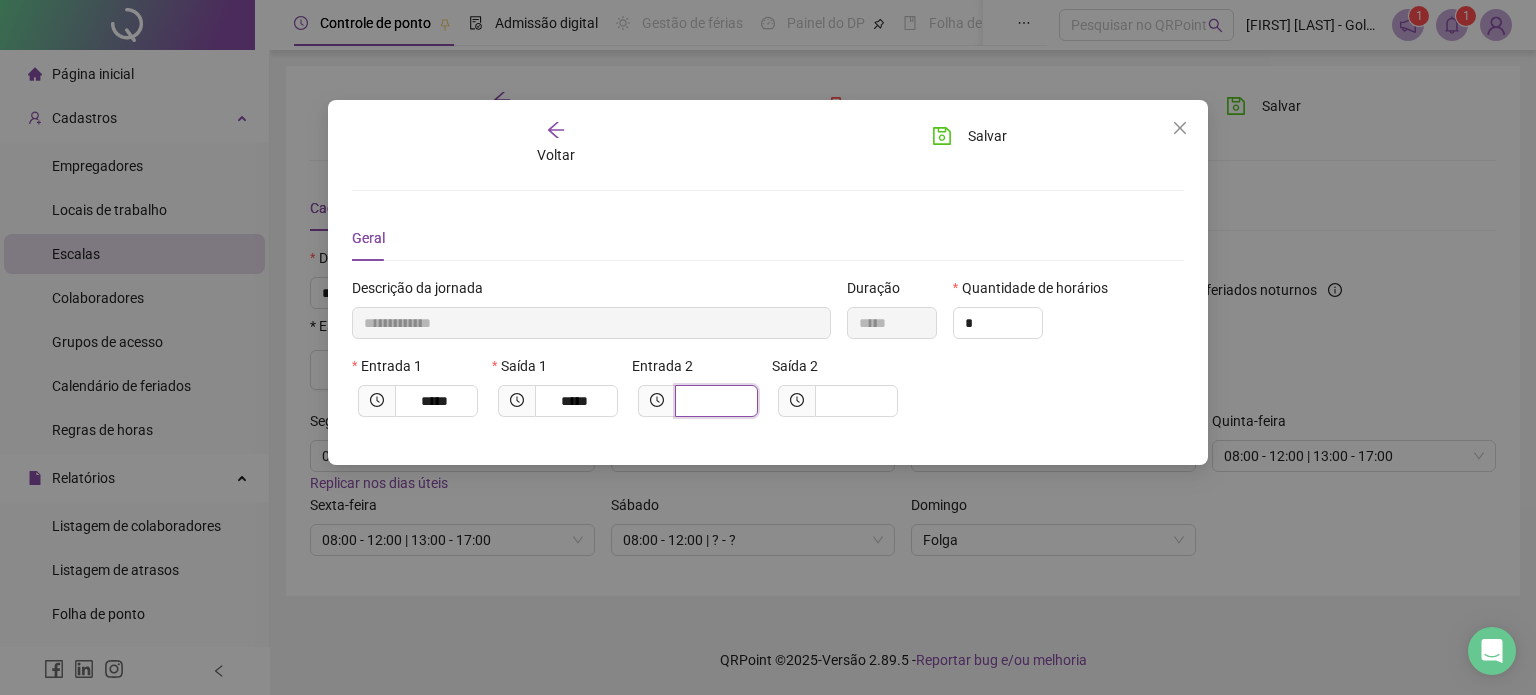 click at bounding box center [714, 401] 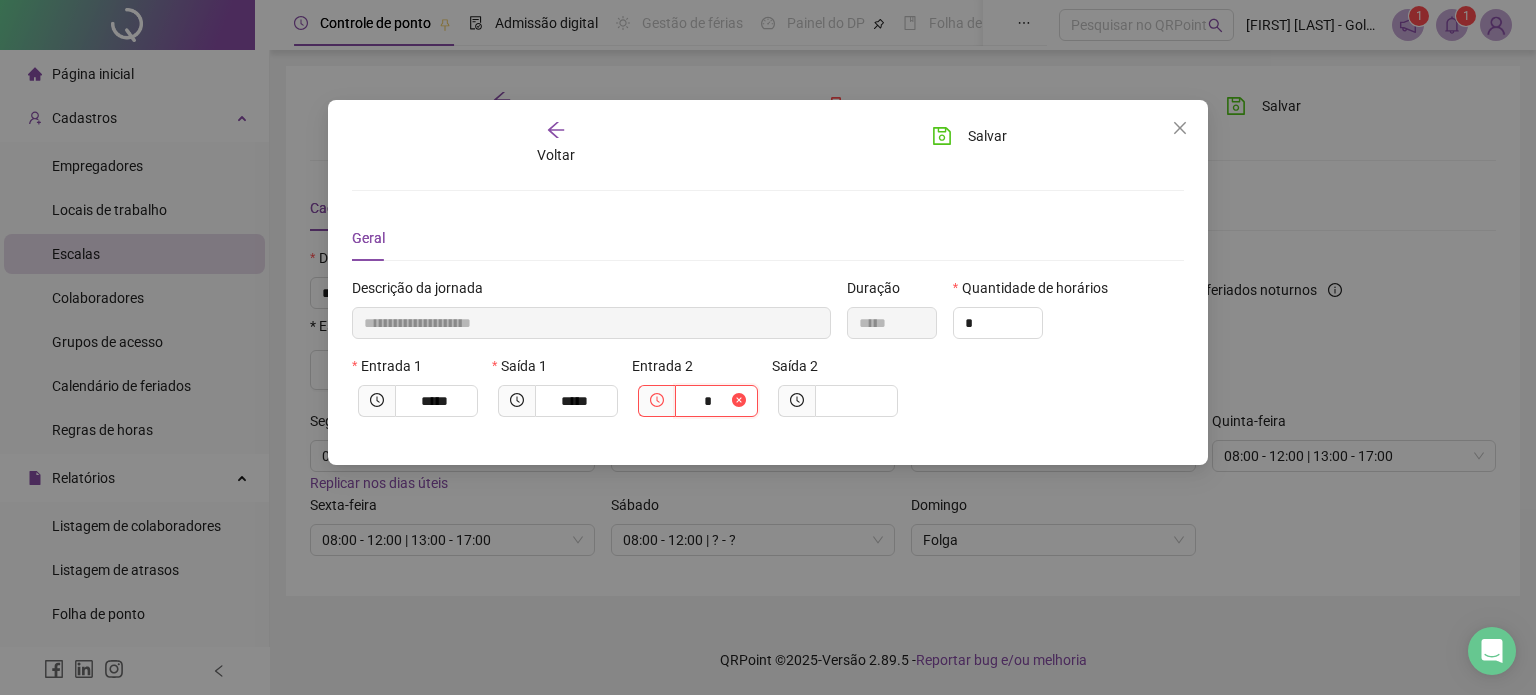 type on "**********" 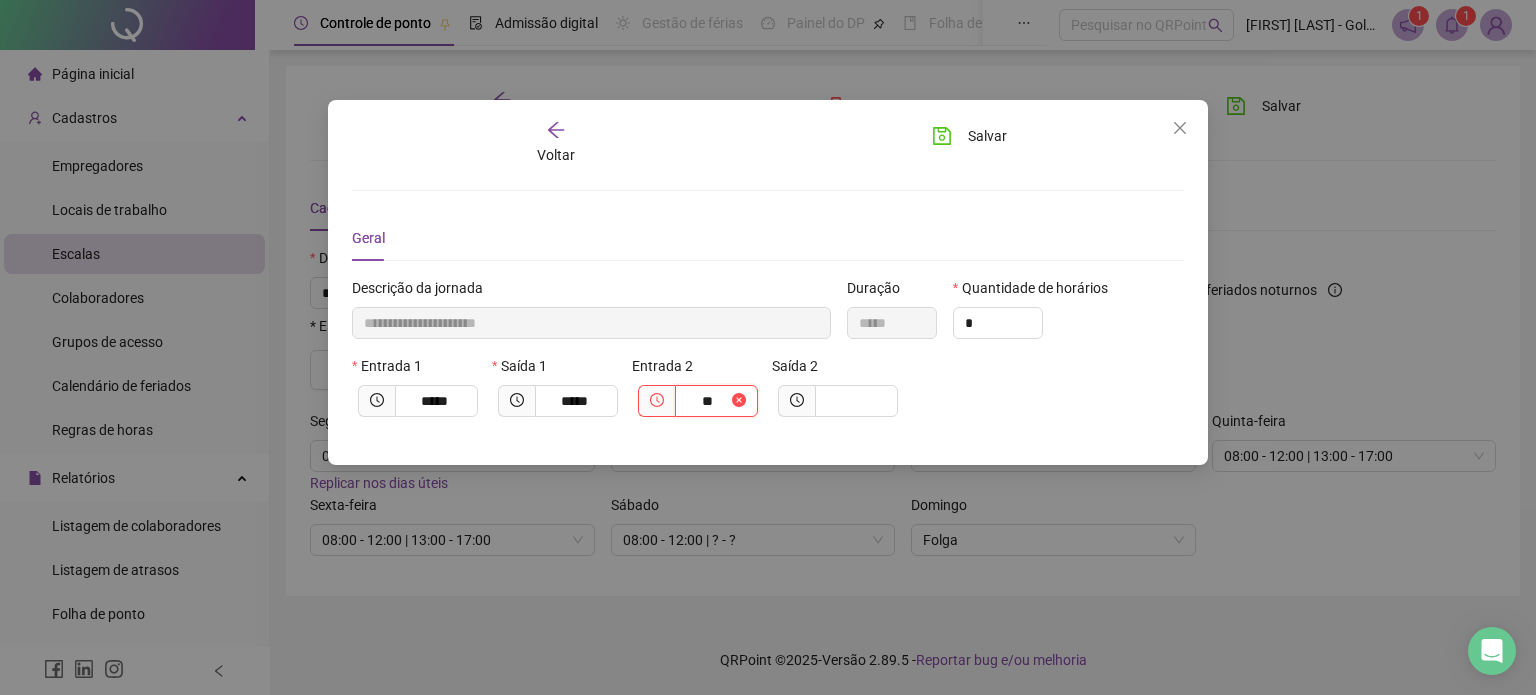 type on "**********" 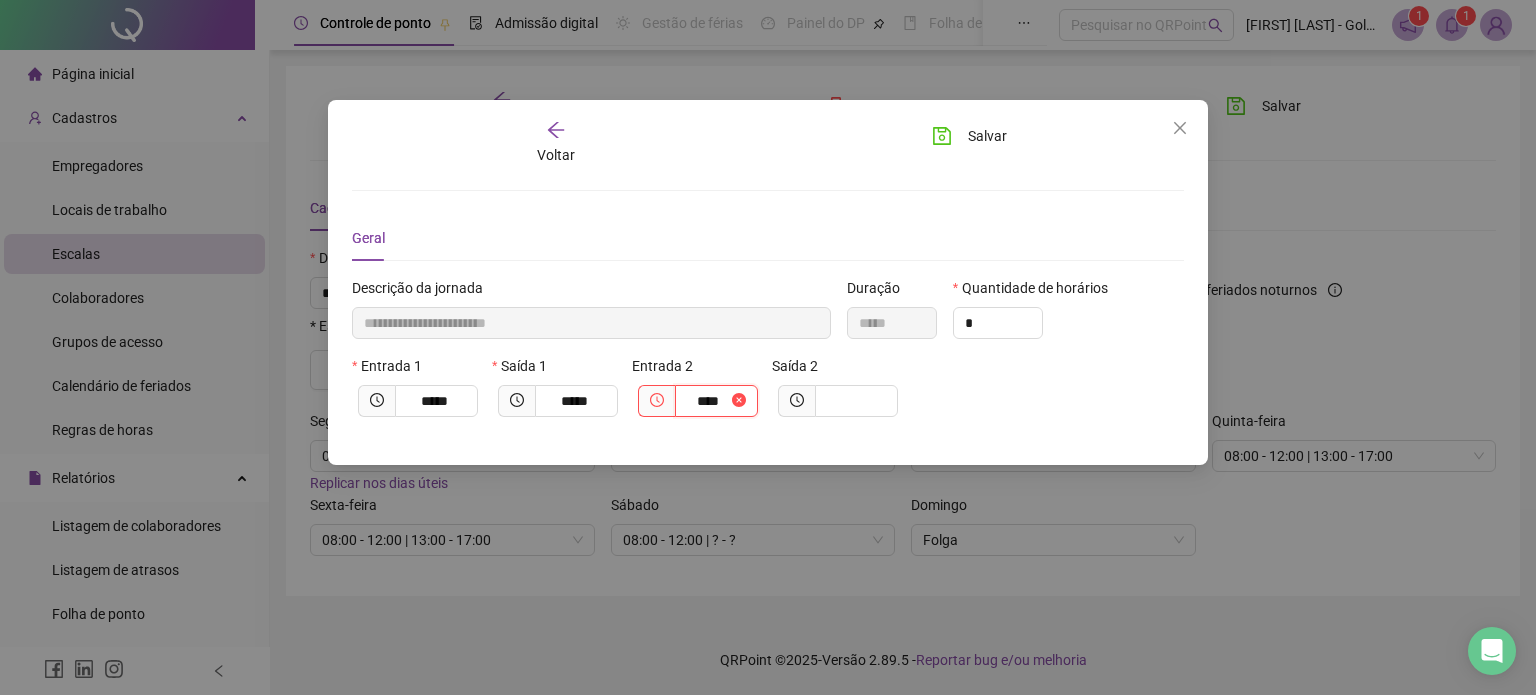 type on "**********" 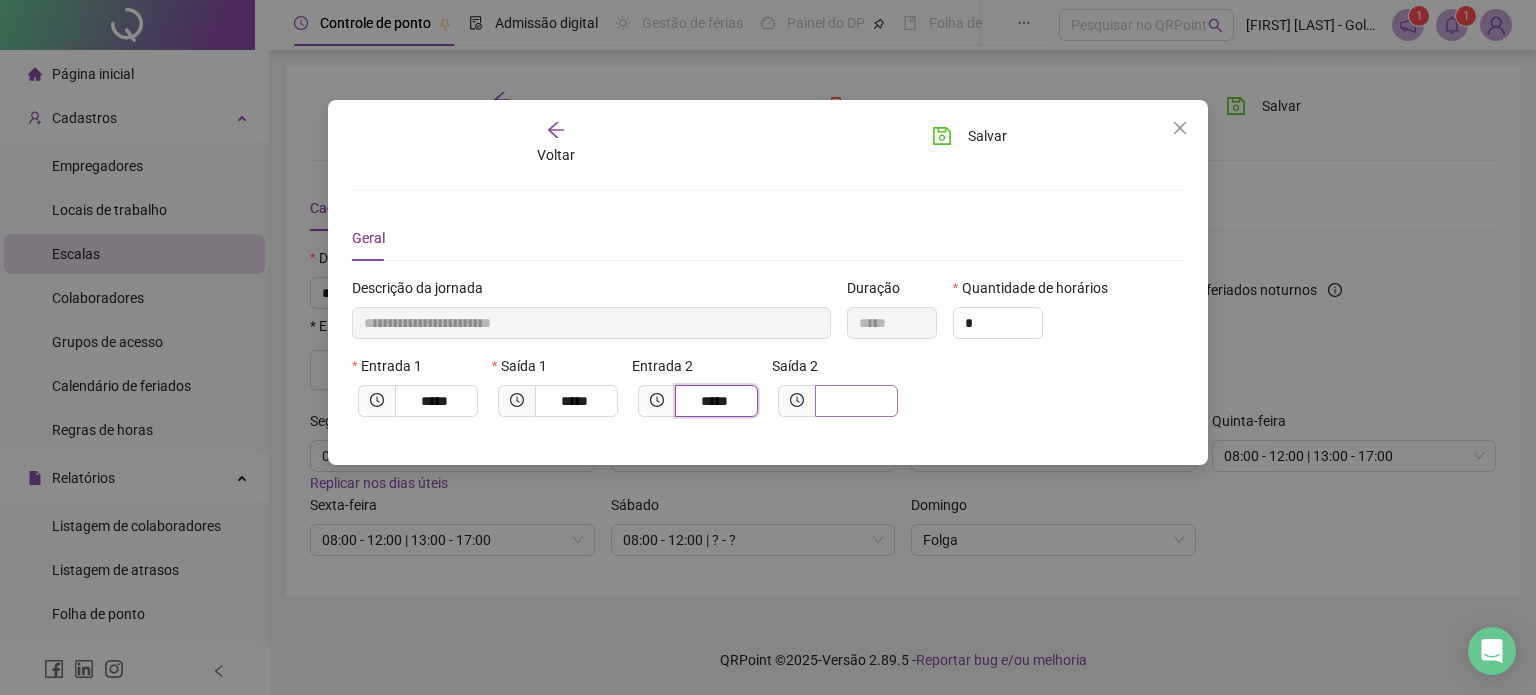 type on "*****" 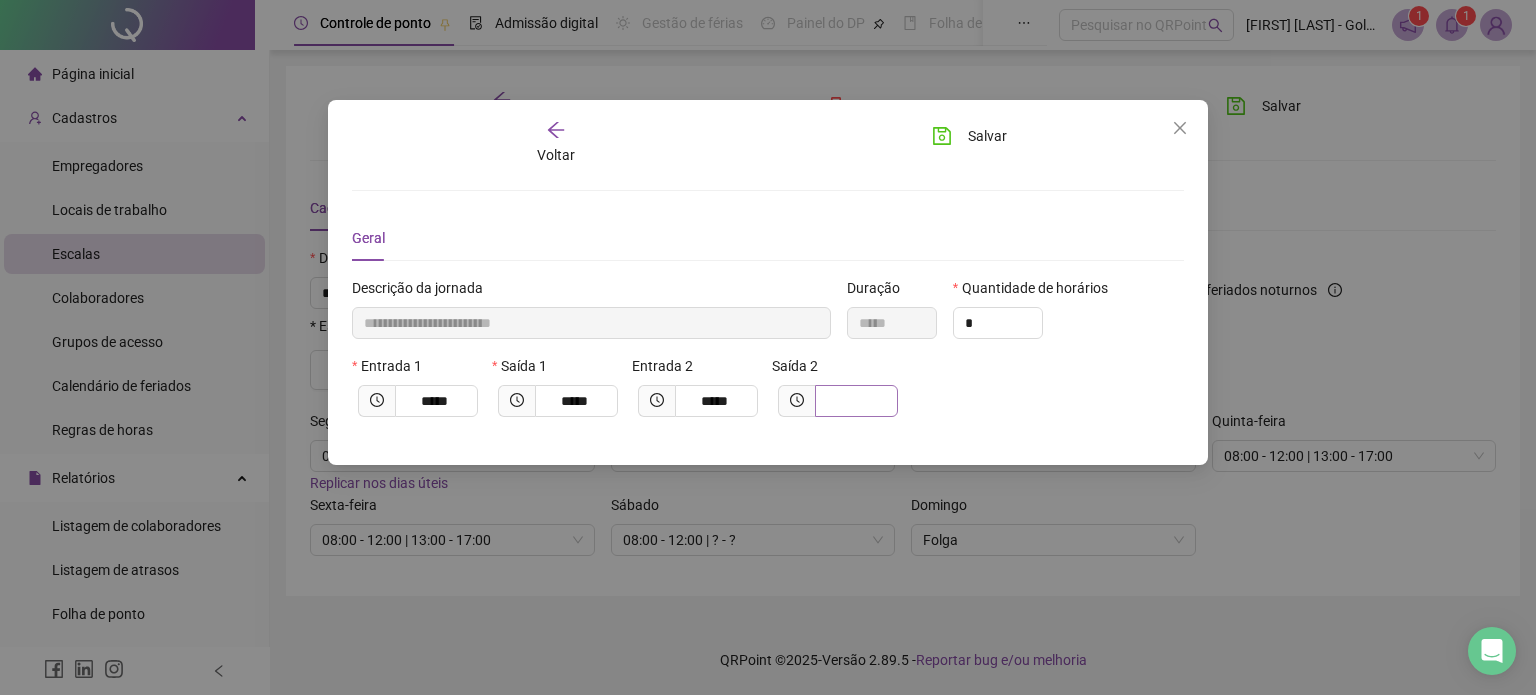 click at bounding box center (856, 401) 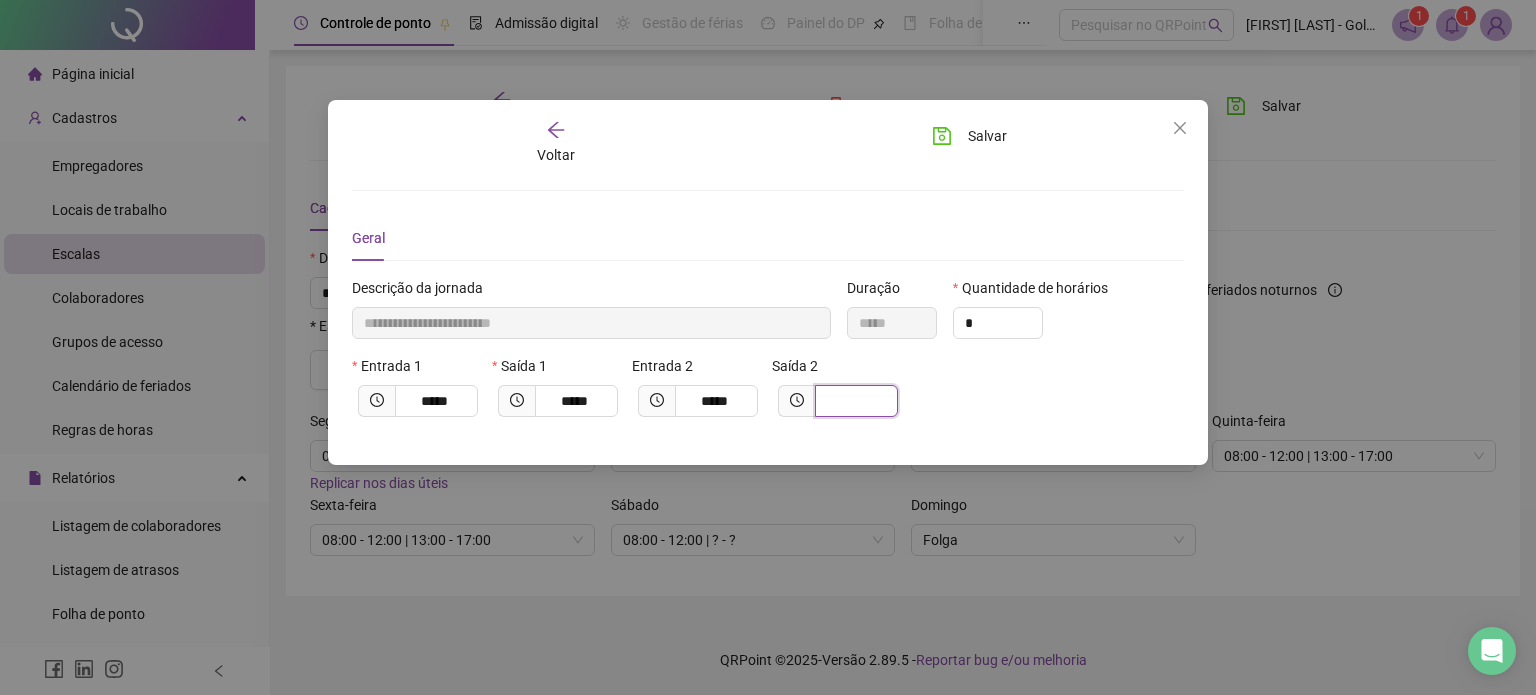 type on "**********" 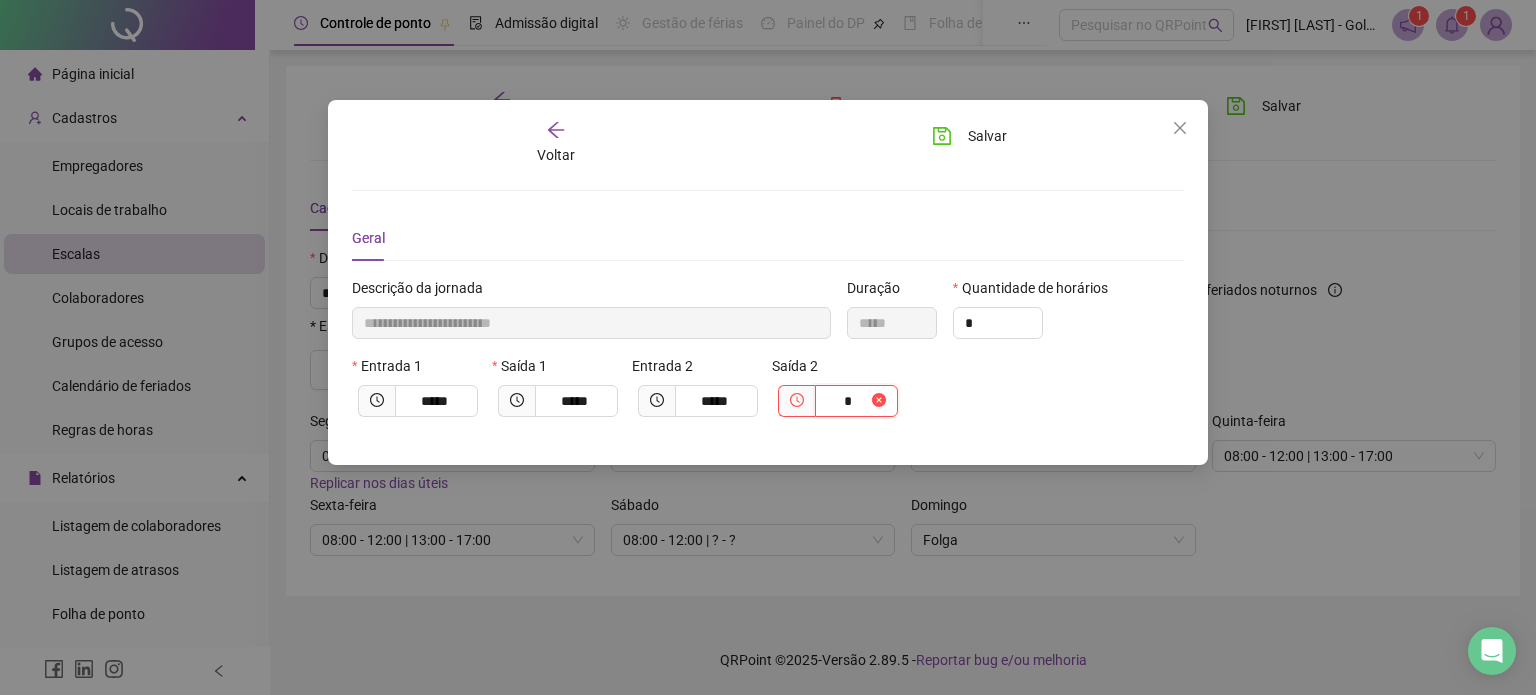 type on "**********" 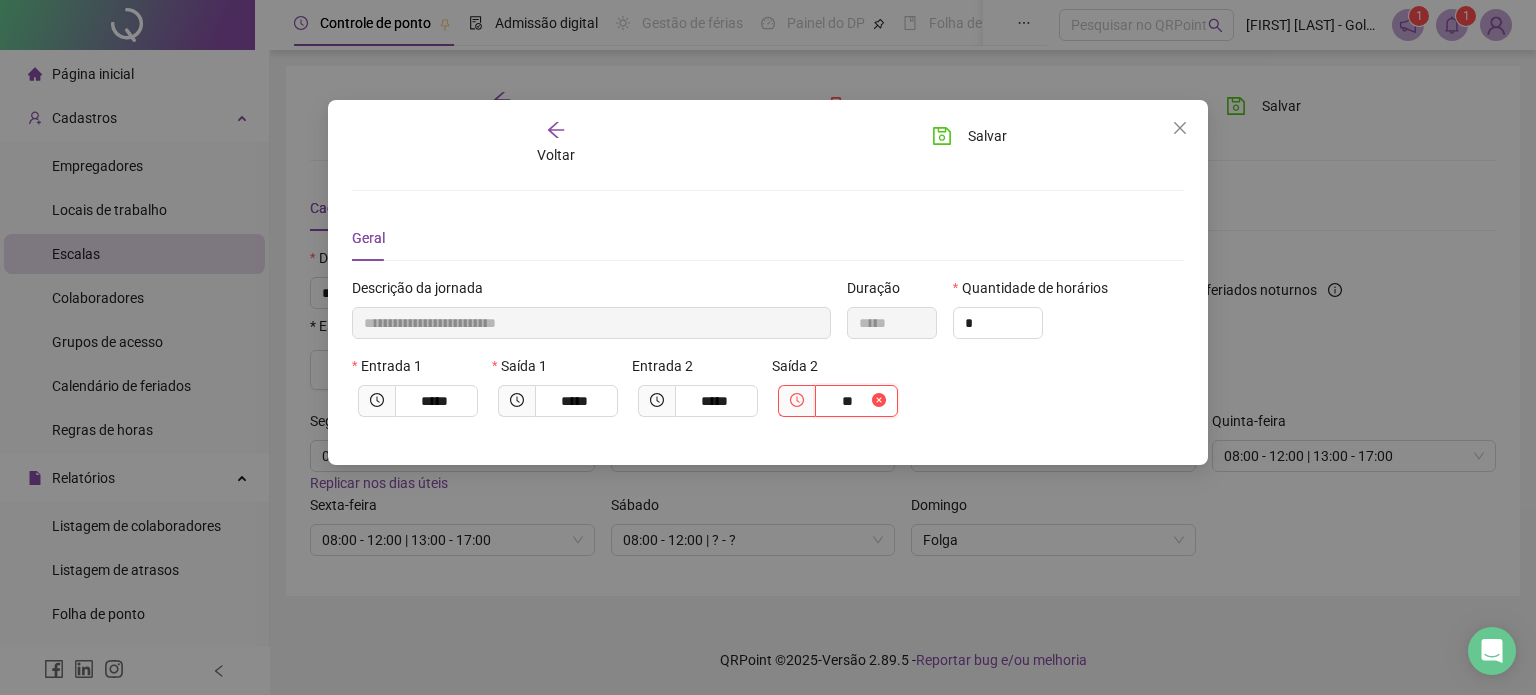 type on "**********" 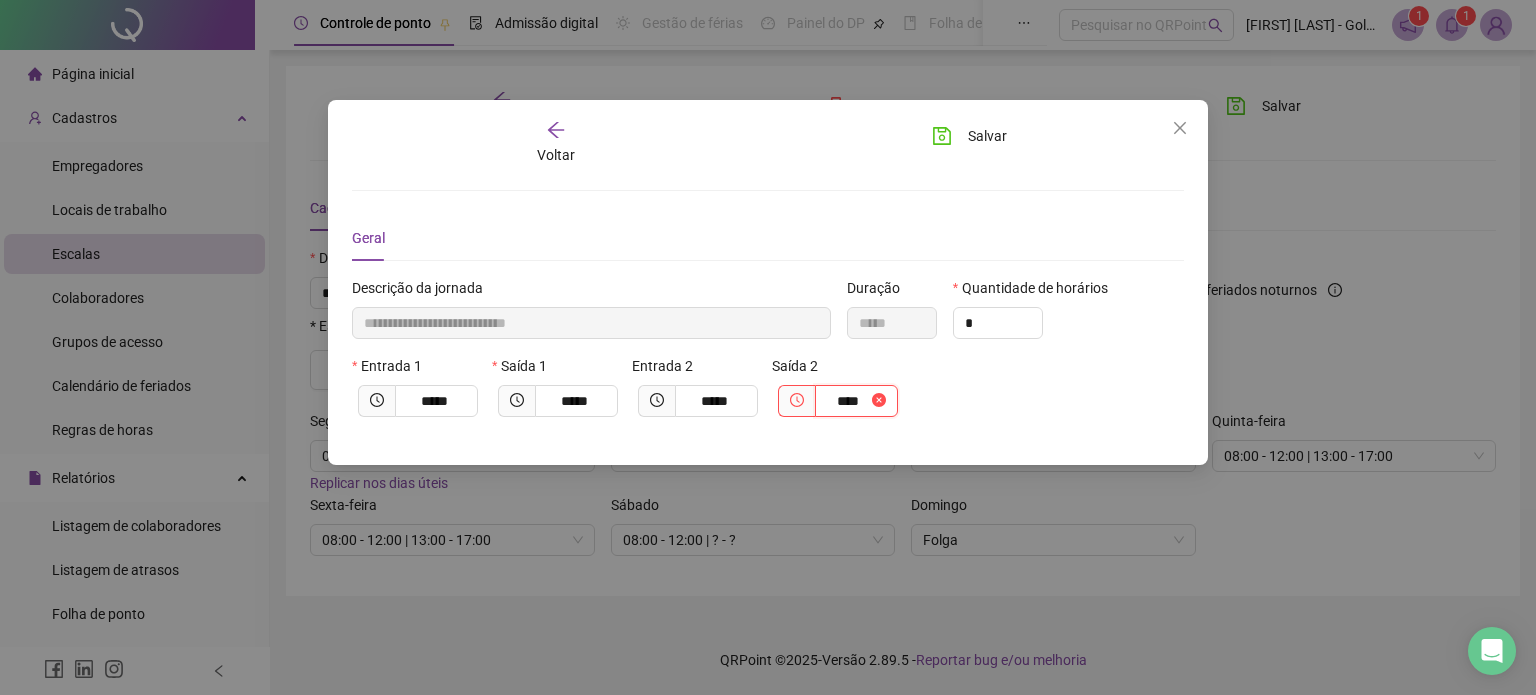 type on "**********" 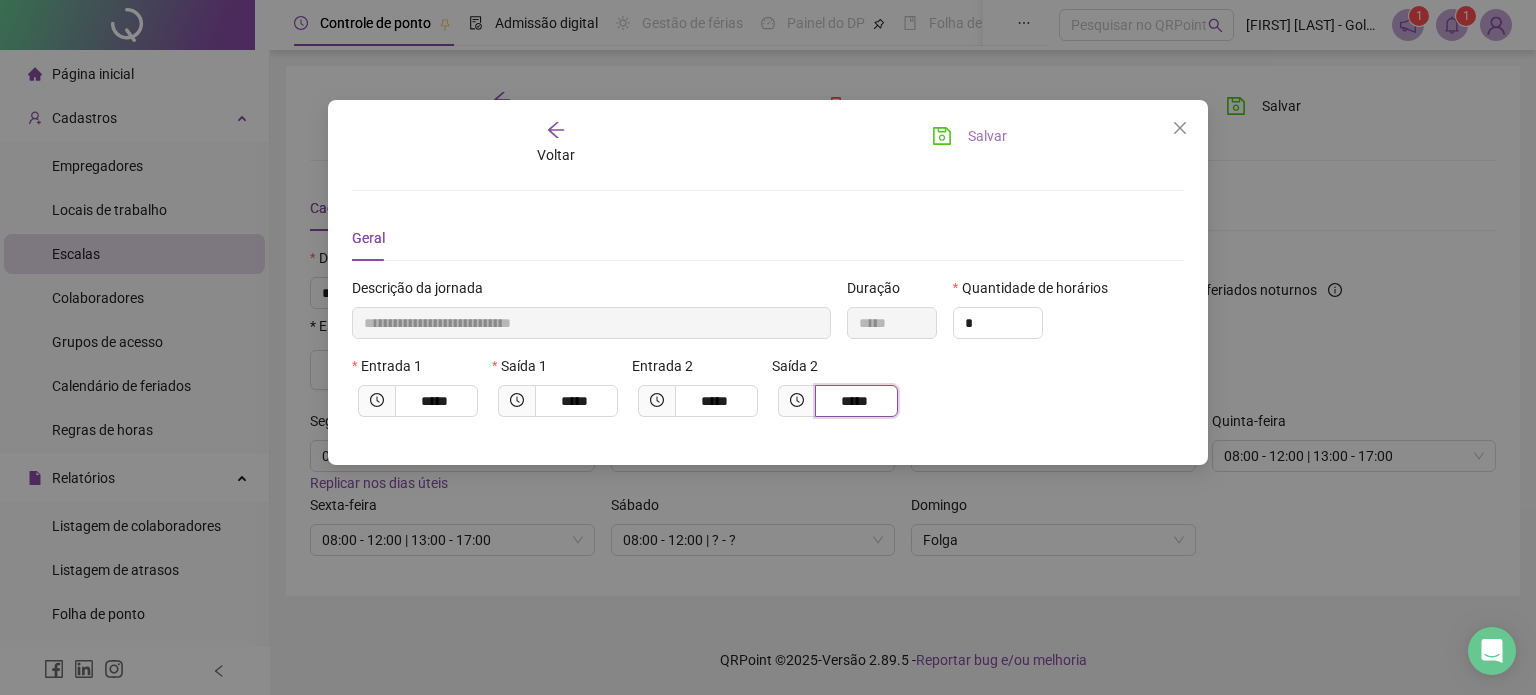 type on "*****" 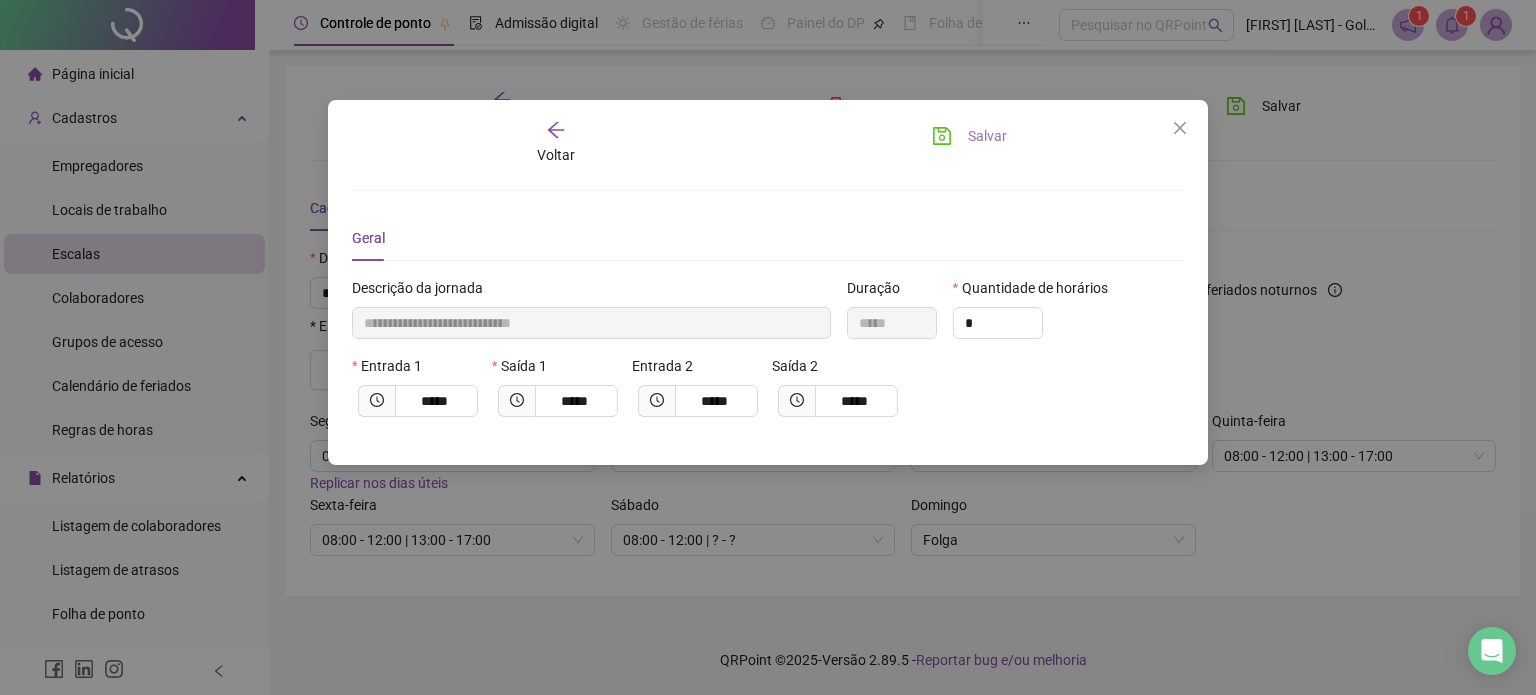 click on "Salvar" at bounding box center [987, 136] 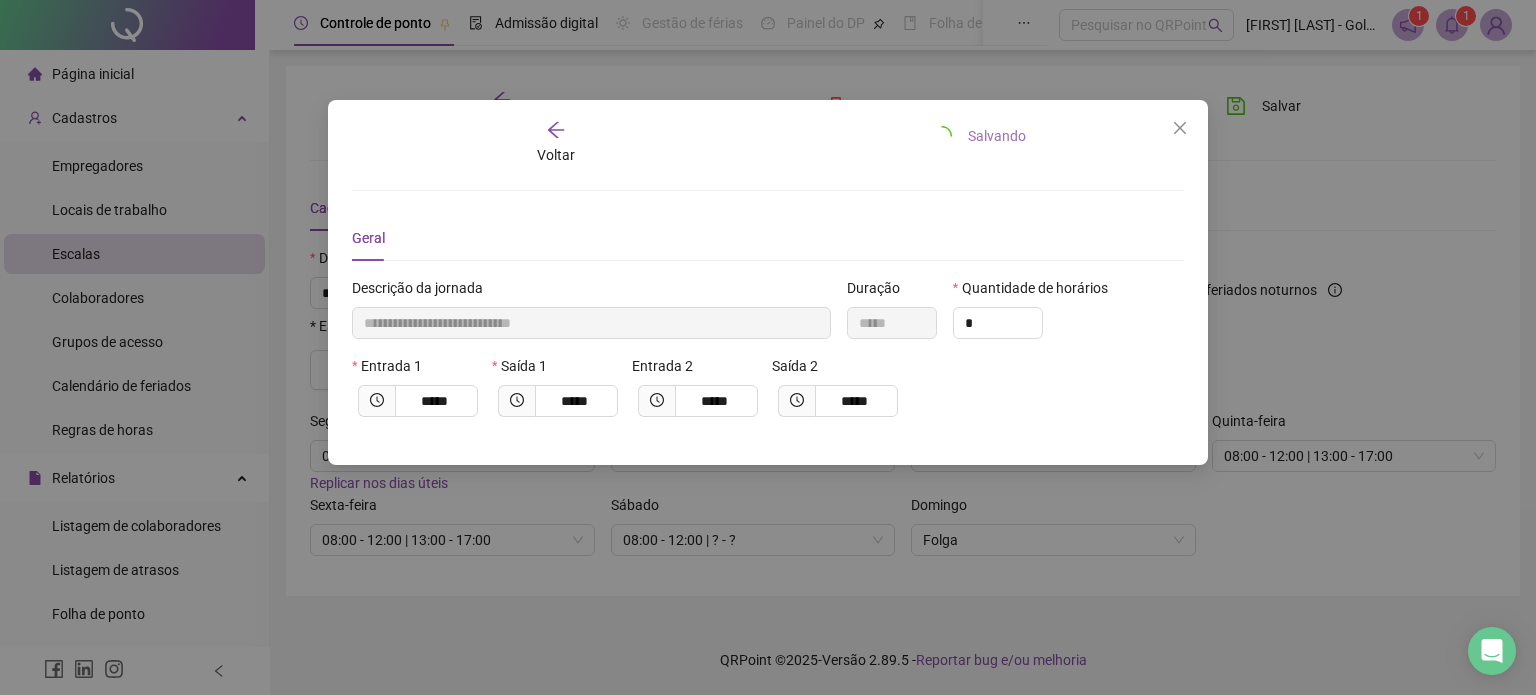 type 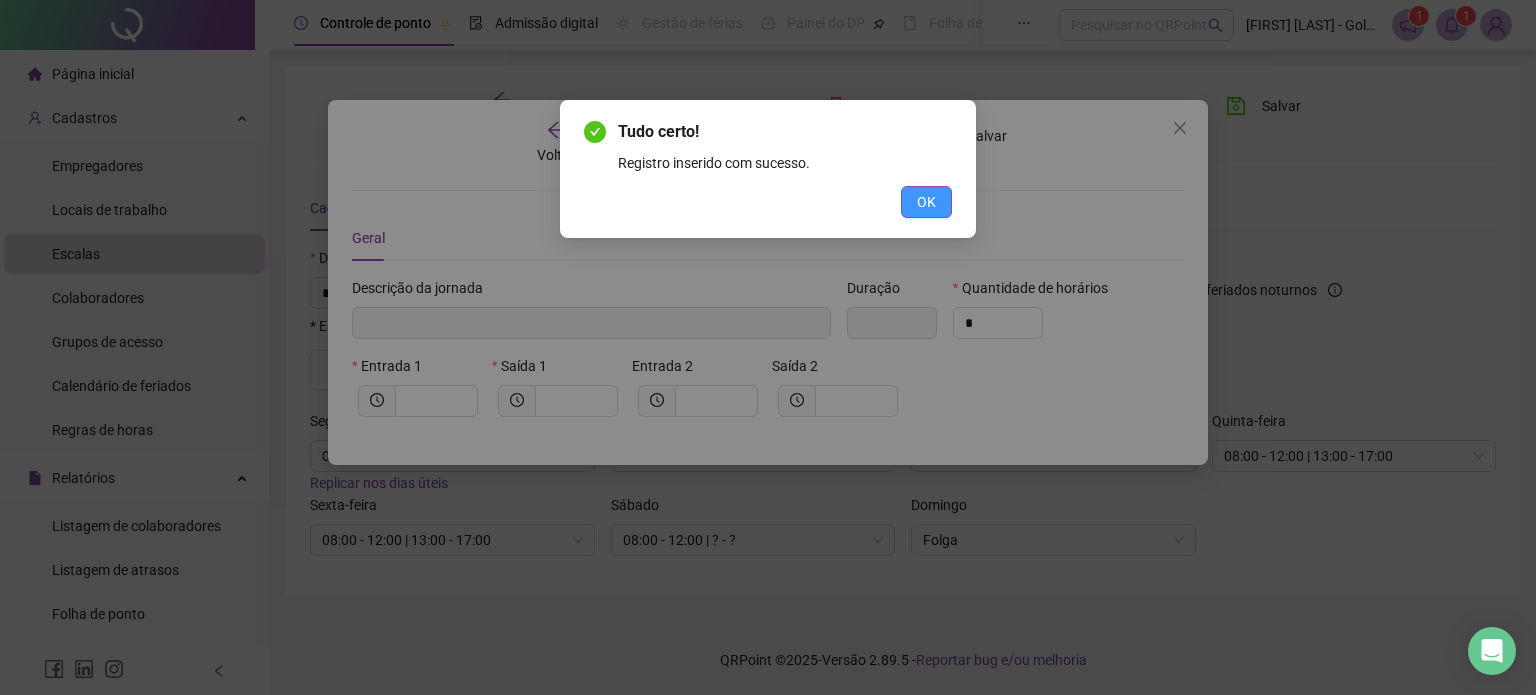 drag, startPoint x: 960, startPoint y: 210, endPoint x: 943, endPoint y: 211, distance: 17.029387 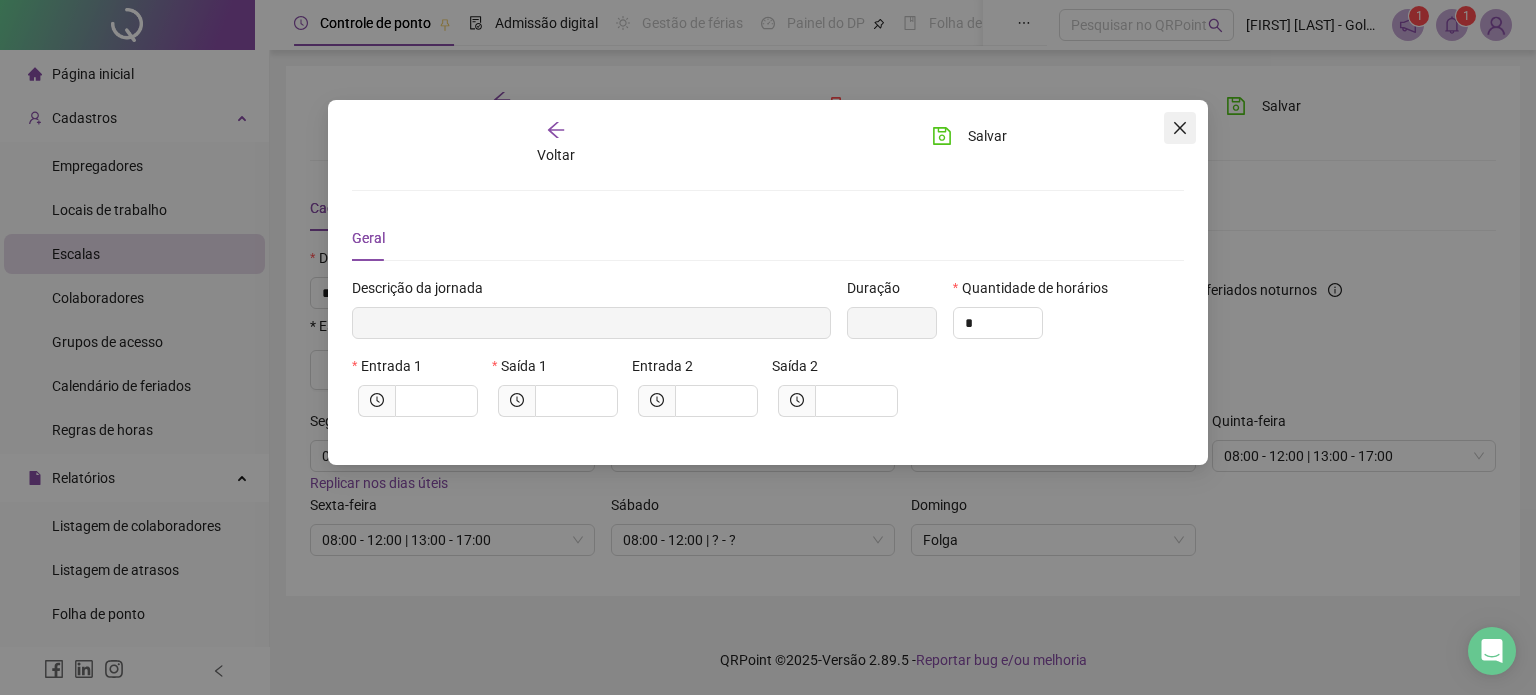 click 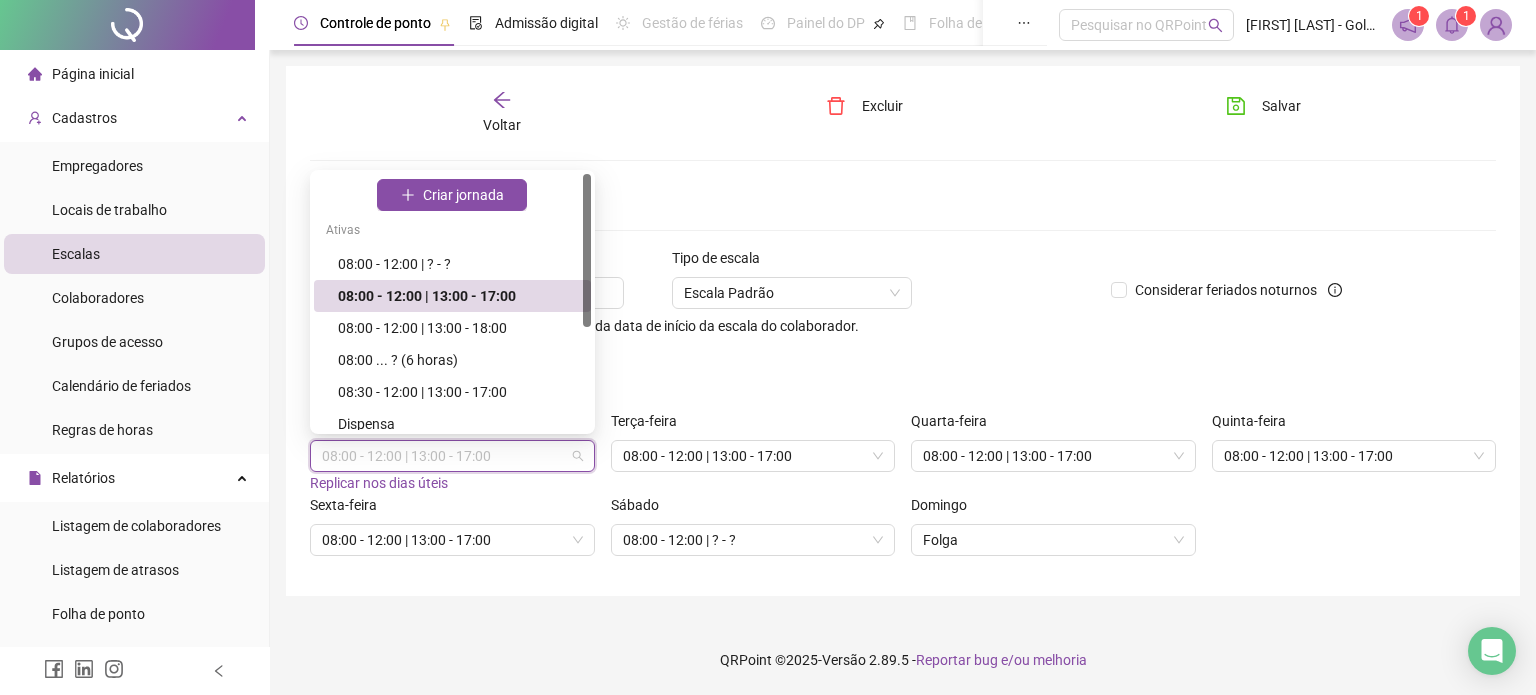 click on "08:00 - 12:00 | 13:00 - 17:00" at bounding box center [452, 456] 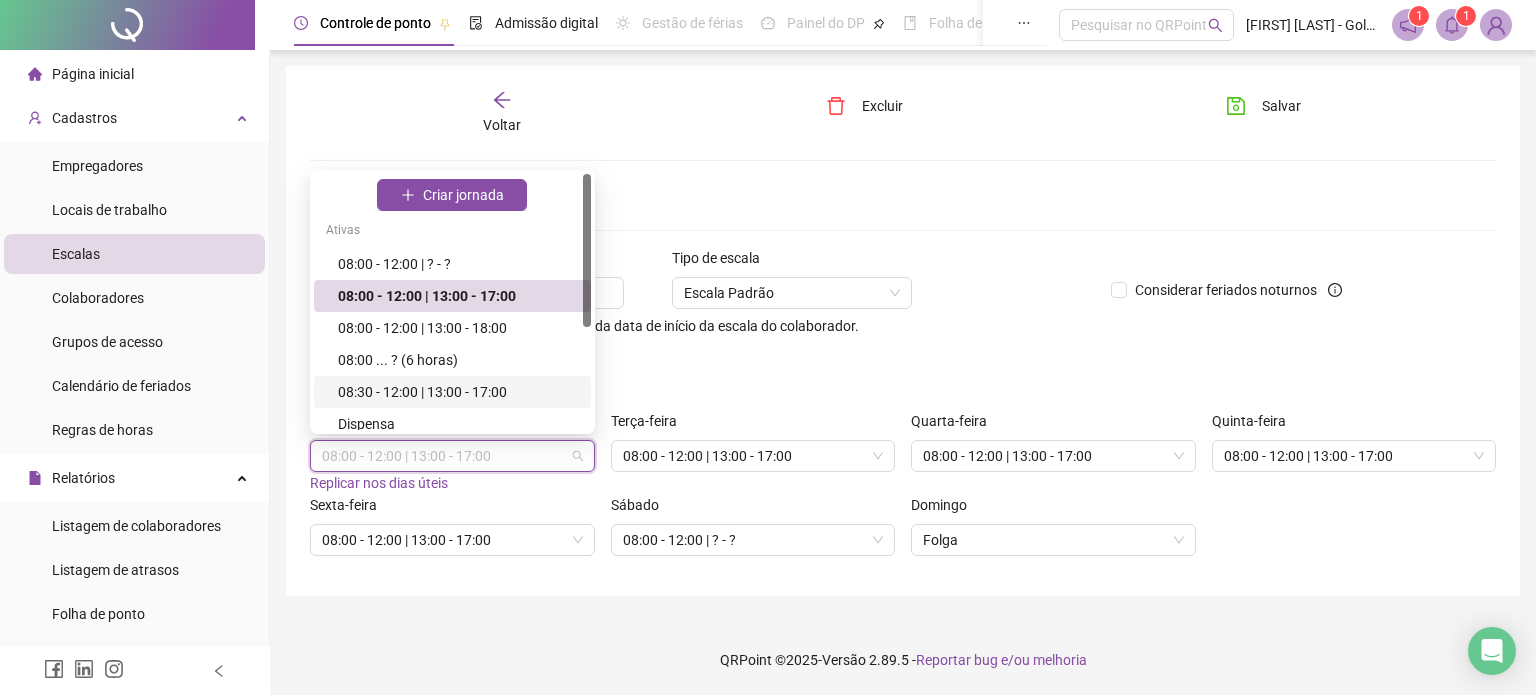click on "08:30 - 12:00 | 13:00 - 17:00" at bounding box center [458, 392] 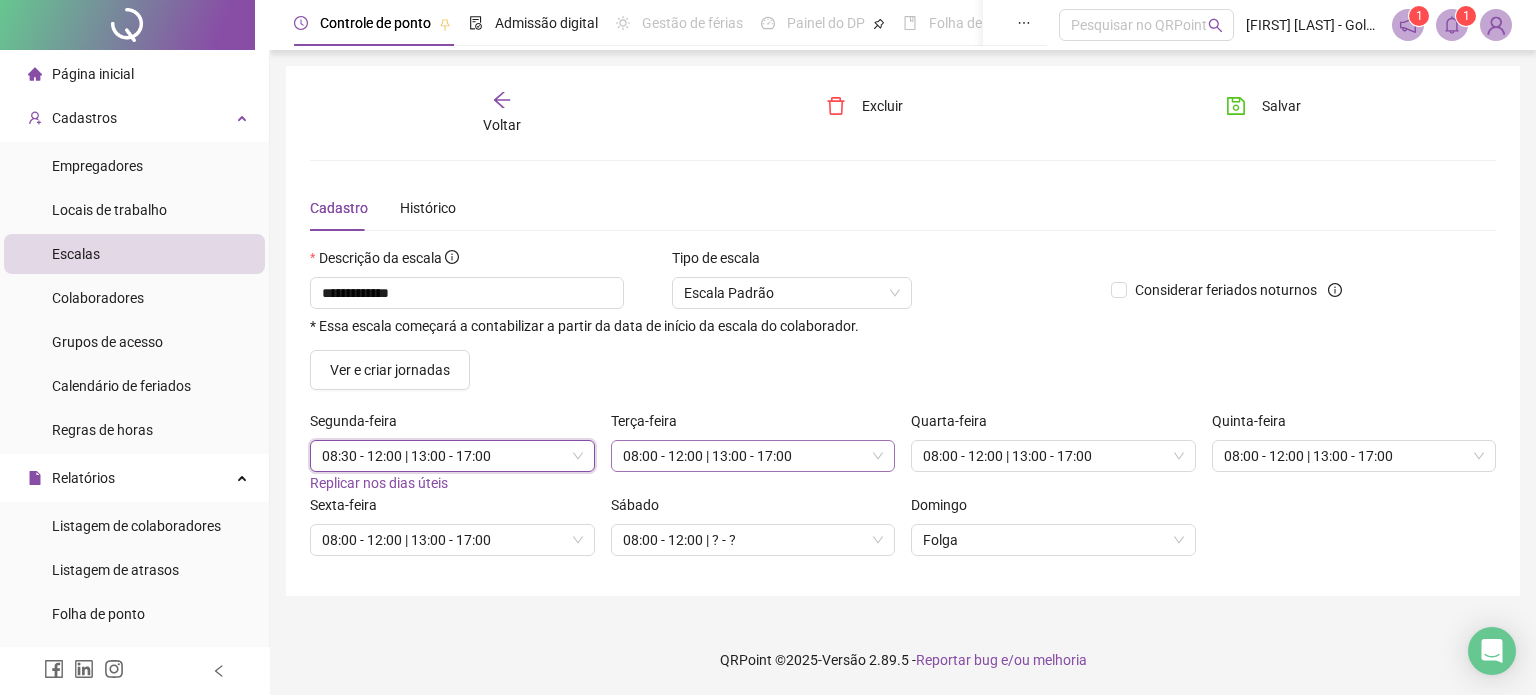 click on "08:00 - 12:00 | 13:00 - 17:00" at bounding box center [753, 456] 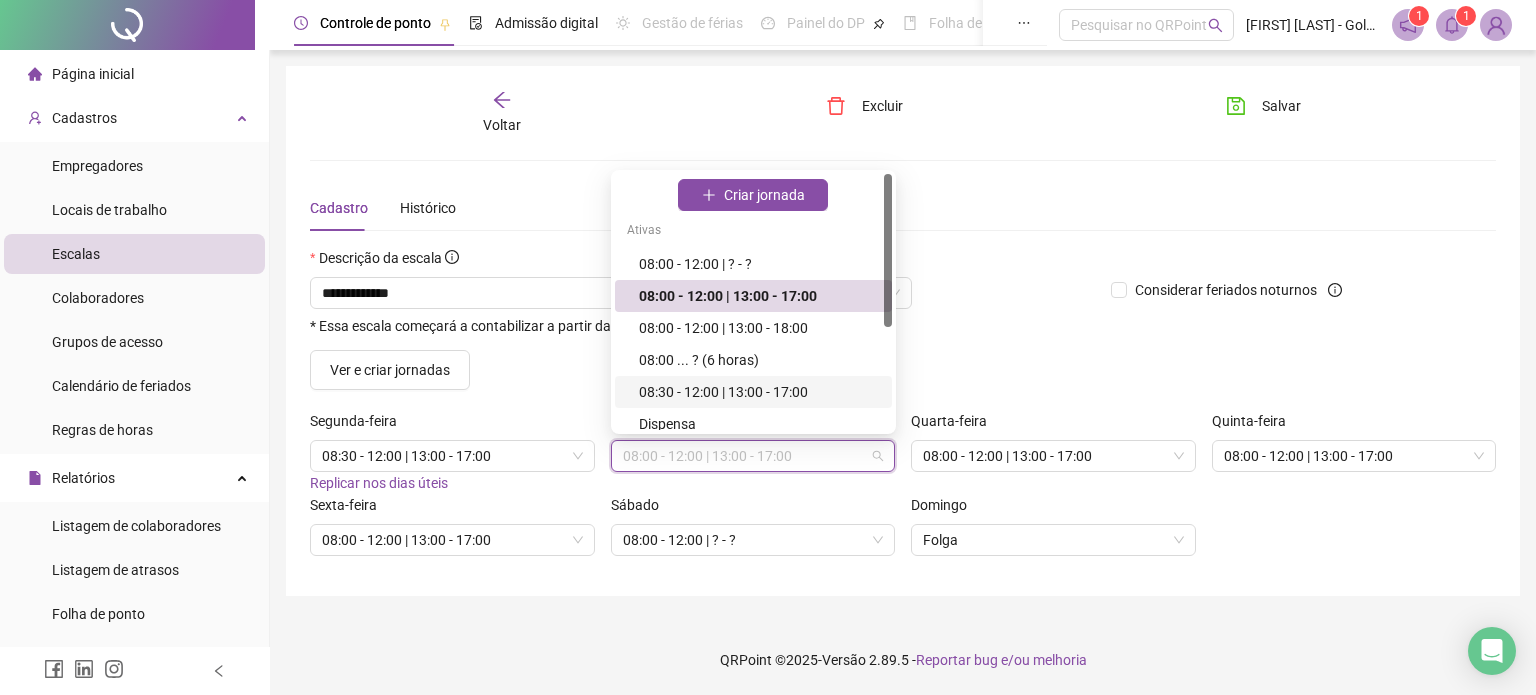 click on "08:30 - 12:00 | 13:00 - 17:00" at bounding box center [759, 392] 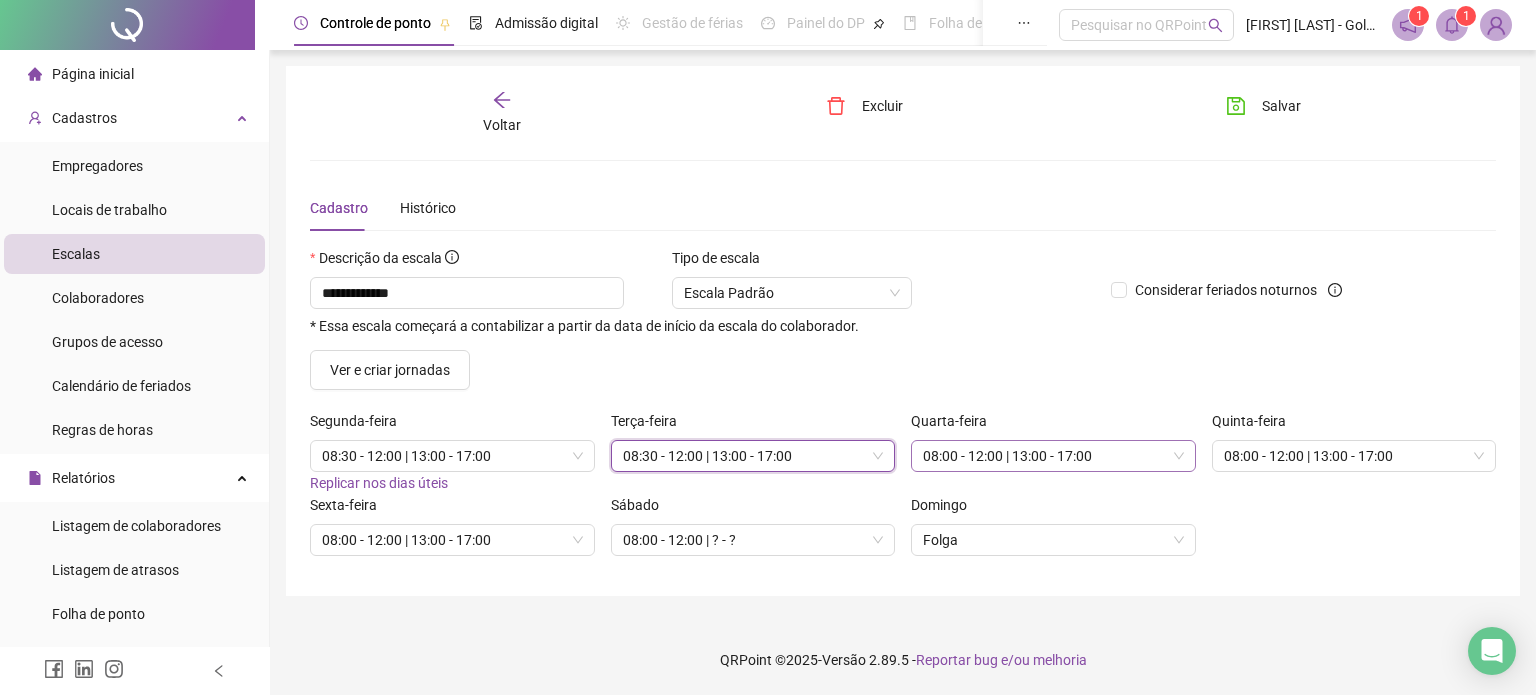 click on "08:00 - 12:00 | 13:00 - 17:00" at bounding box center [1053, 456] 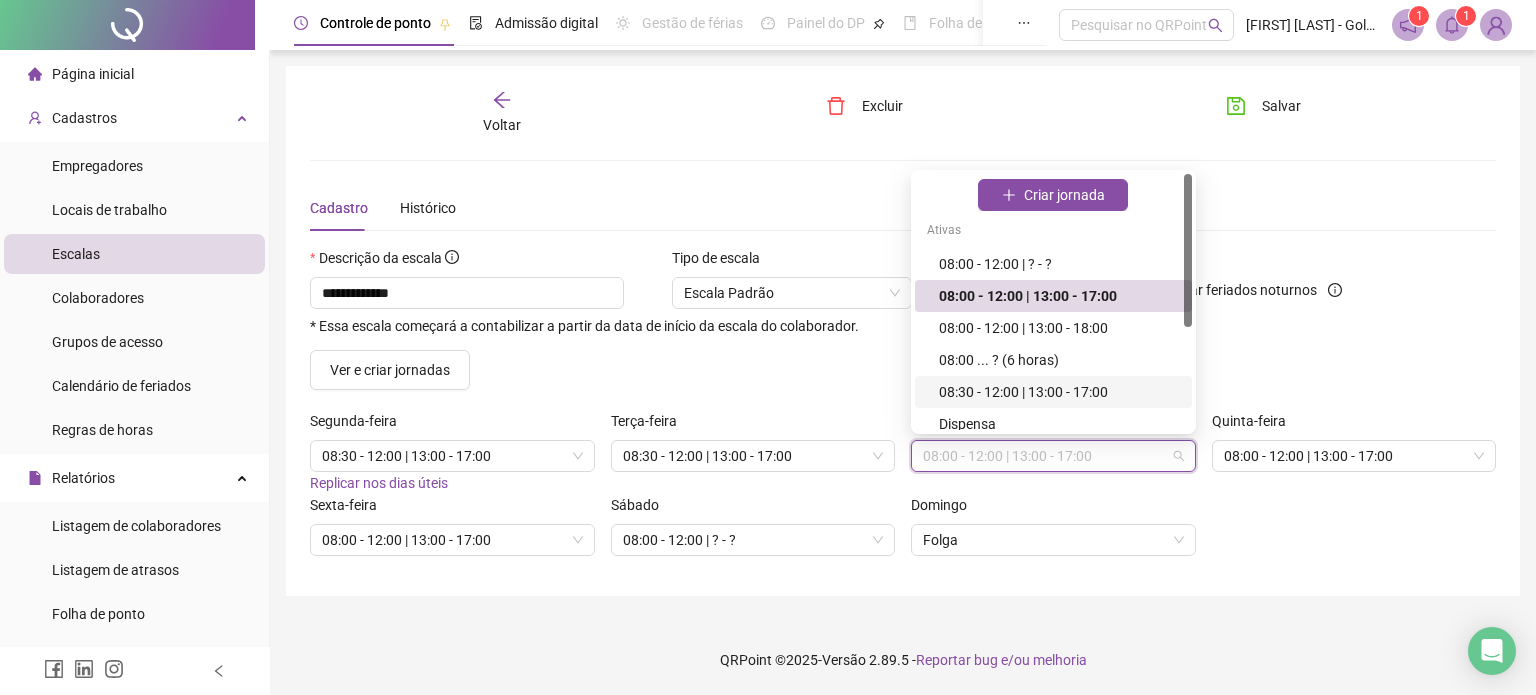 click on "08:30 - 12:00 | 13:00 - 17:00" at bounding box center (1059, 392) 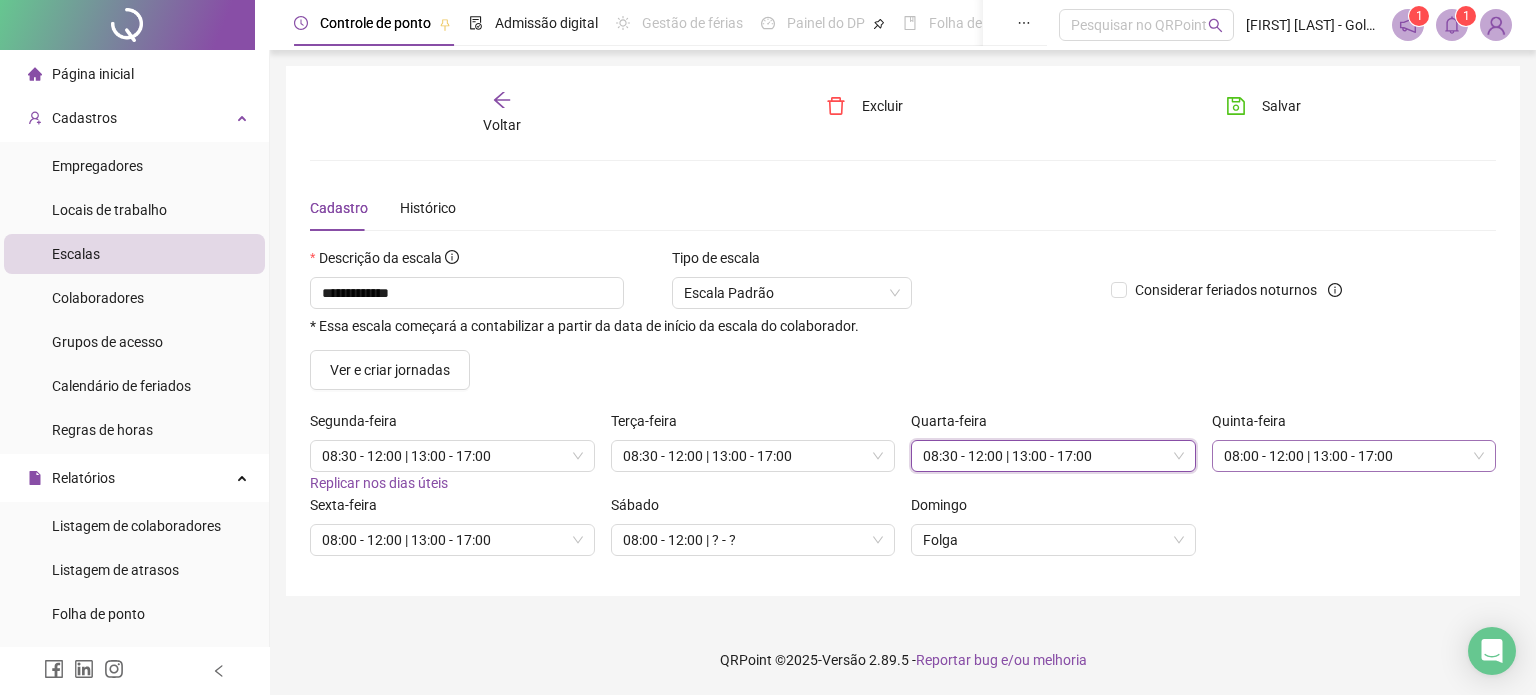 click on "08:00 - 12:00 | 13:00 - 17:00" at bounding box center [1354, 456] 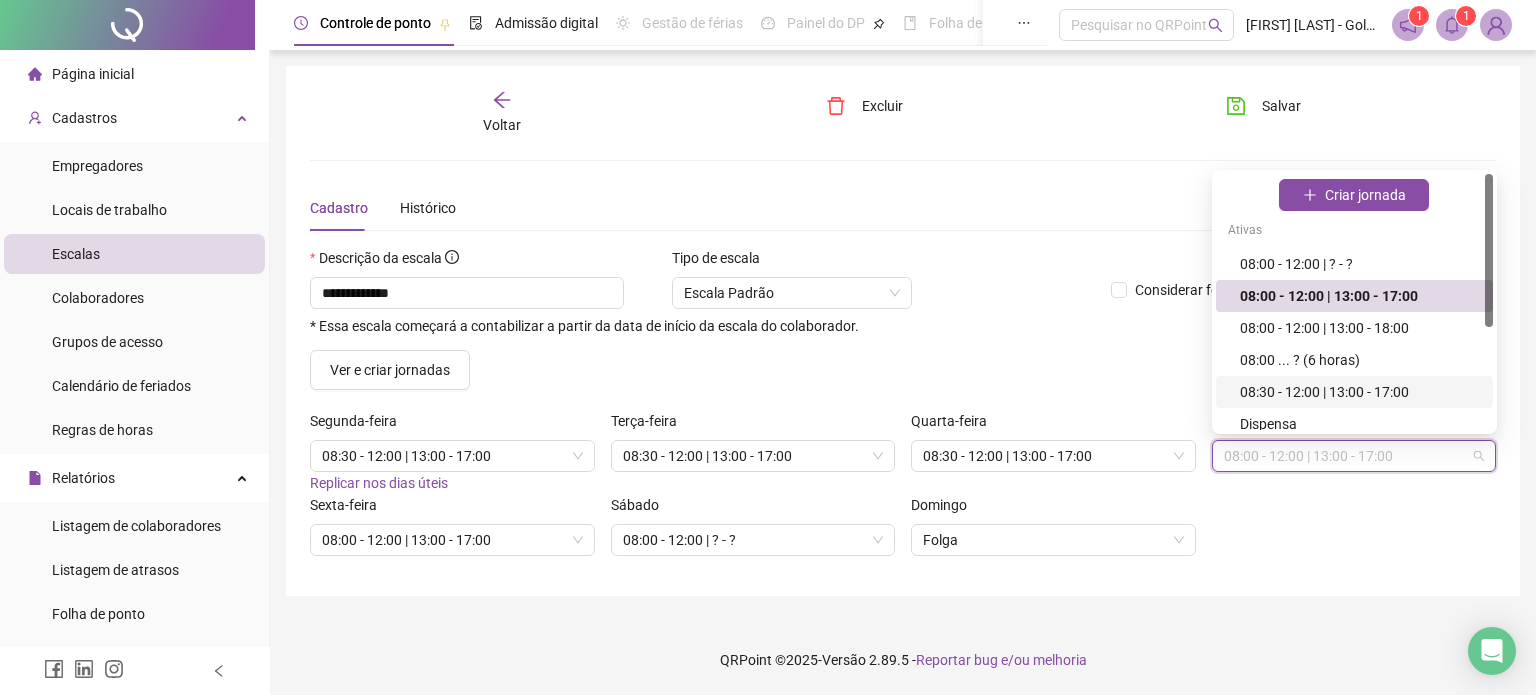 click on "08:30 - 12:00 | 13:00 - 17:00" at bounding box center (1360, 392) 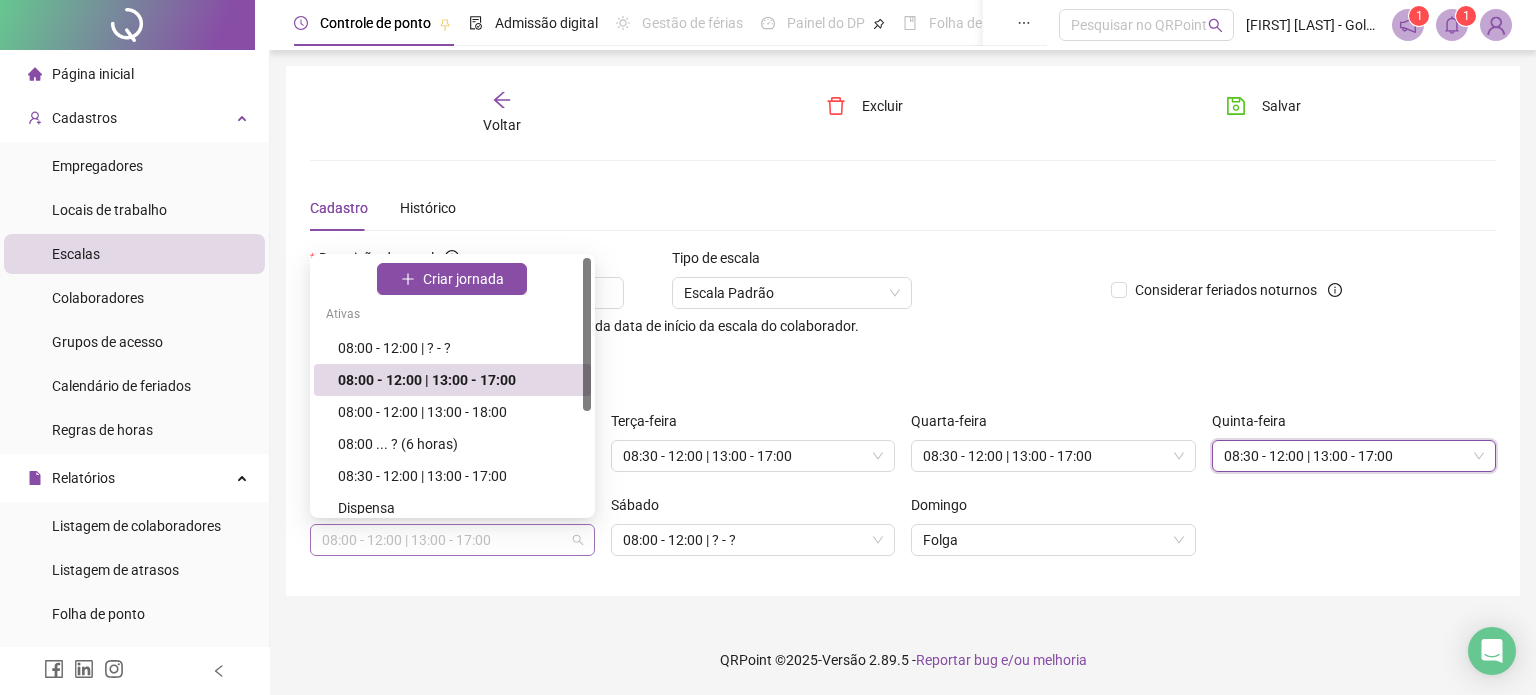 click on "08:00 - 12:00 | 13:00 - 17:00" at bounding box center [452, 540] 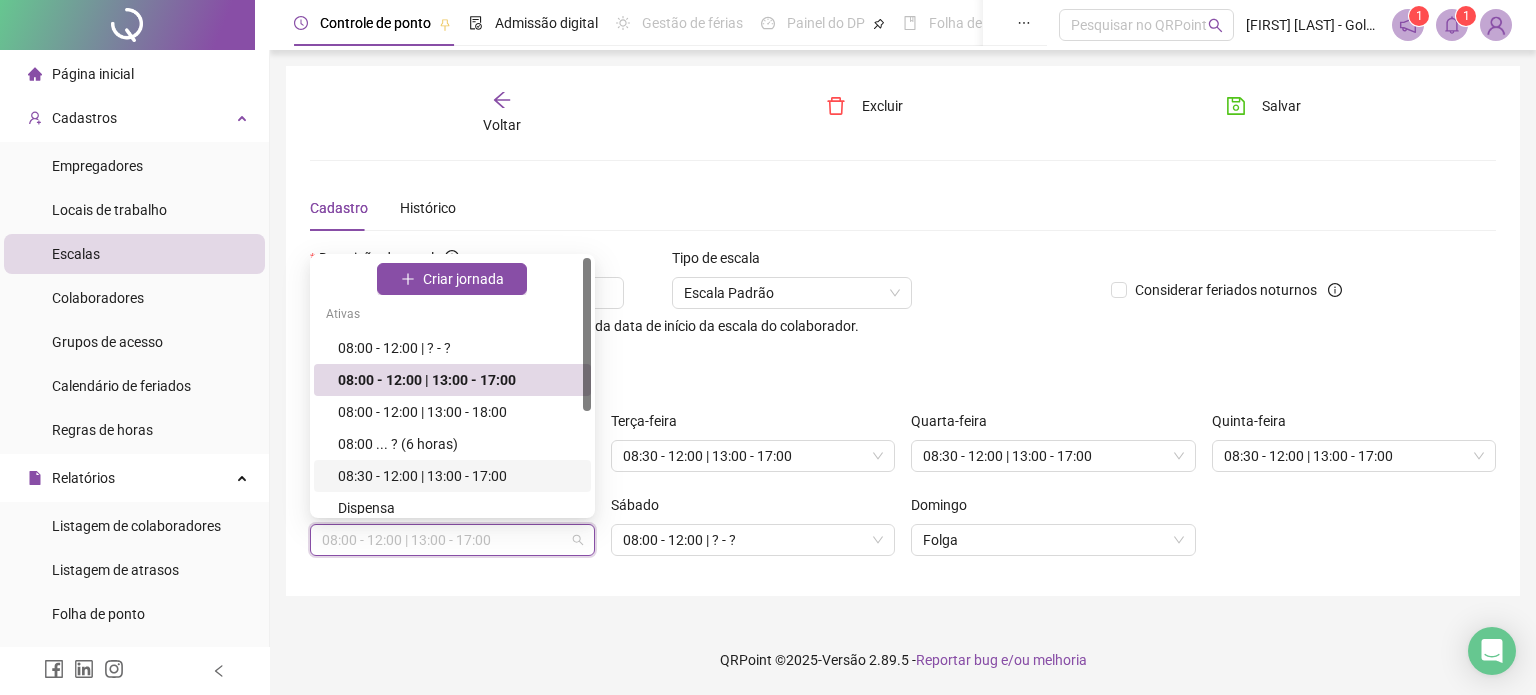 click on "08:30 - 12:00 | 13:00 - 17:00" at bounding box center [458, 476] 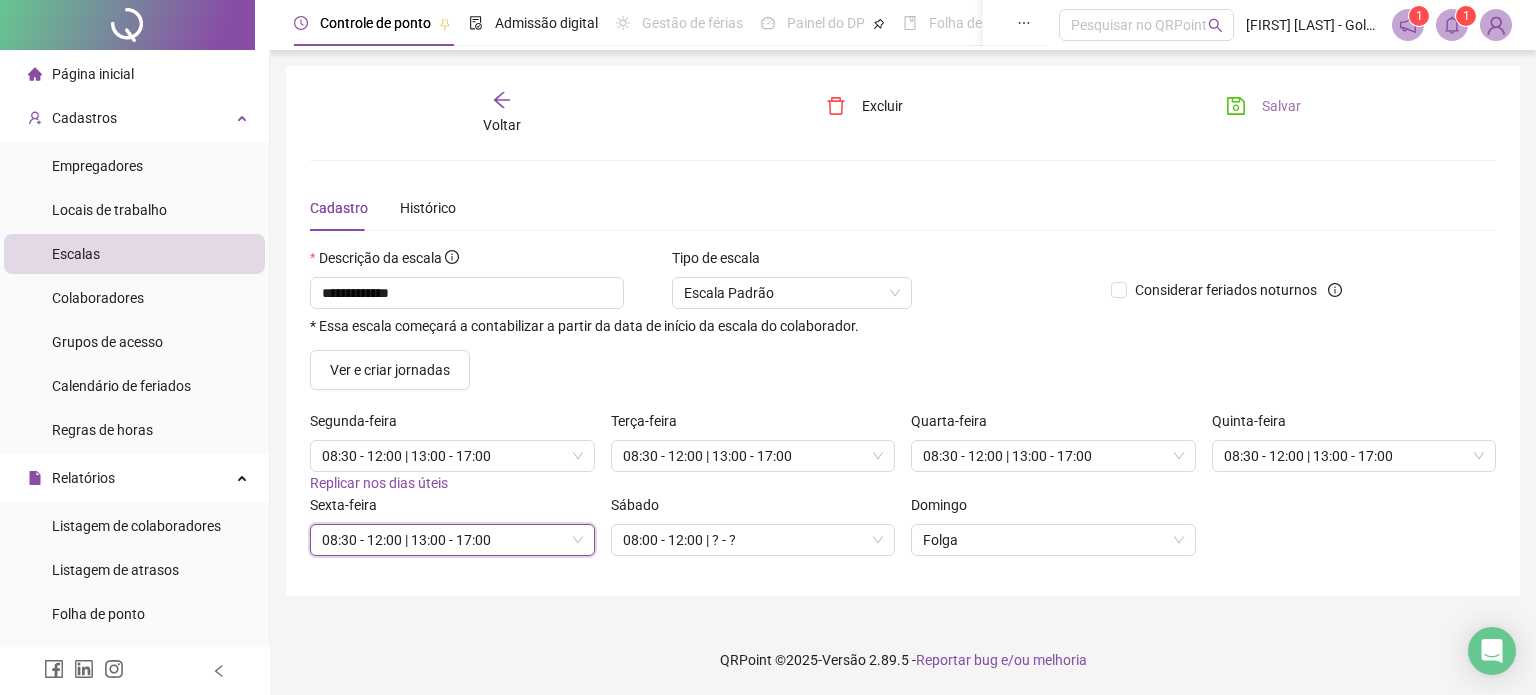 click on "Salvar" at bounding box center [1281, 106] 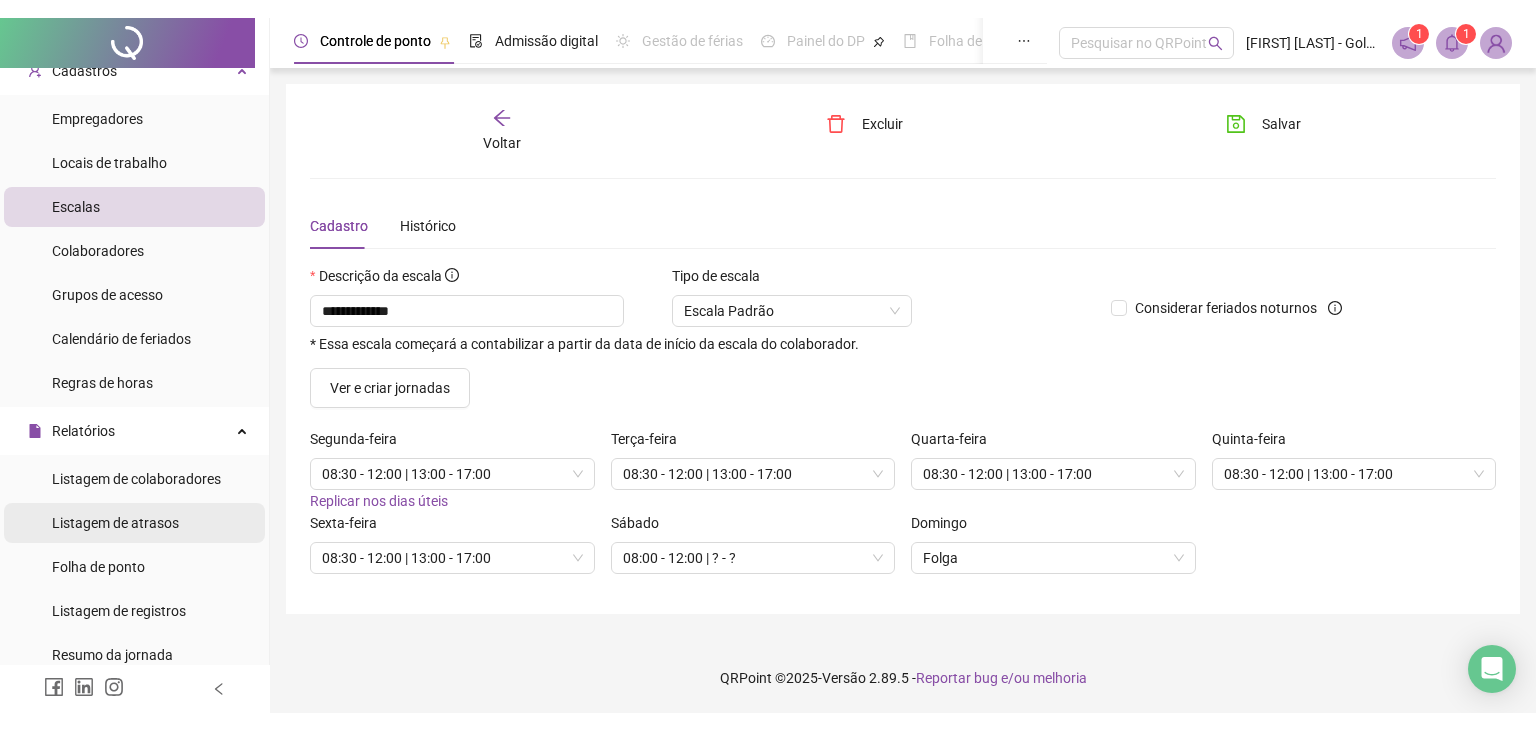 scroll, scrollTop: 100, scrollLeft: 0, axis: vertical 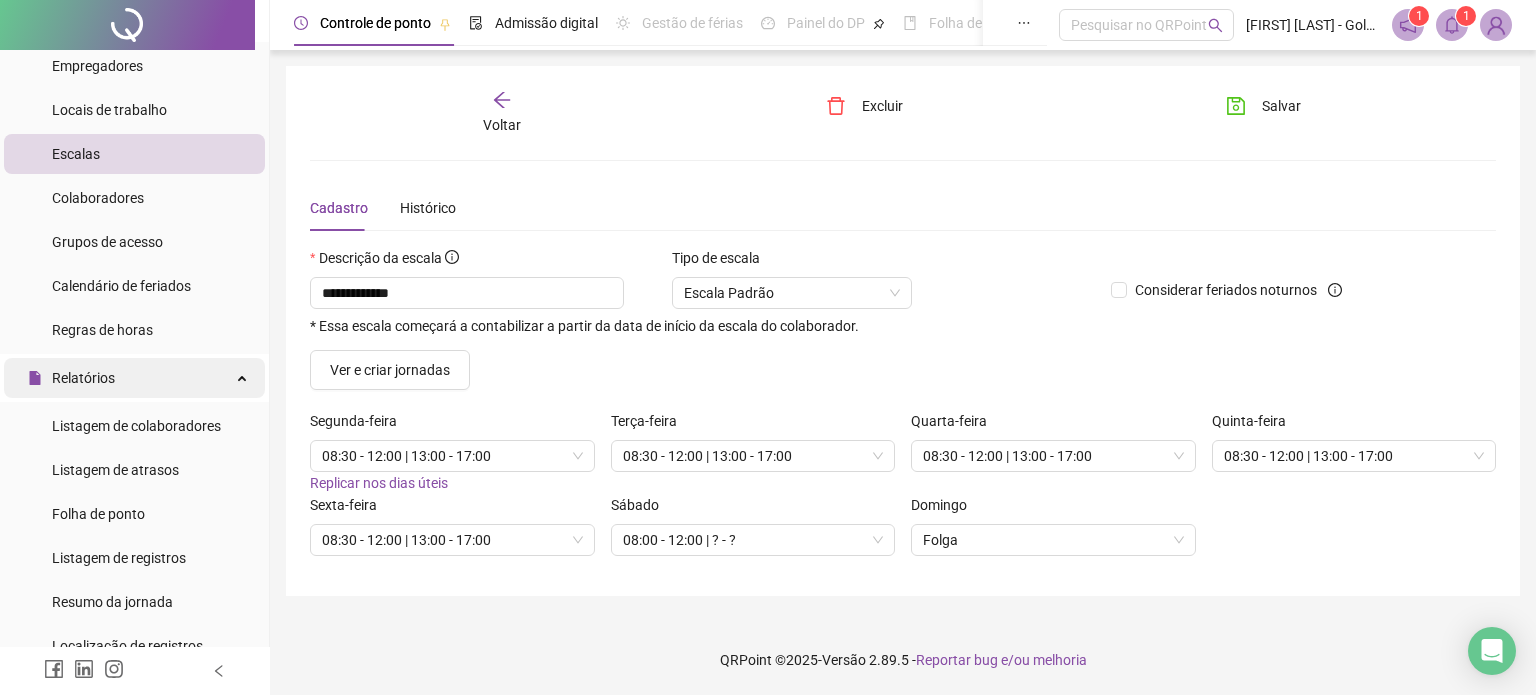 click on "Relatórios" at bounding box center (134, 378) 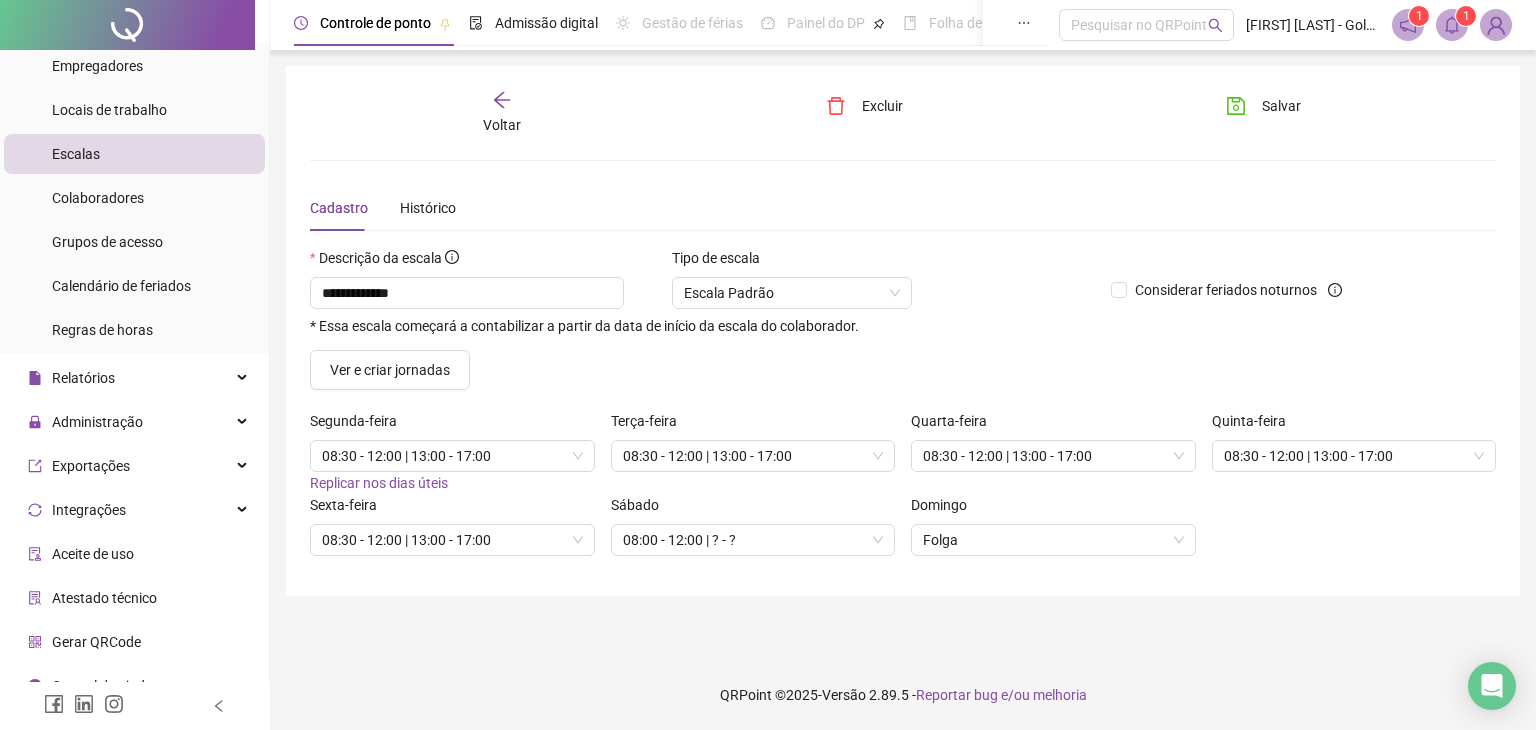 scroll, scrollTop: 124, scrollLeft: 0, axis: vertical 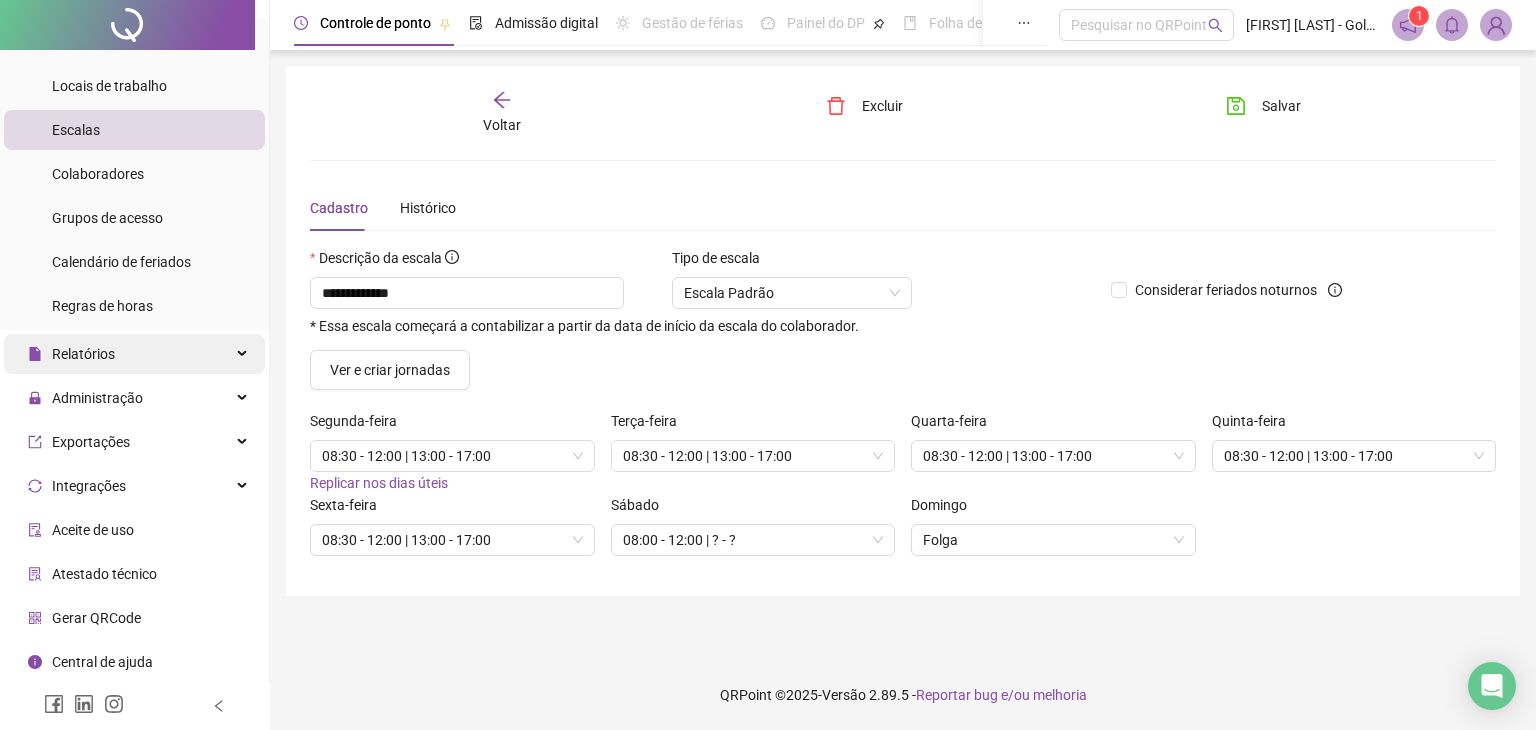 click on "Relatórios" at bounding box center (83, 354) 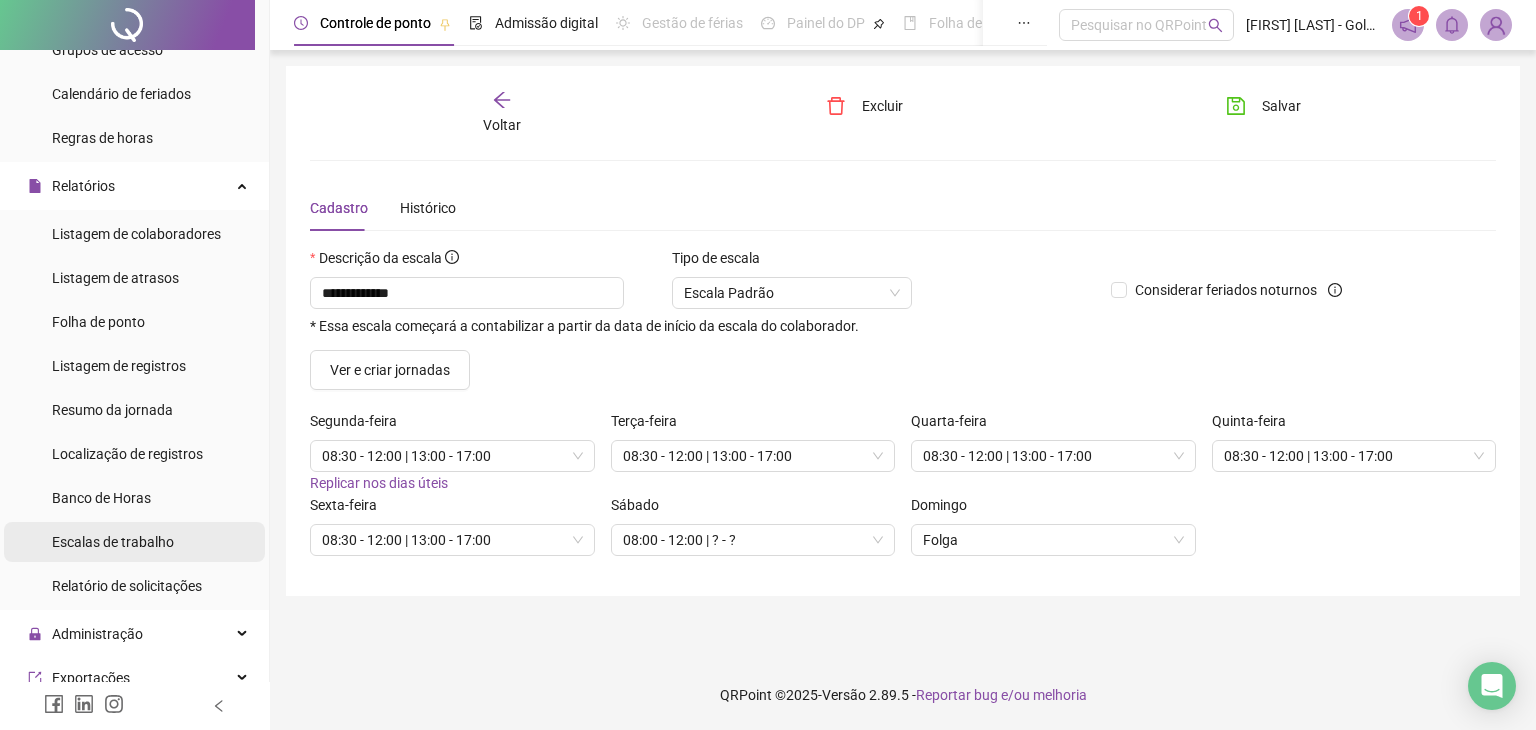 scroll, scrollTop: 324, scrollLeft: 0, axis: vertical 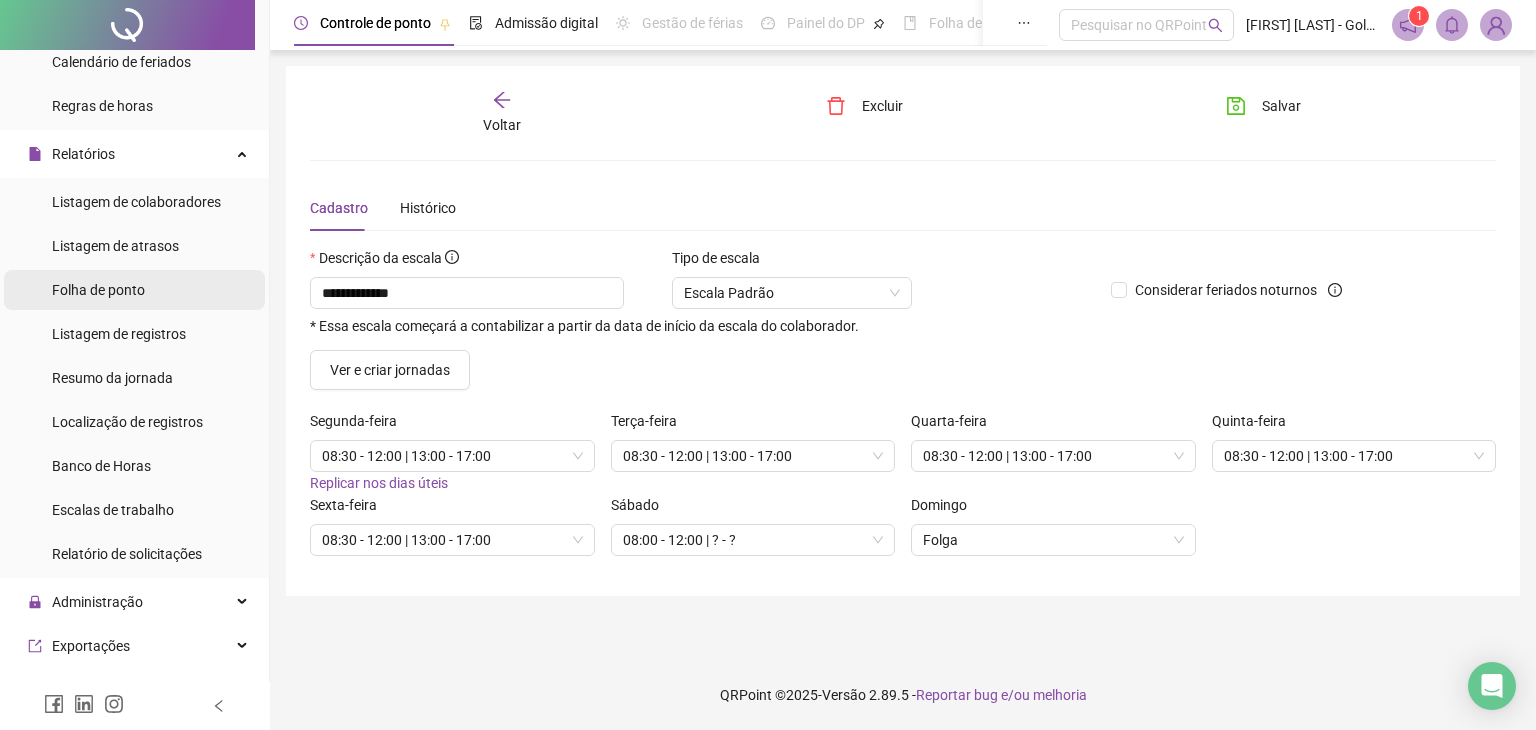 click on "Folha de ponto" at bounding box center [98, 290] 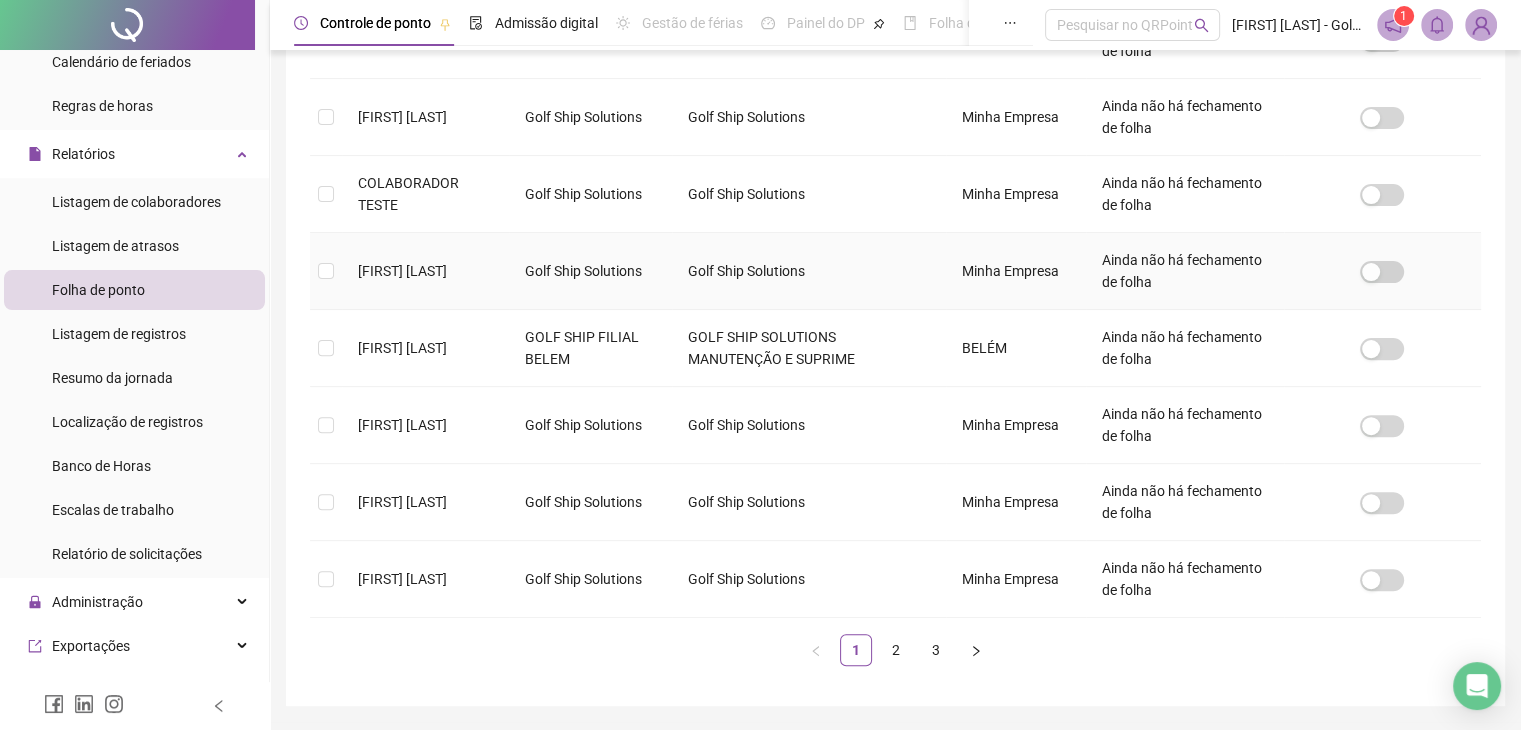 scroll, scrollTop: 660, scrollLeft: 0, axis: vertical 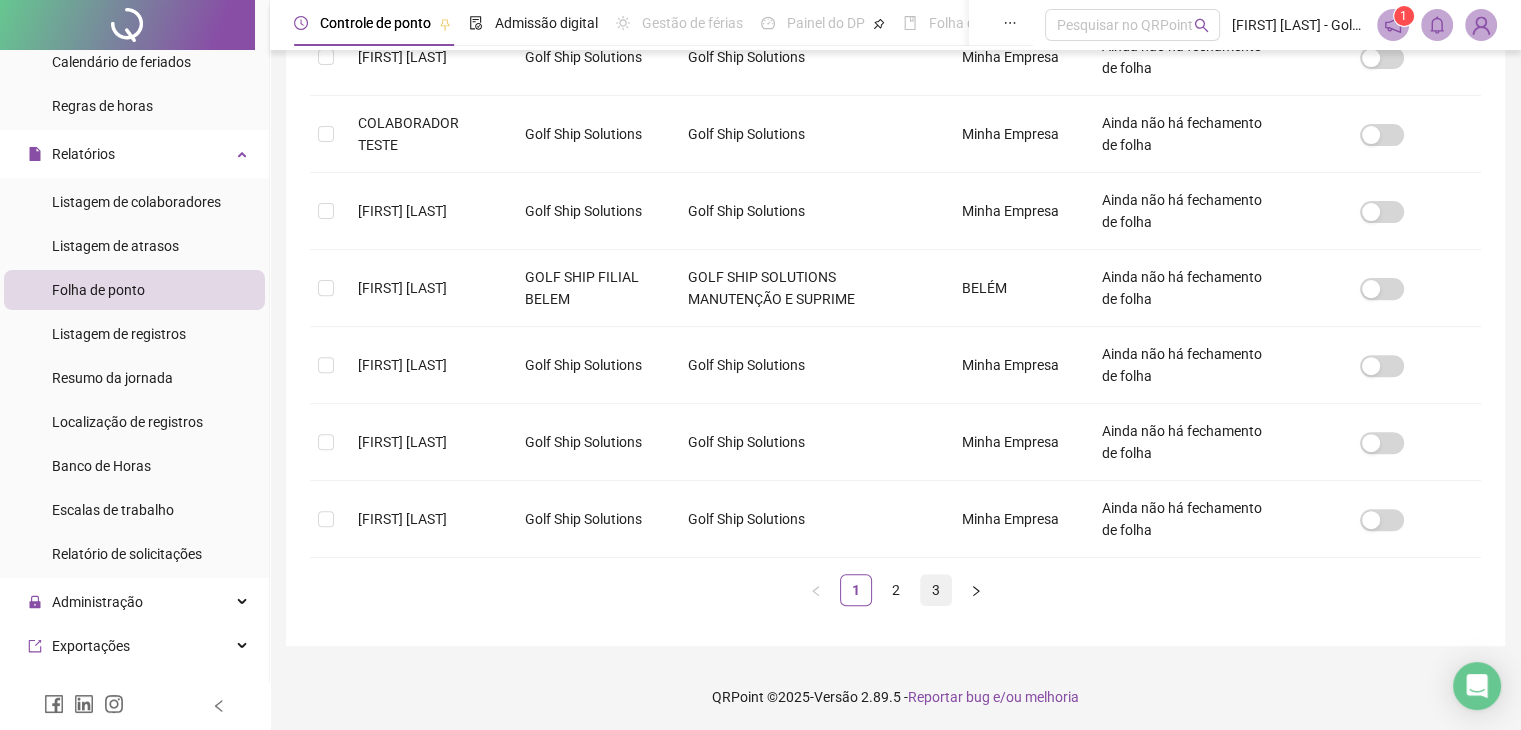 click on "3" at bounding box center (936, 590) 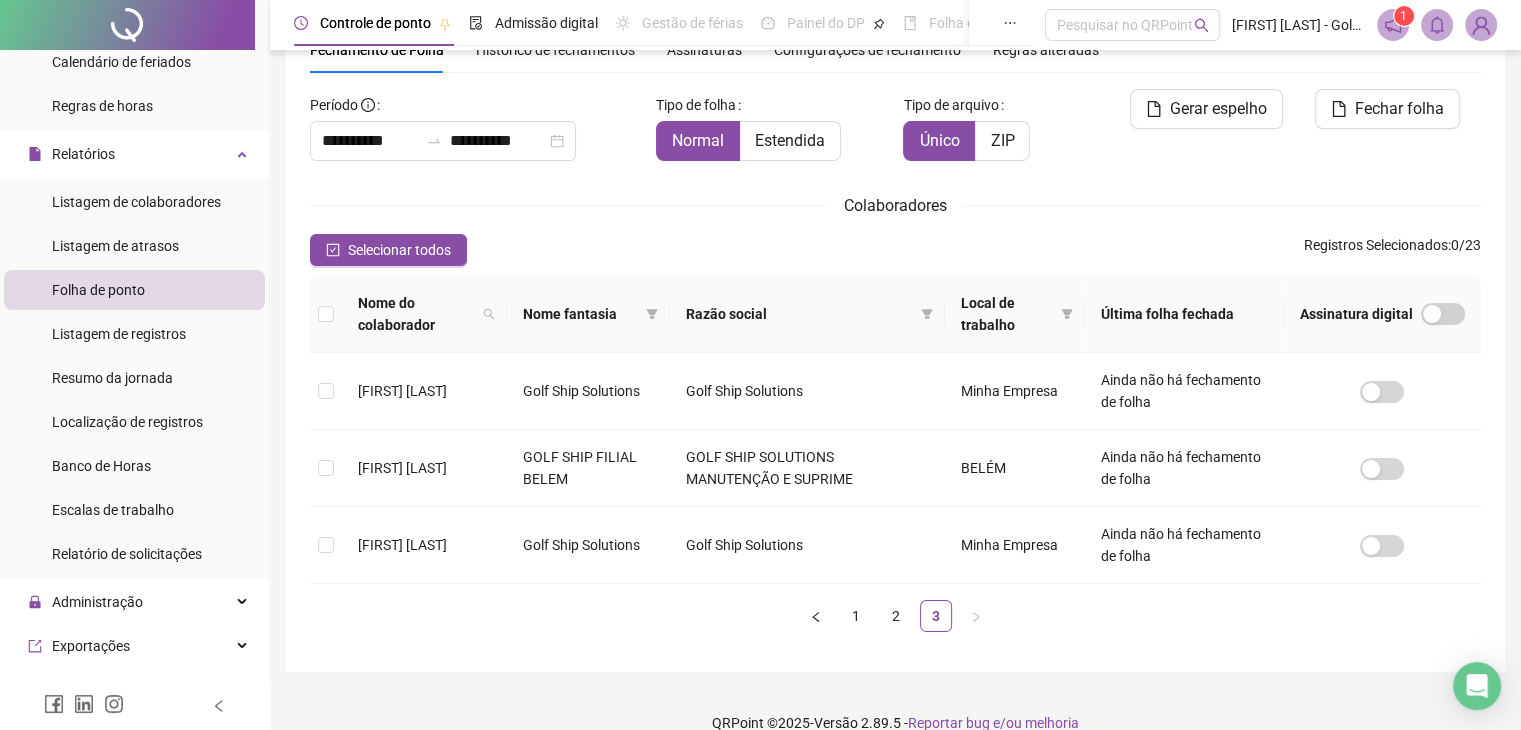 scroll, scrollTop: 122, scrollLeft: 0, axis: vertical 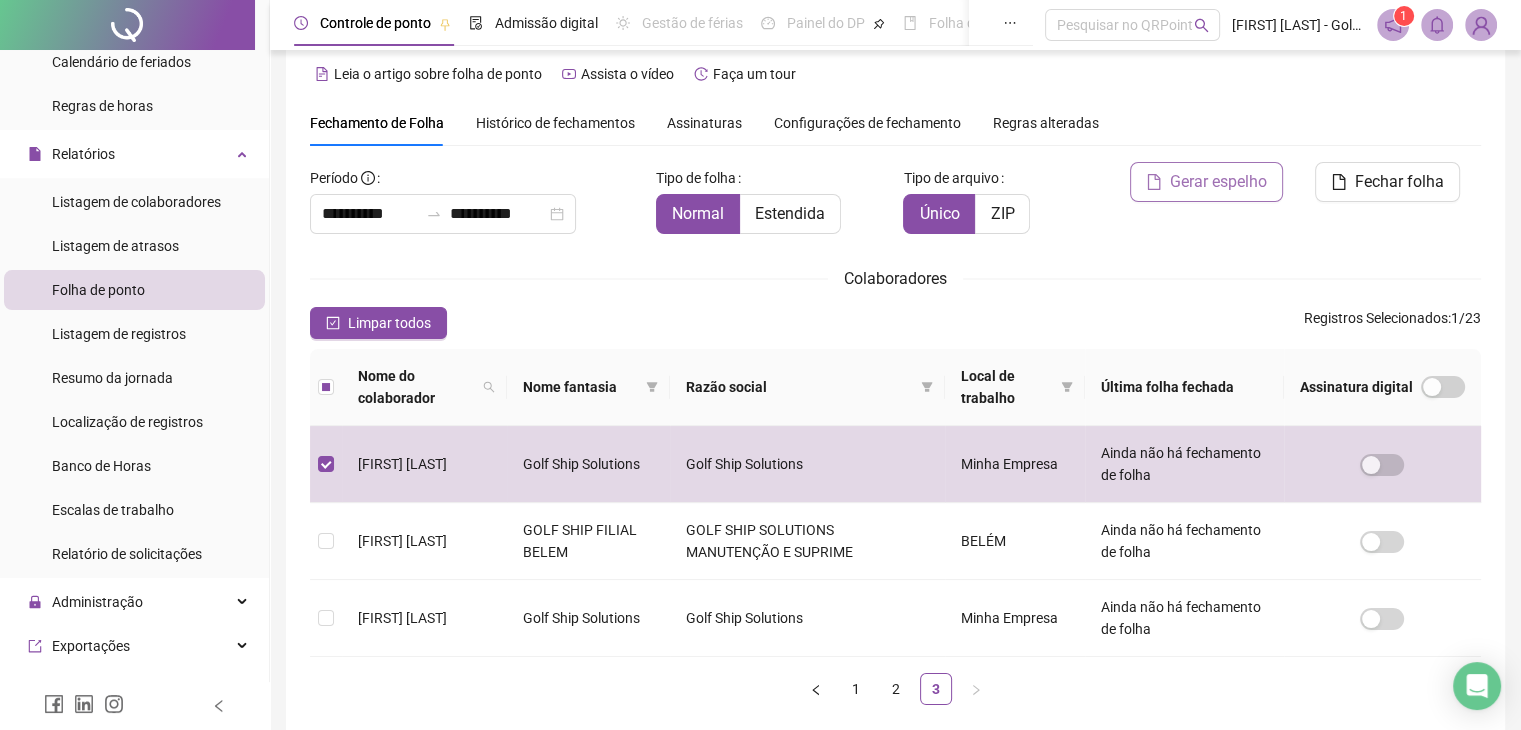 click on "Gerar espelho" at bounding box center [1218, 182] 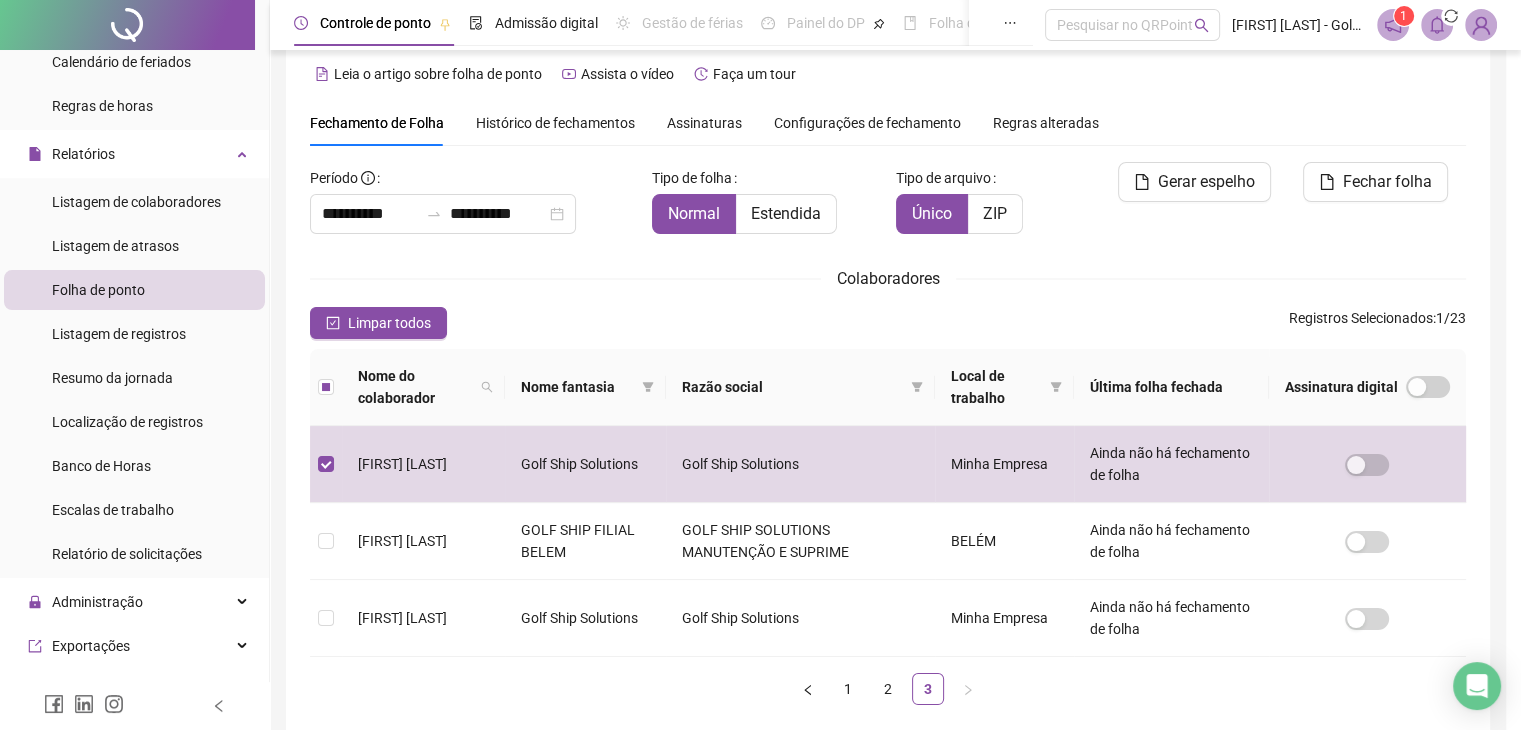 scroll, scrollTop: 44, scrollLeft: 0, axis: vertical 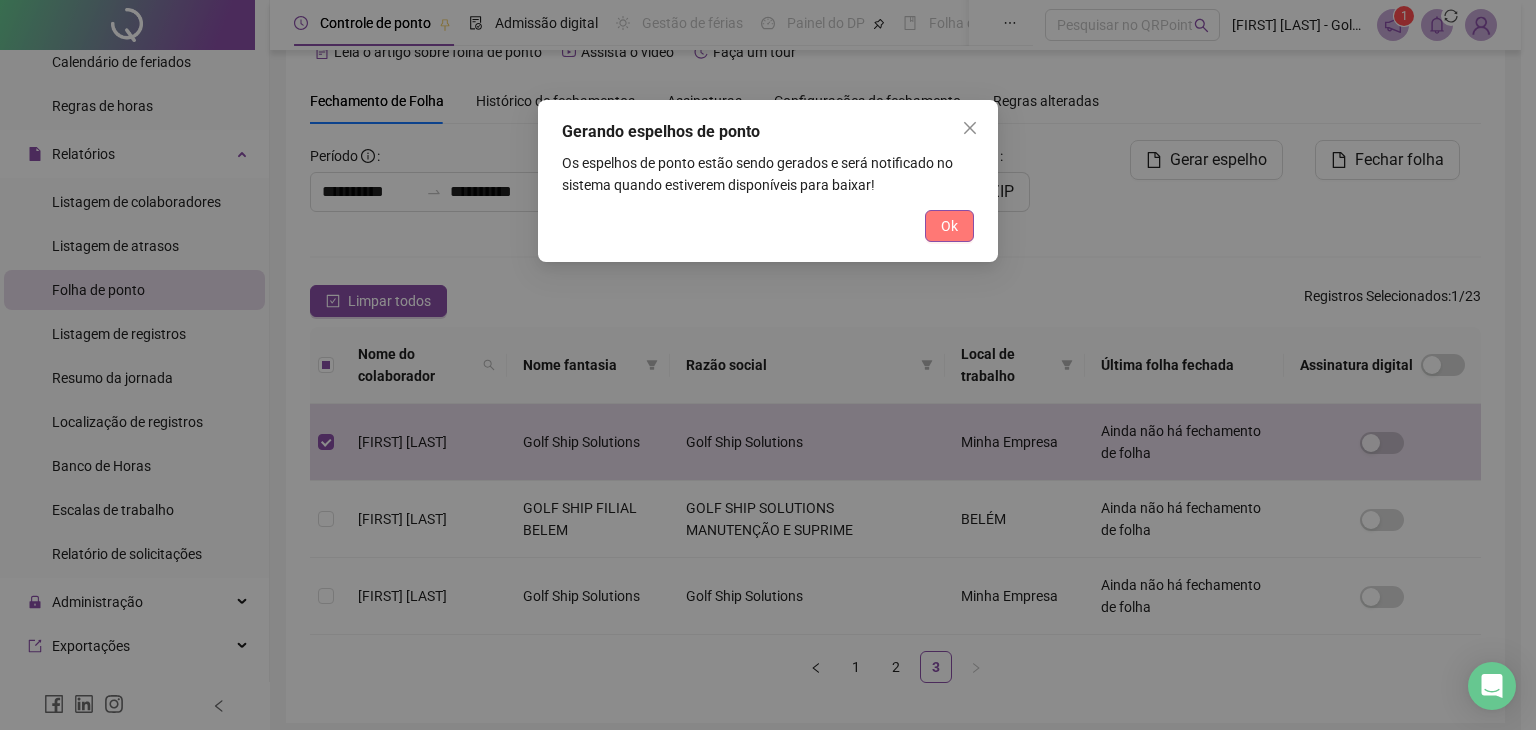 click on "Ok" at bounding box center (949, 226) 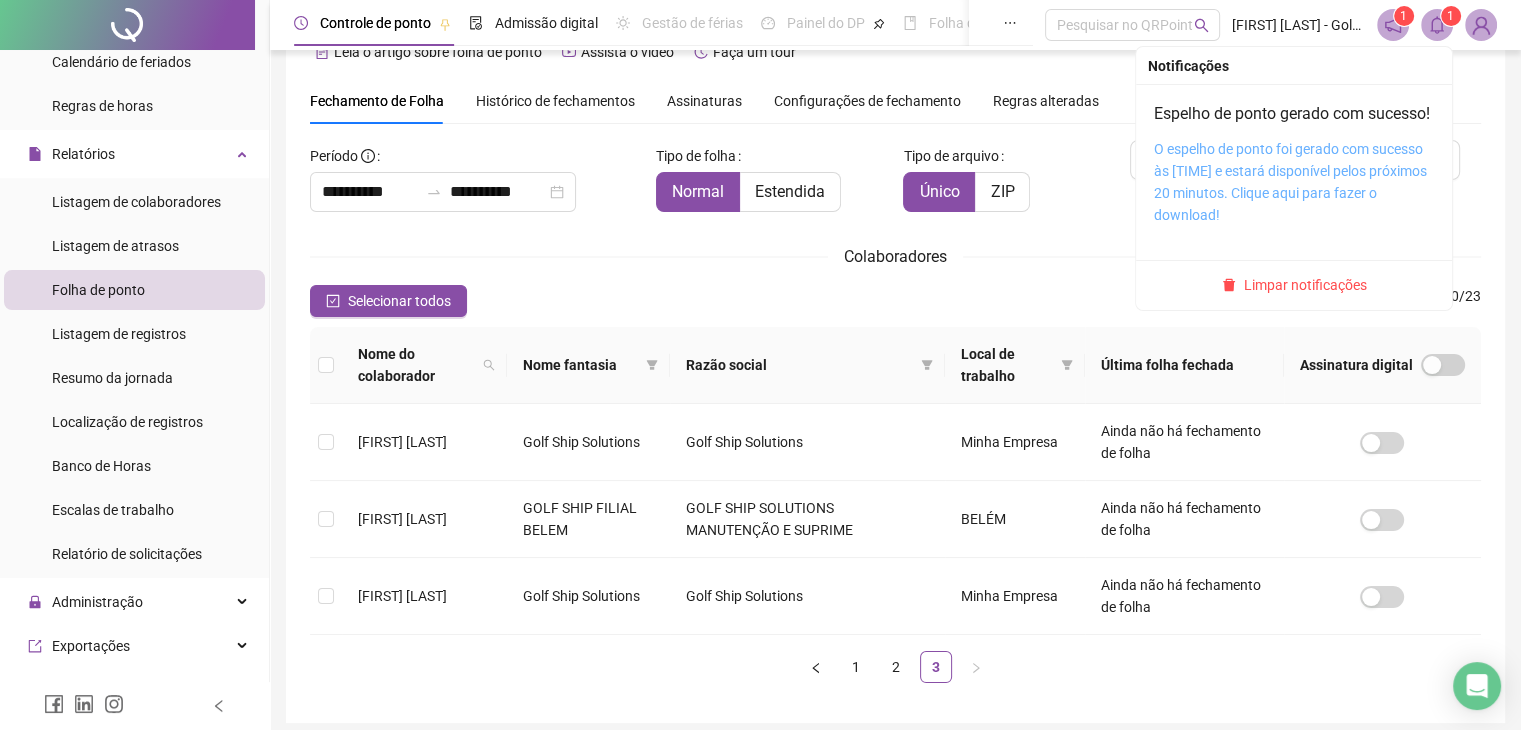 click on "O espelho de ponto foi gerado com sucesso às [TIME] e estará disponível pelos próximos 20 minutos.
Clique aqui para fazer o download!" at bounding box center (1290, 182) 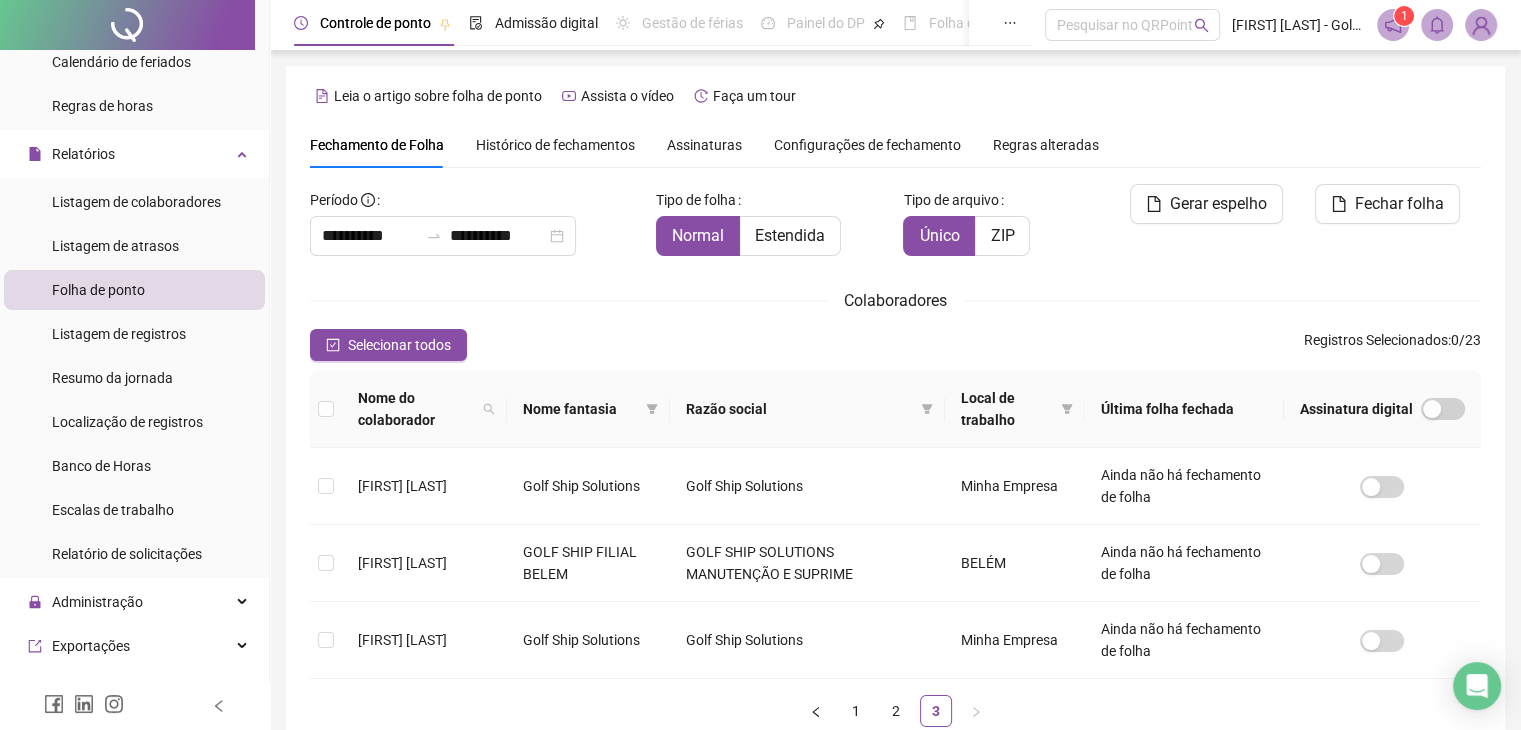 scroll, scrollTop: 44, scrollLeft: 0, axis: vertical 